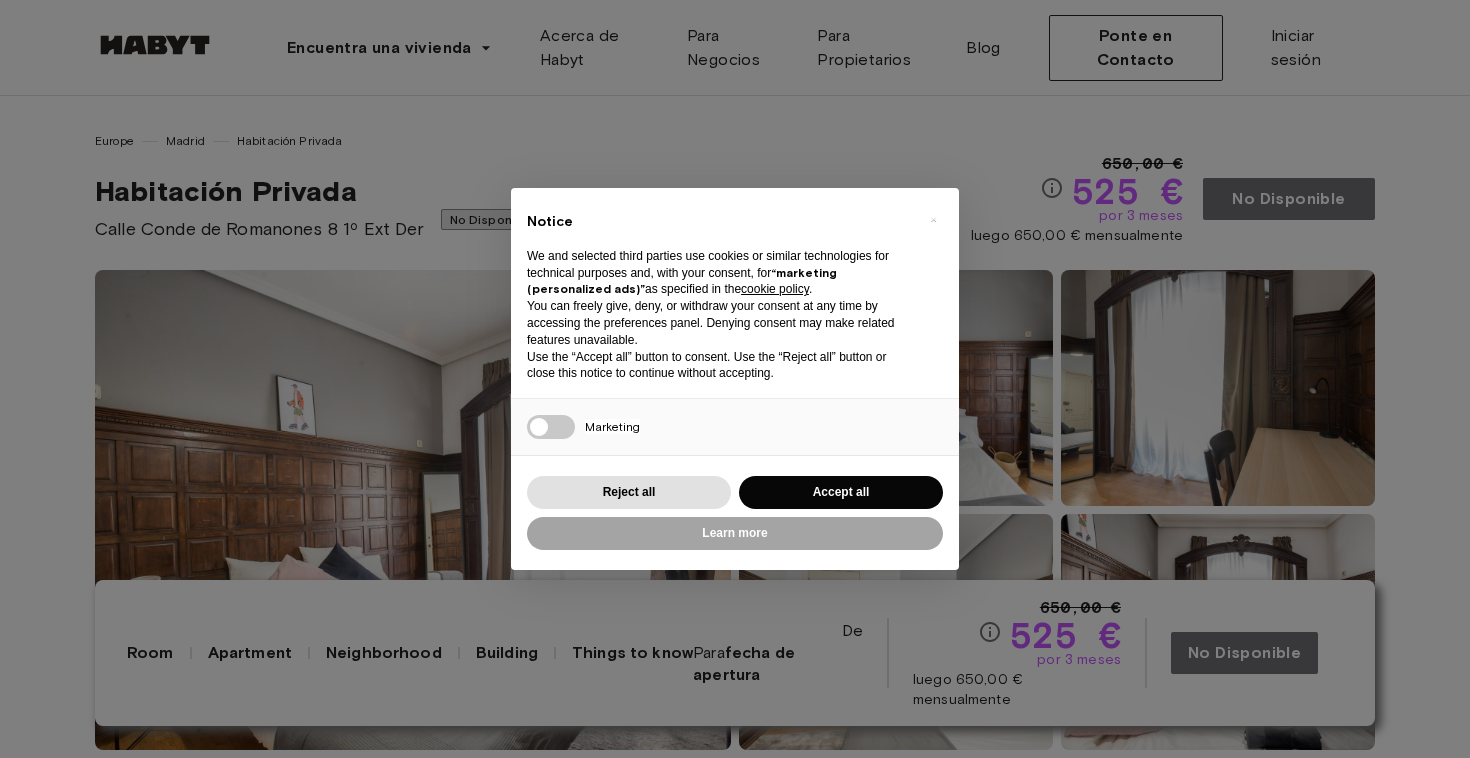 scroll, scrollTop: 0, scrollLeft: 0, axis: both 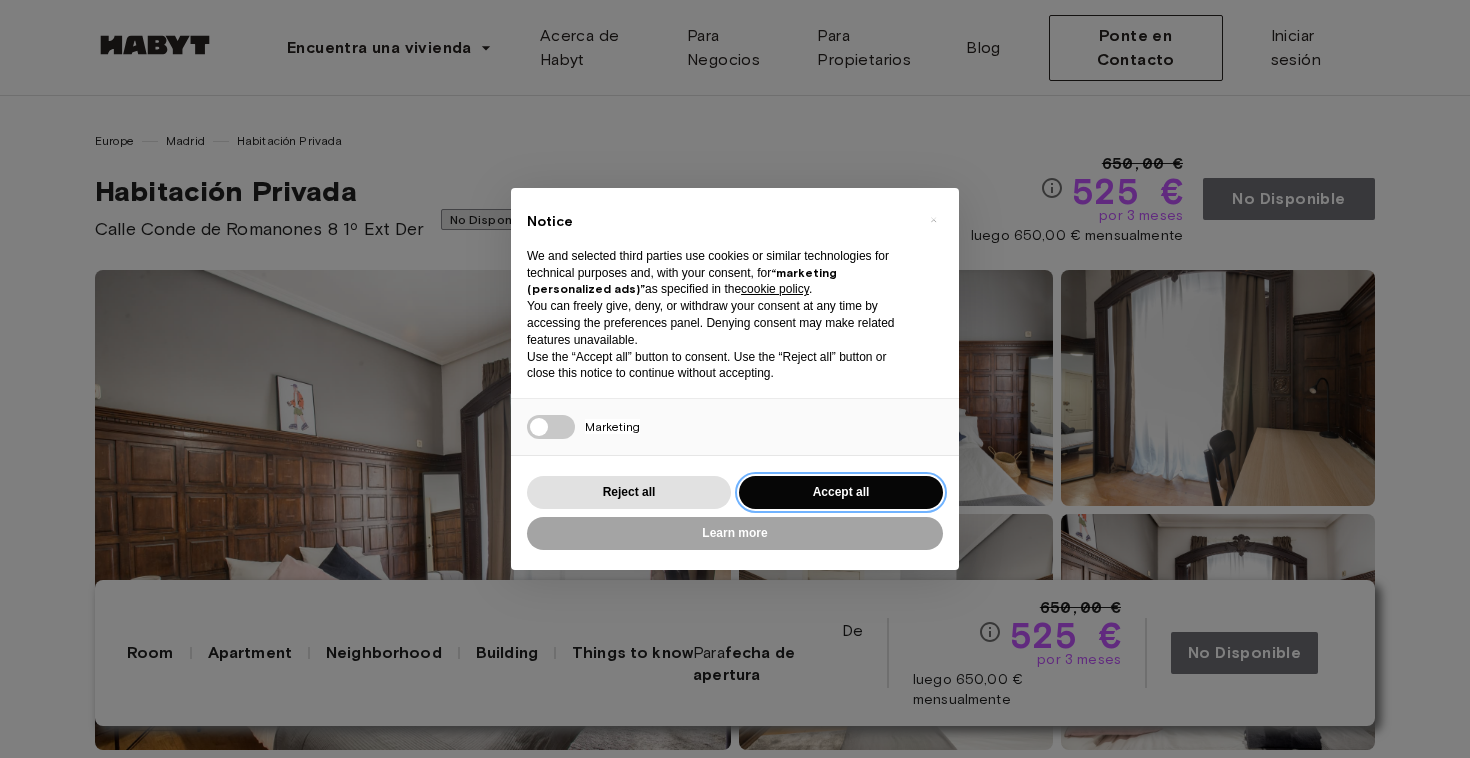 click on "Accept all" at bounding box center (841, 492) 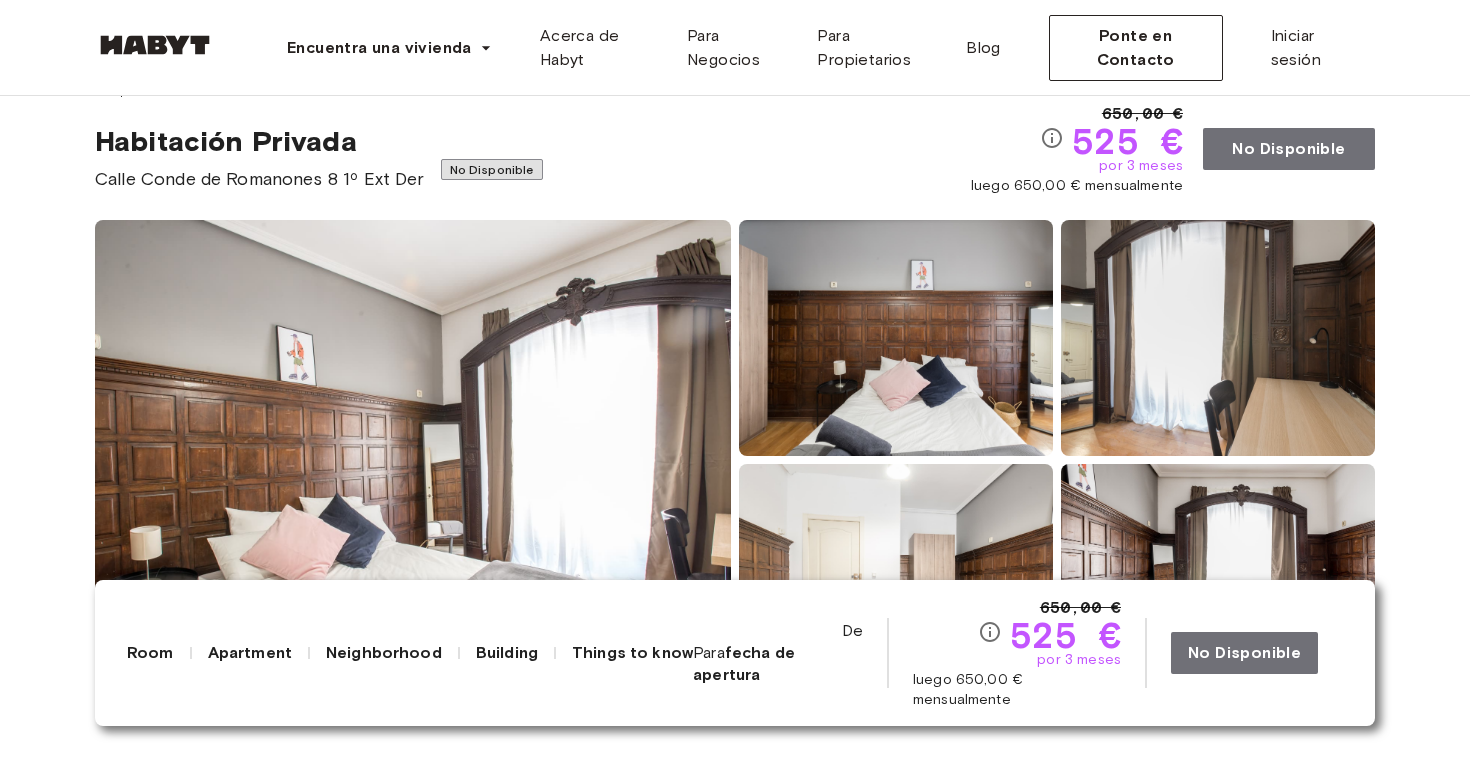 scroll, scrollTop: 52, scrollLeft: 0, axis: vertical 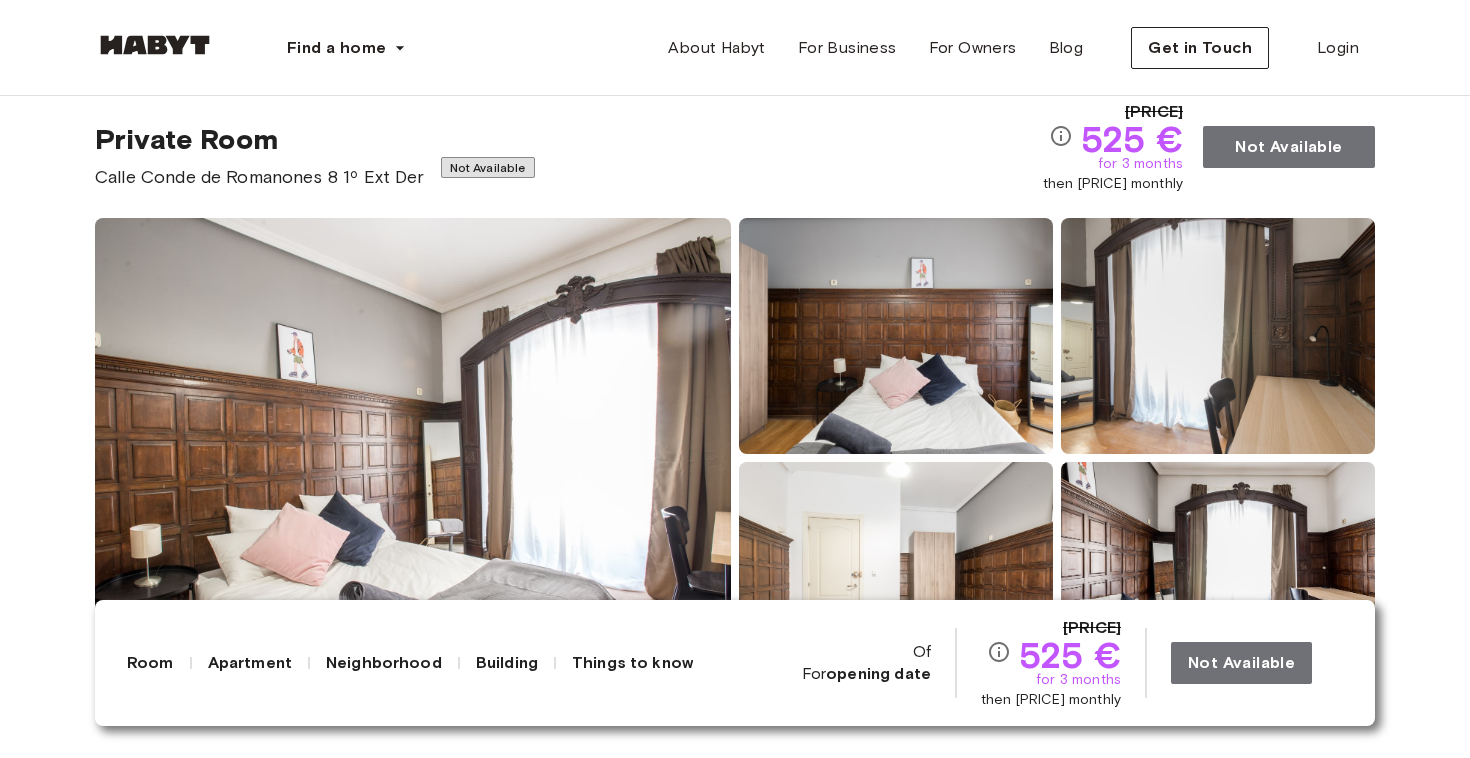 click on "Private Room [STREET] [NUMBER] 1º Ext Der Not Available" at bounding box center (569, 156) 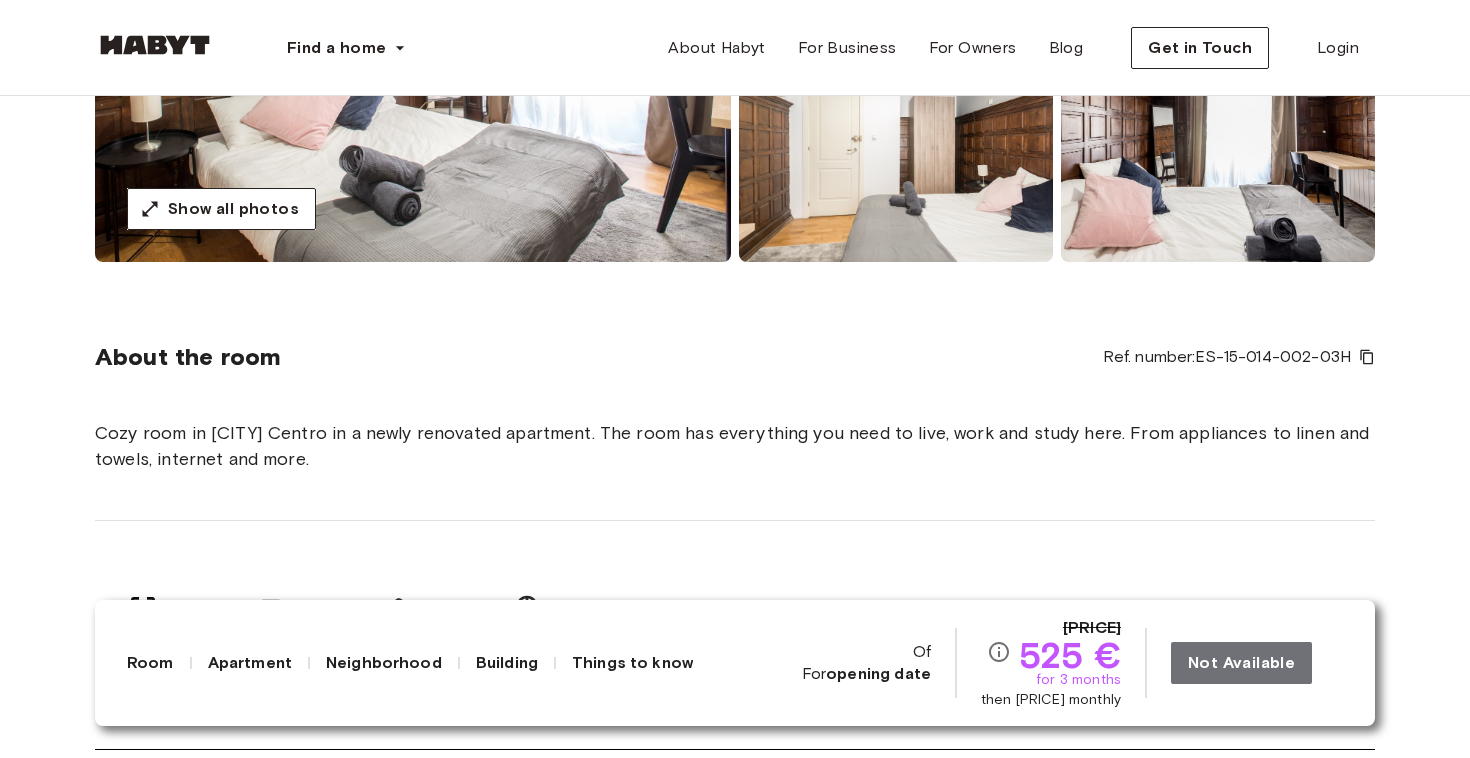 scroll, scrollTop: 0, scrollLeft: 0, axis: both 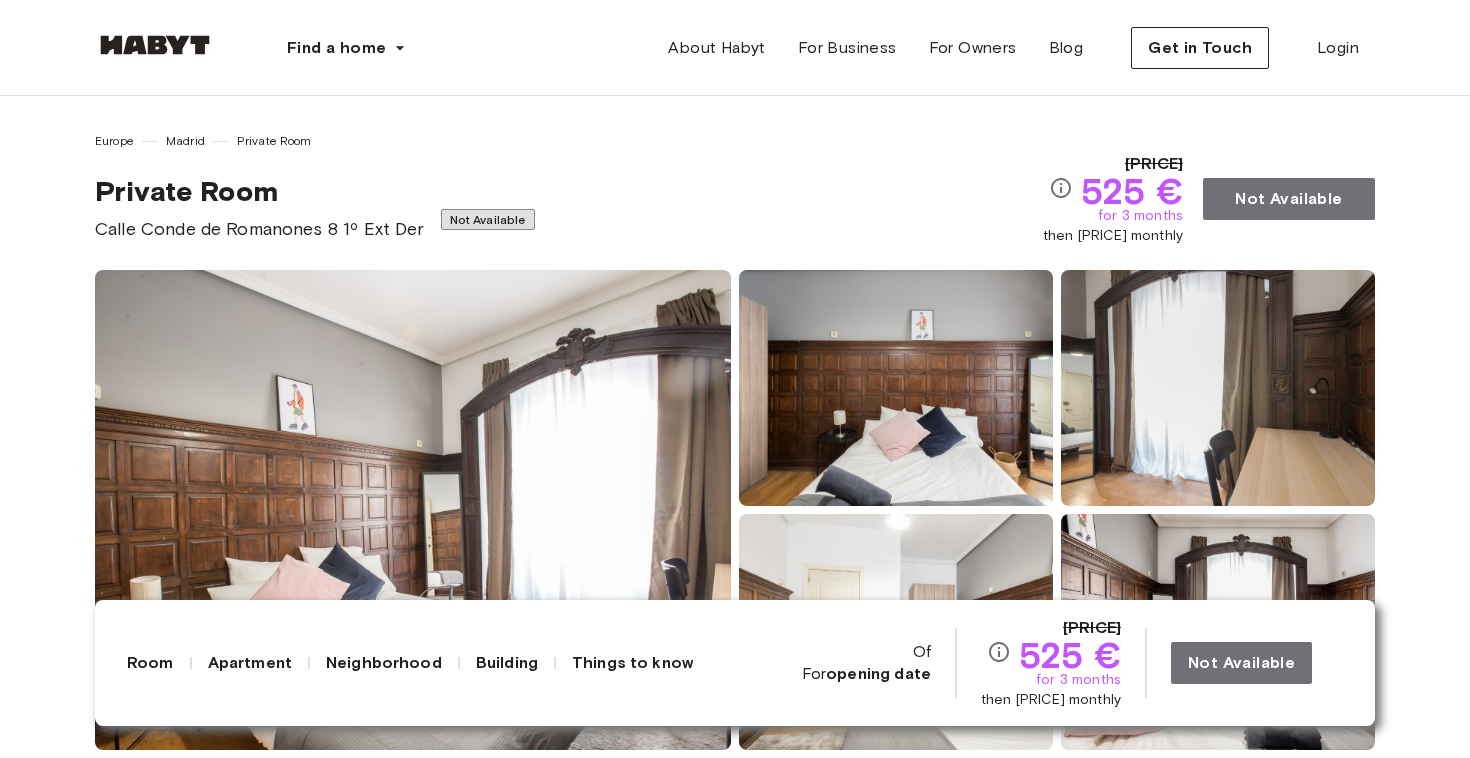click at bounding box center [413, 510] 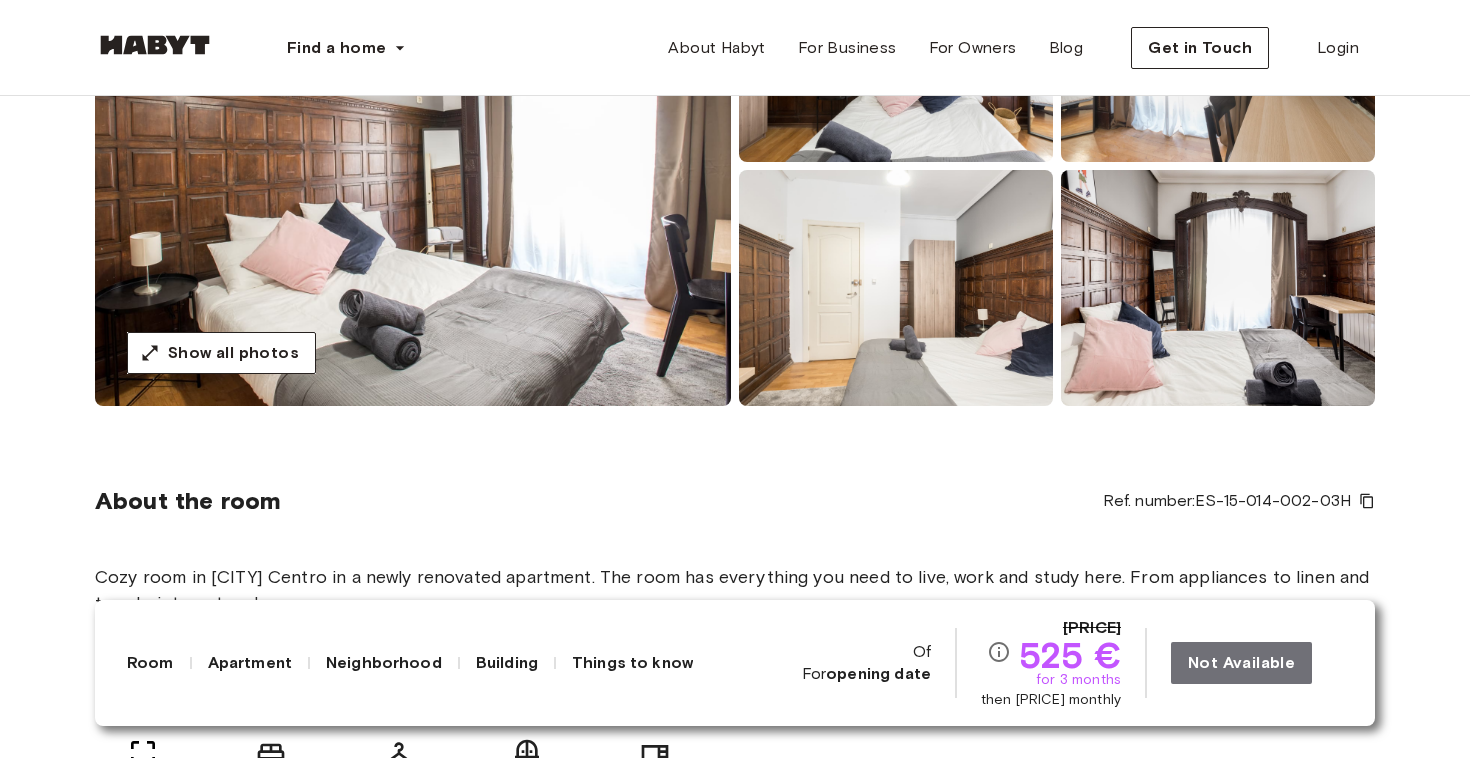 scroll, scrollTop: 405, scrollLeft: 0, axis: vertical 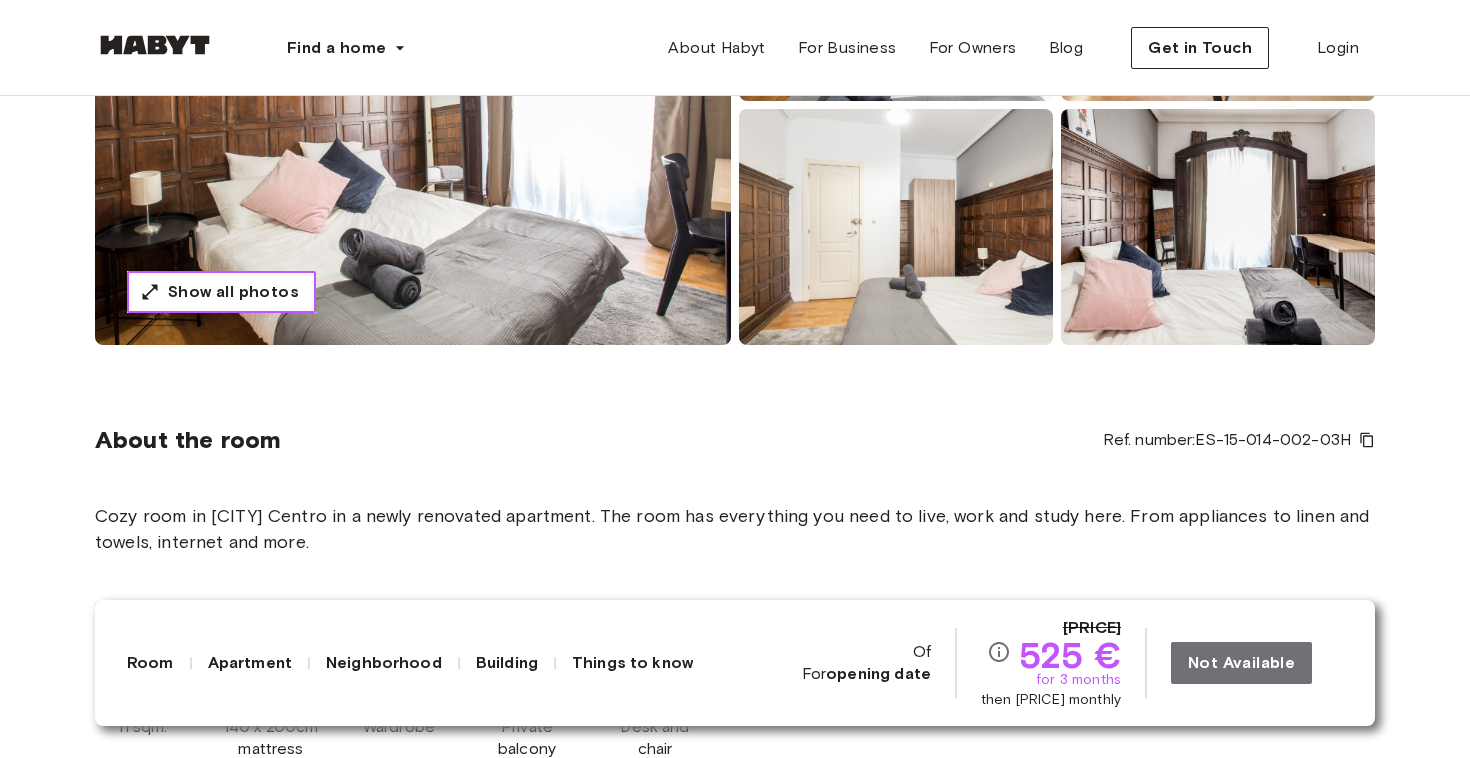 click on "Show all photos" at bounding box center (233, 291) 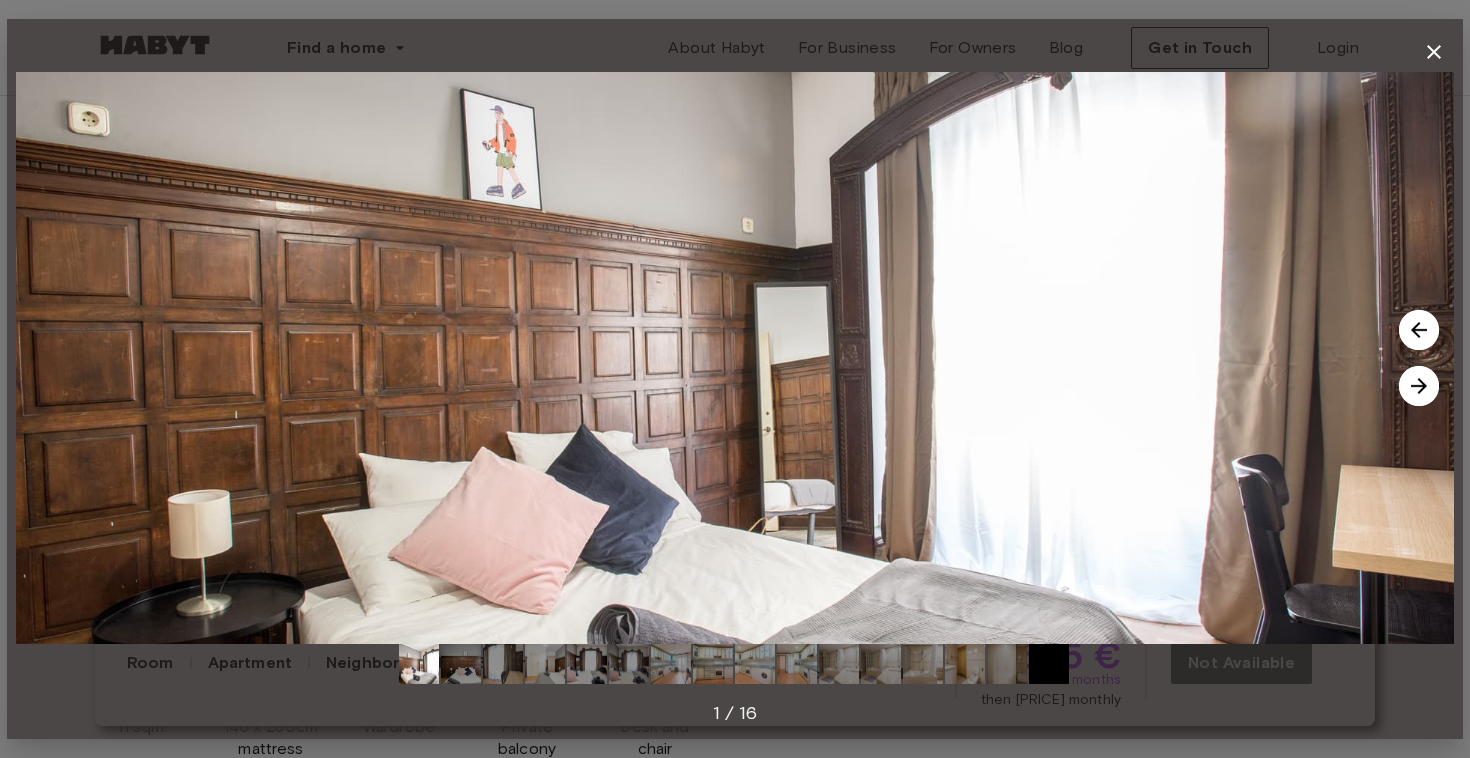 click at bounding box center [1419, 386] 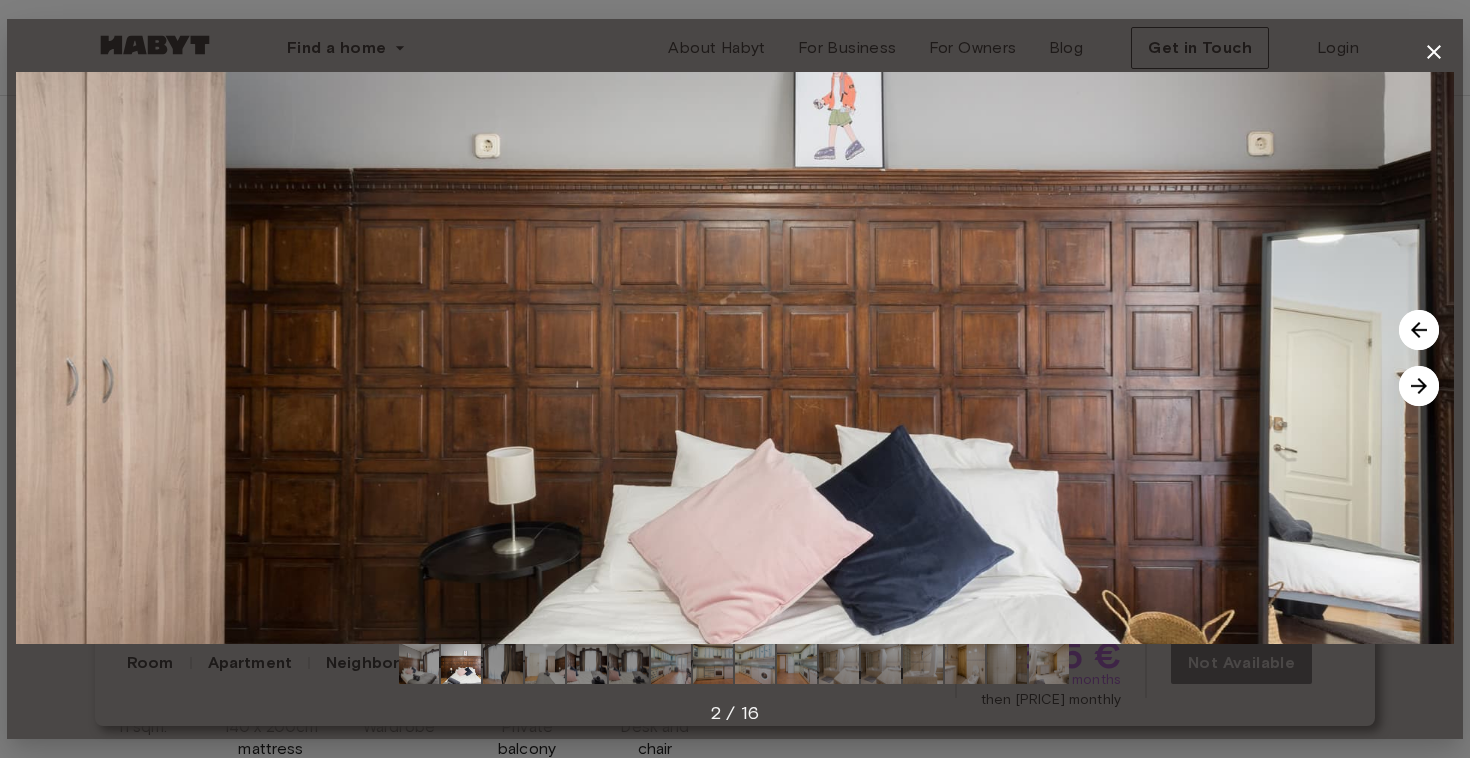 click at bounding box center (1419, 386) 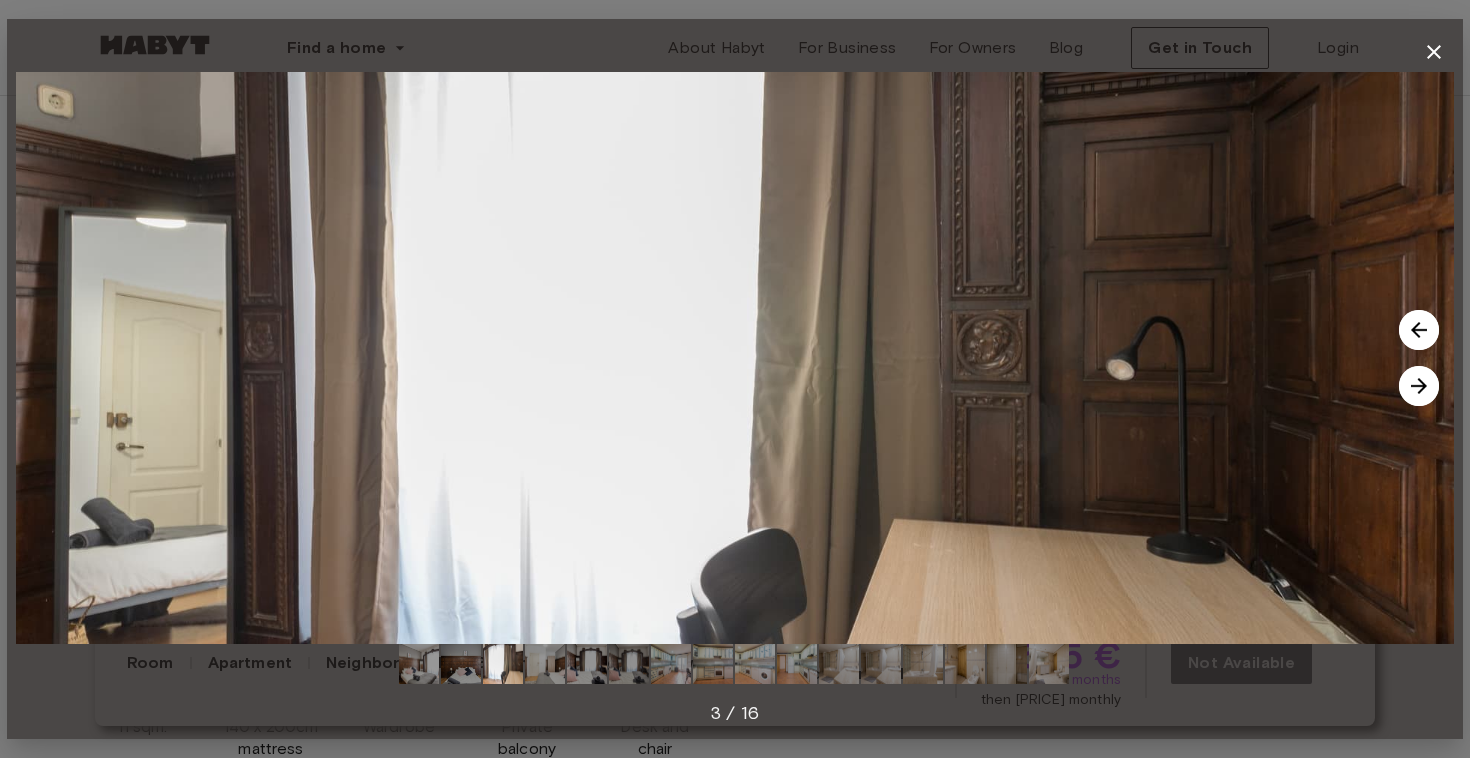 click at bounding box center [1419, 386] 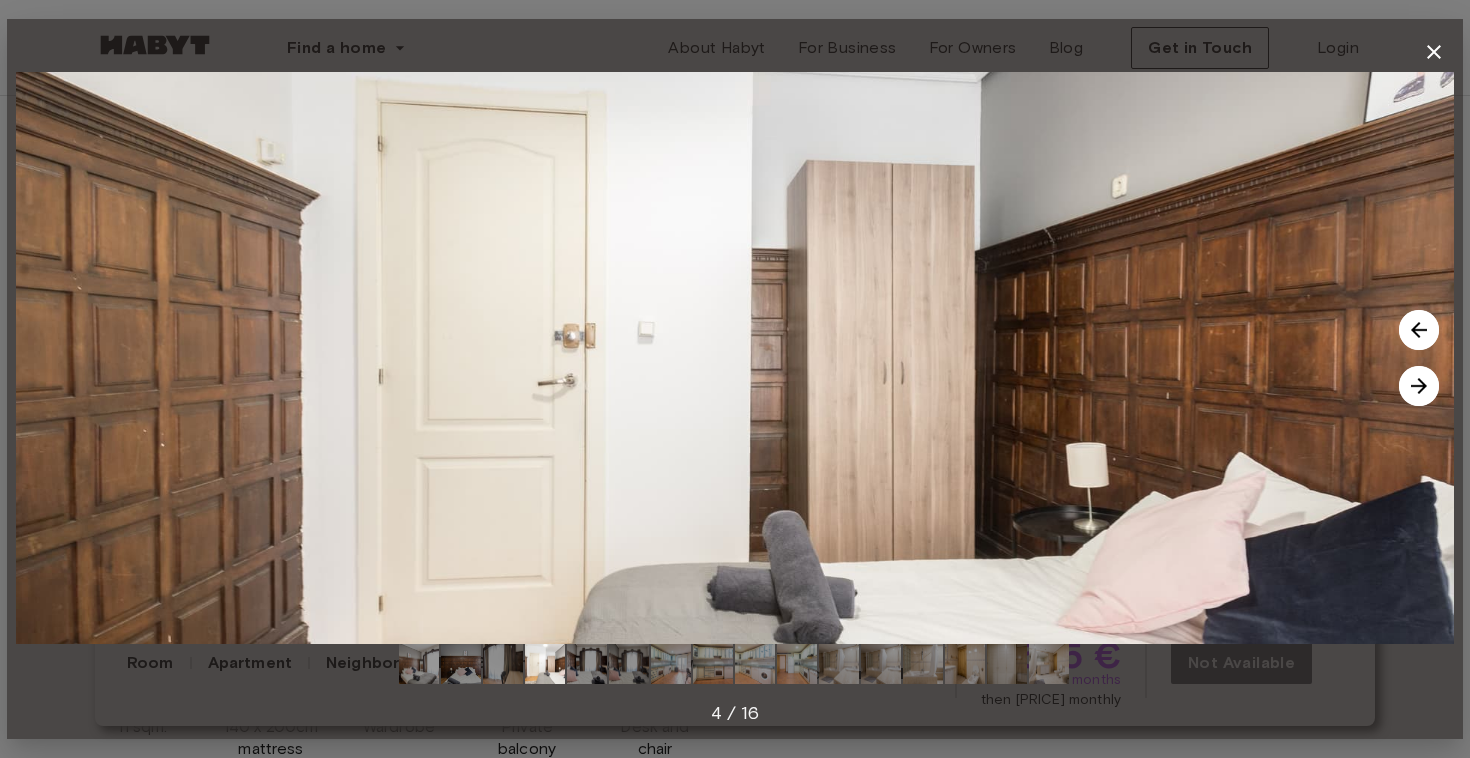 click at bounding box center (1419, 386) 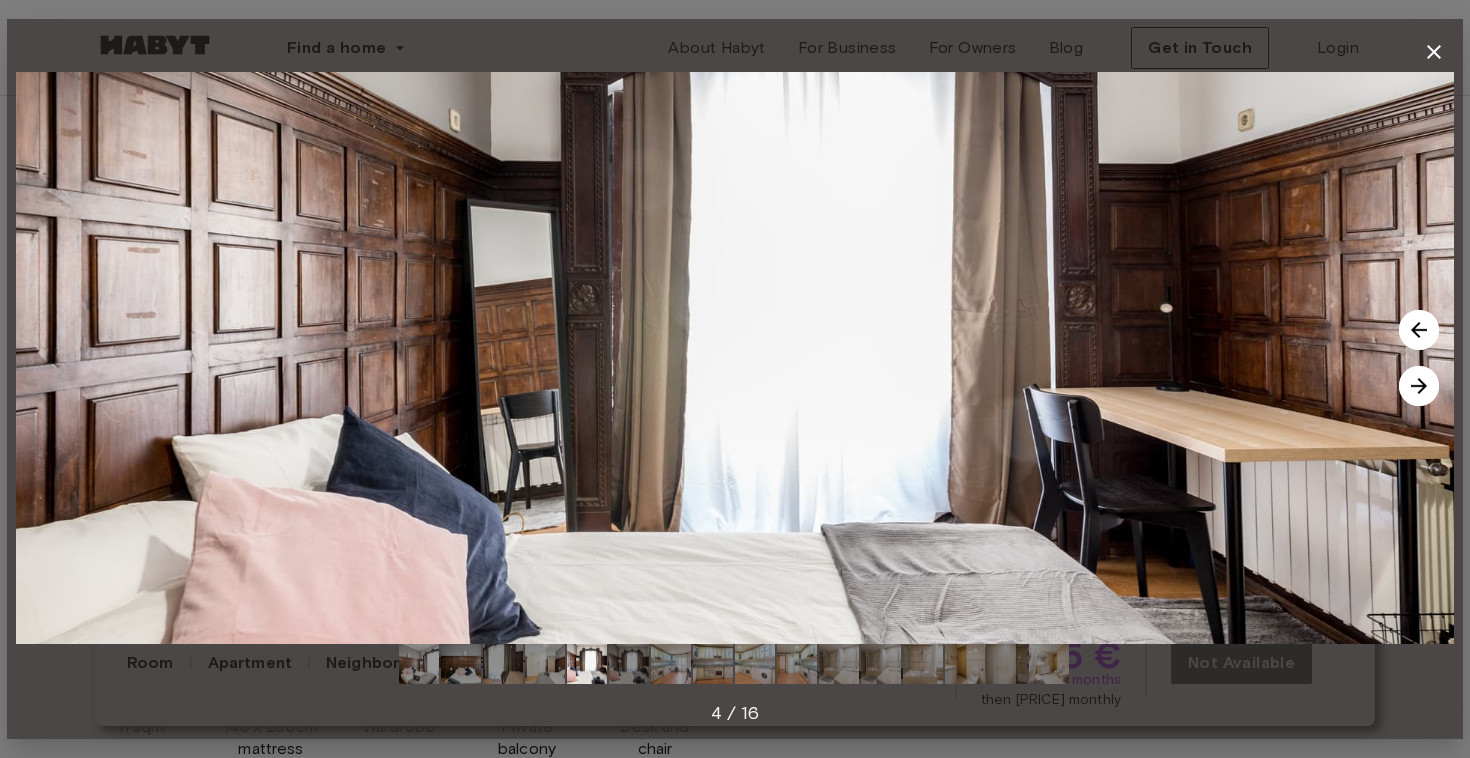 click at bounding box center [1419, 386] 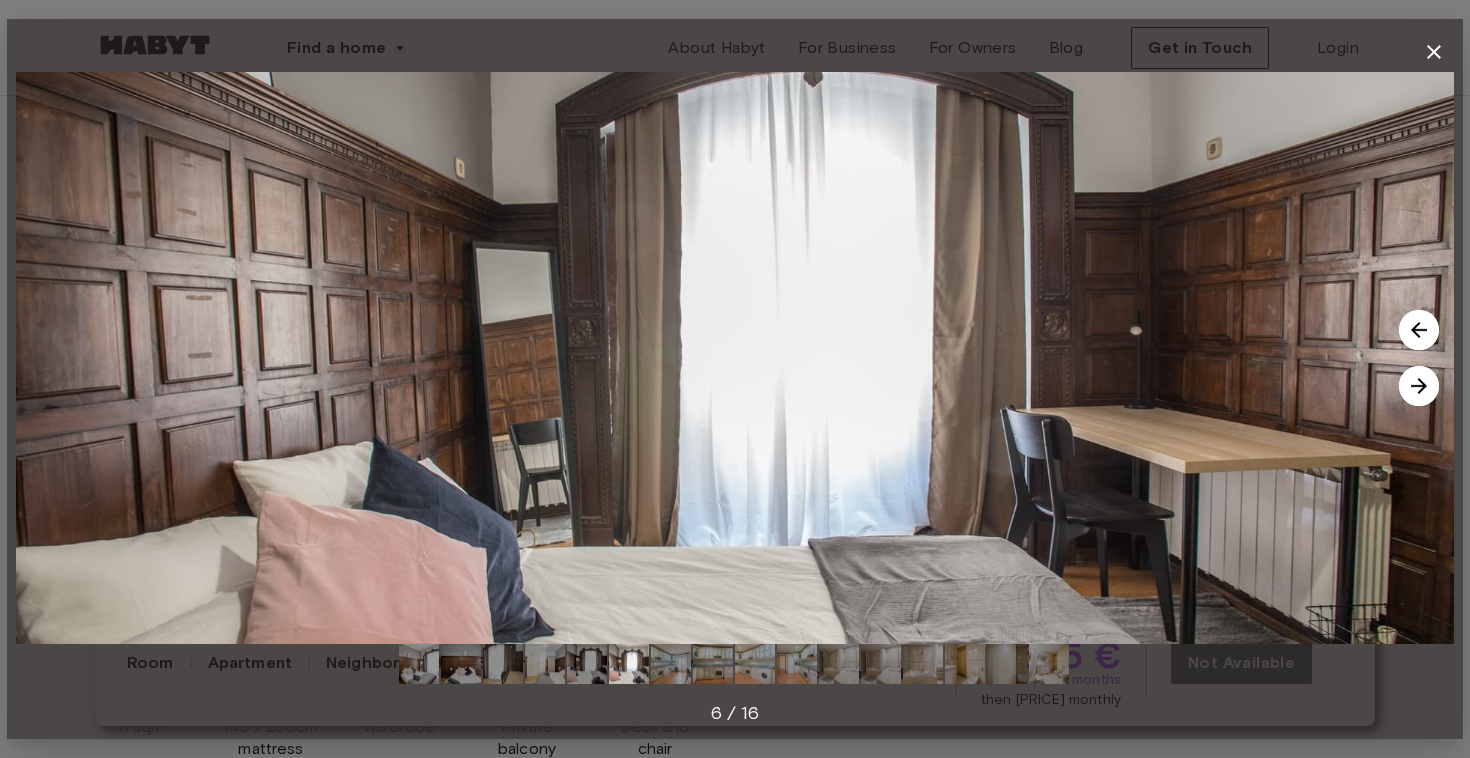 click at bounding box center (1419, 386) 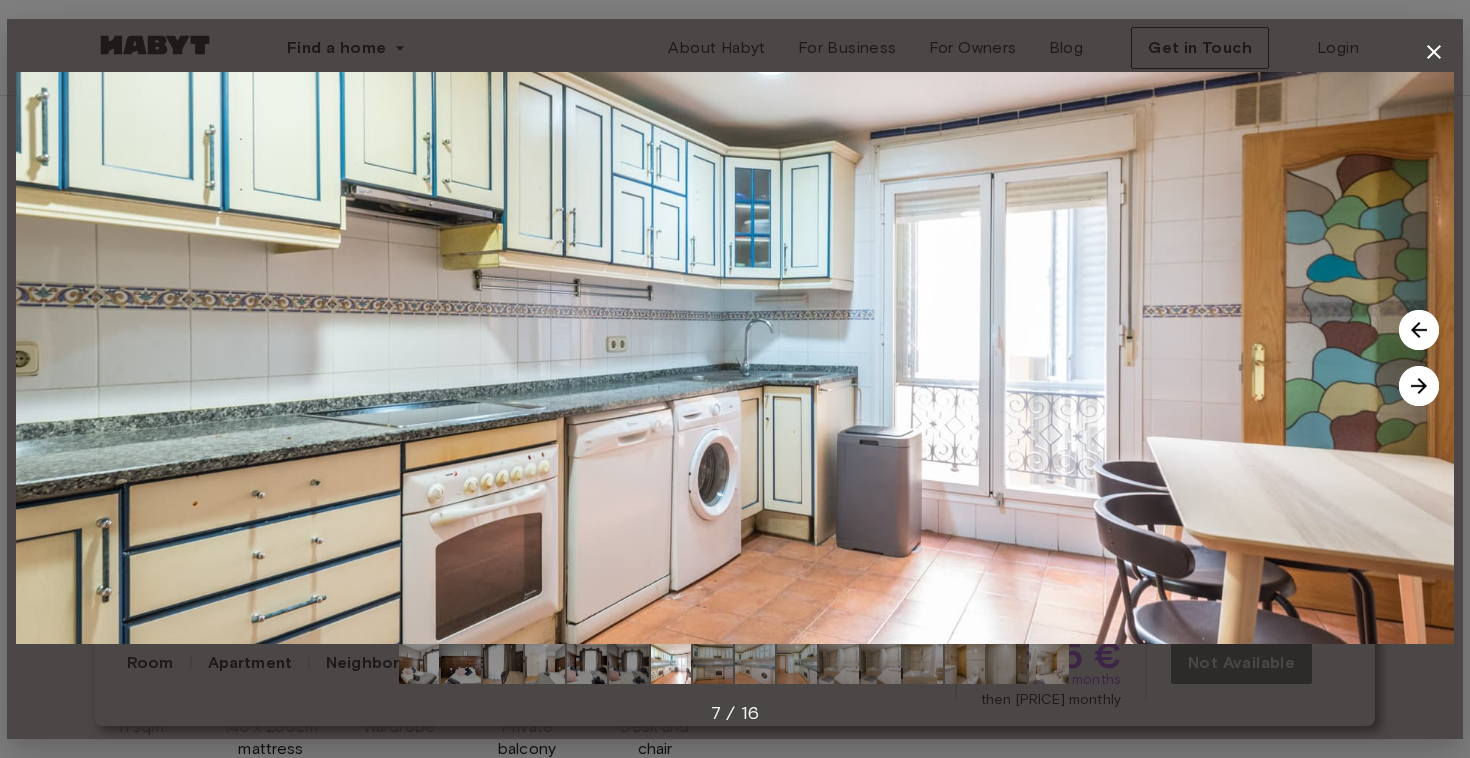 click at bounding box center (1419, 386) 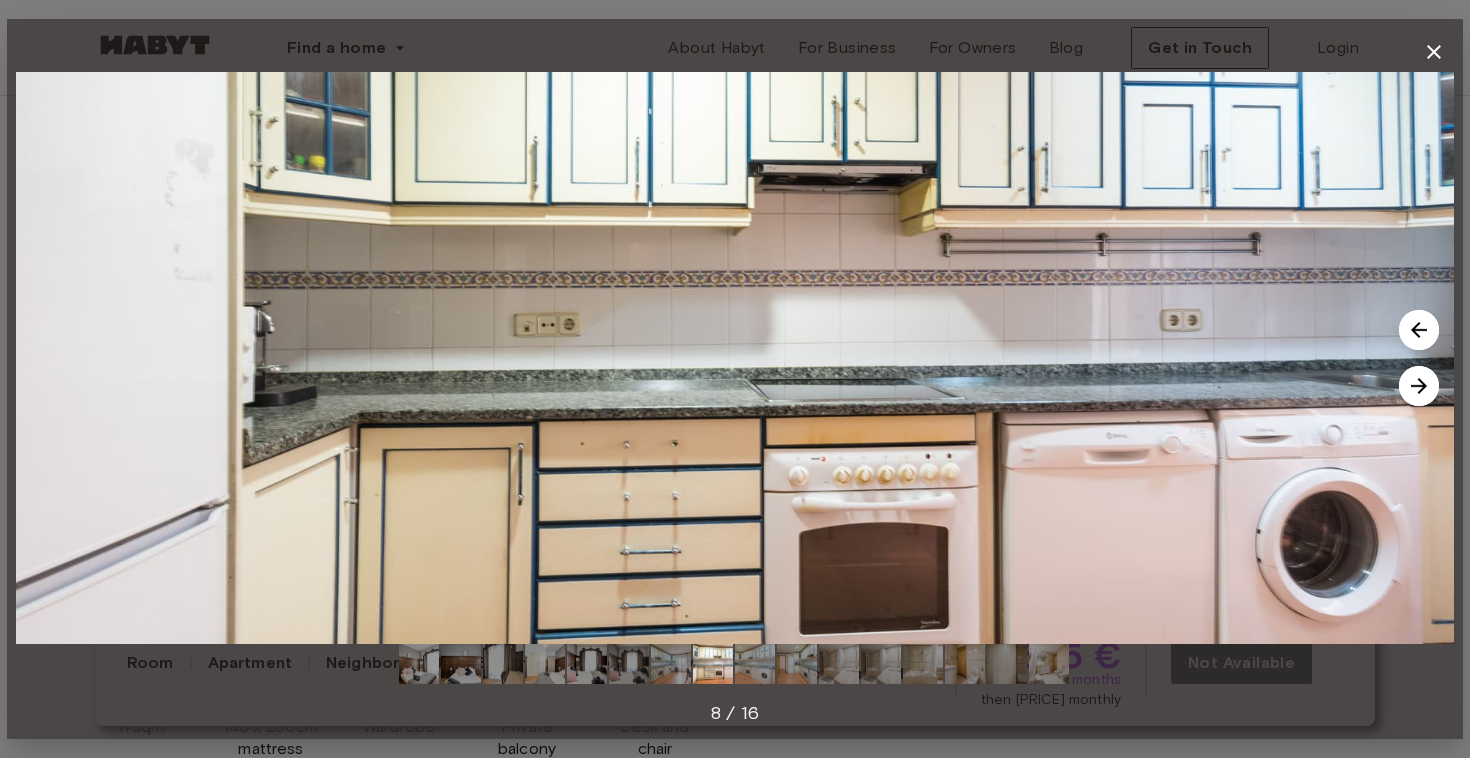 click at bounding box center [1419, 386] 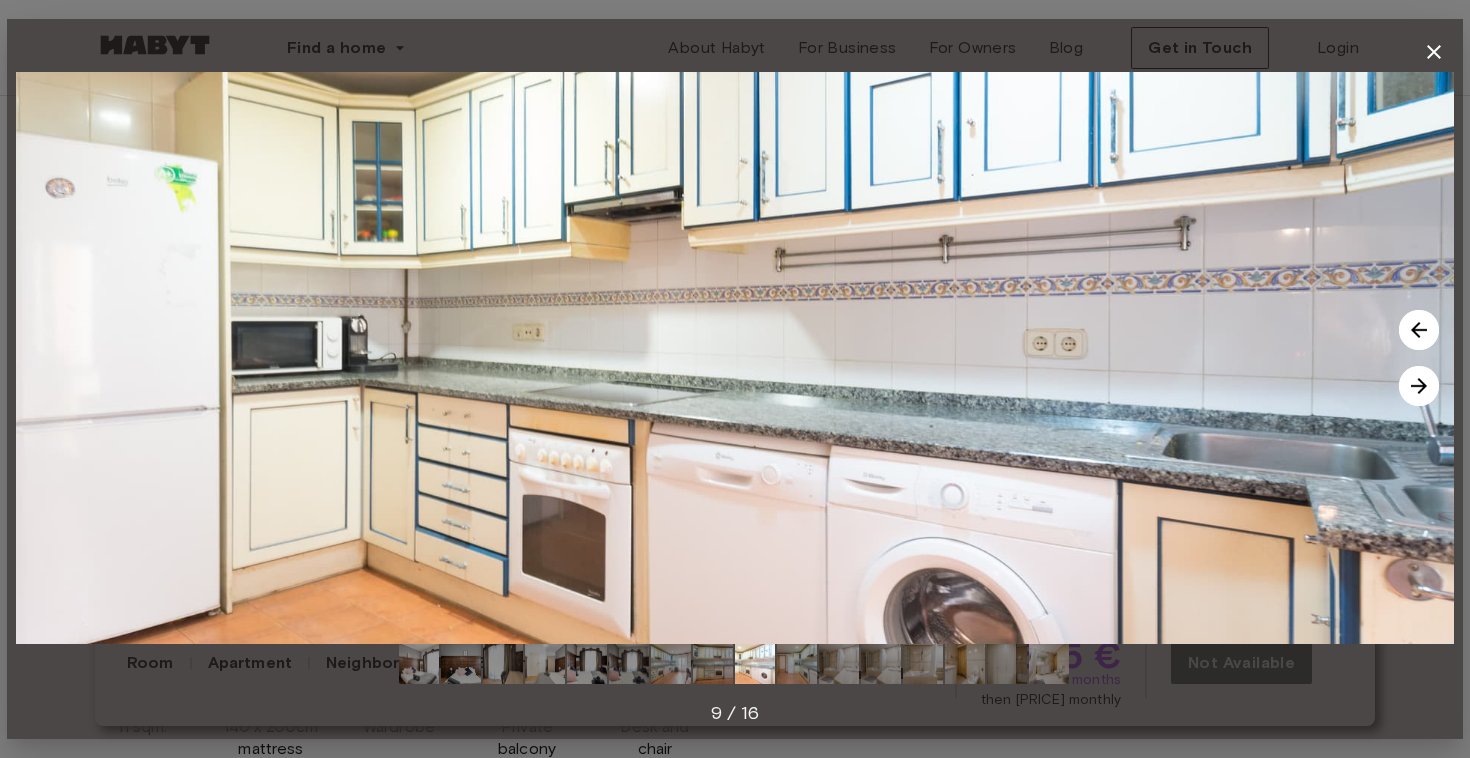 click at bounding box center [1419, 386] 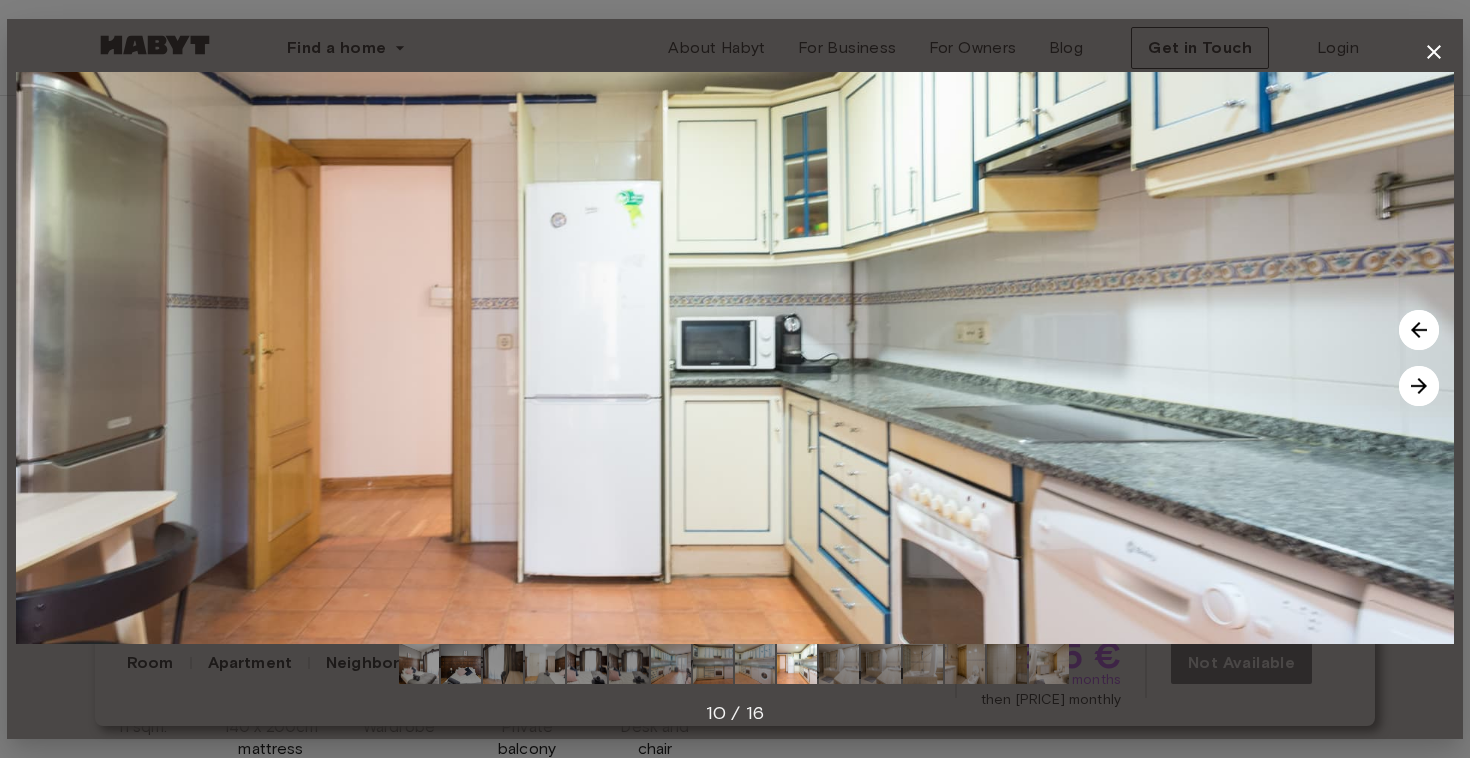 click at bounding box center (1419, 386) 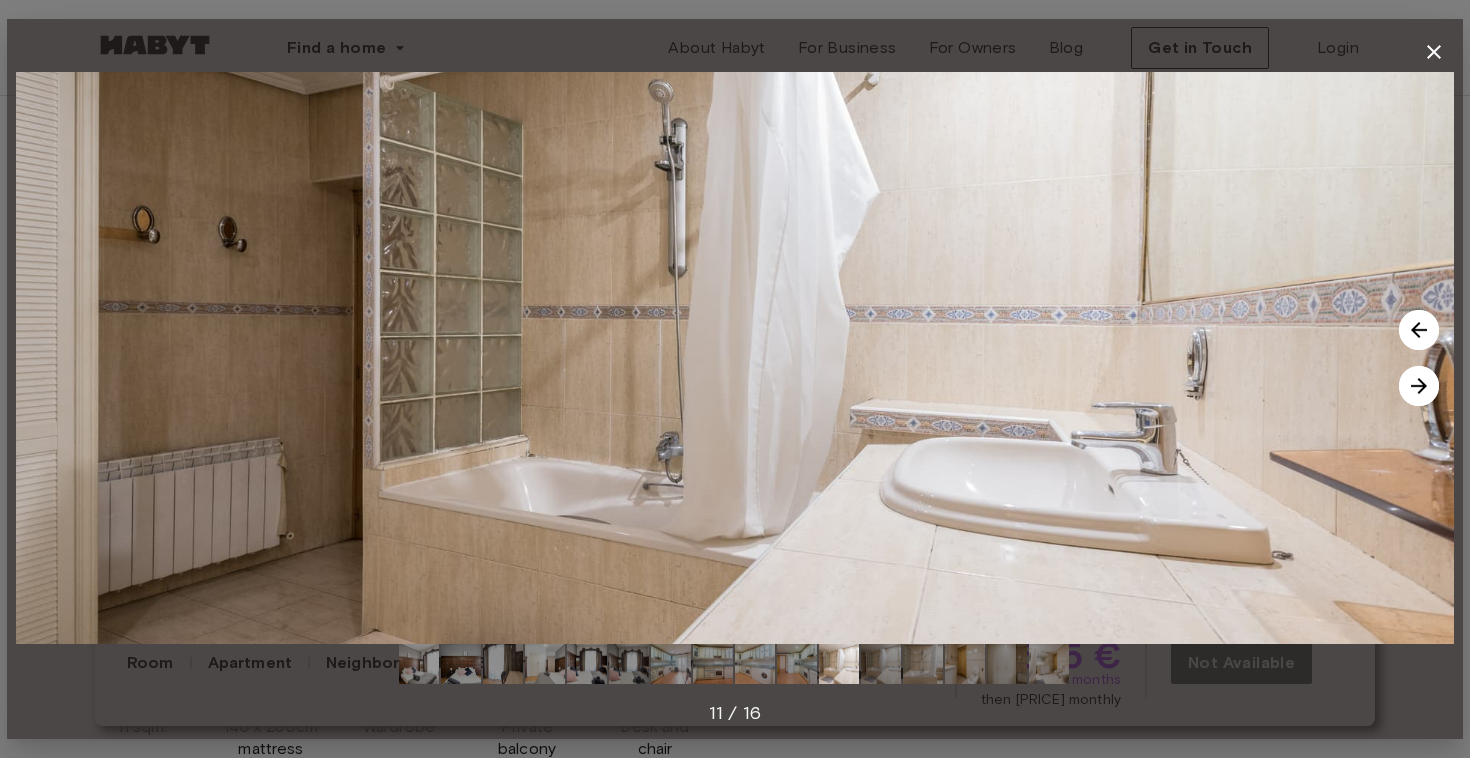 click at bounding box center (1419, 386) 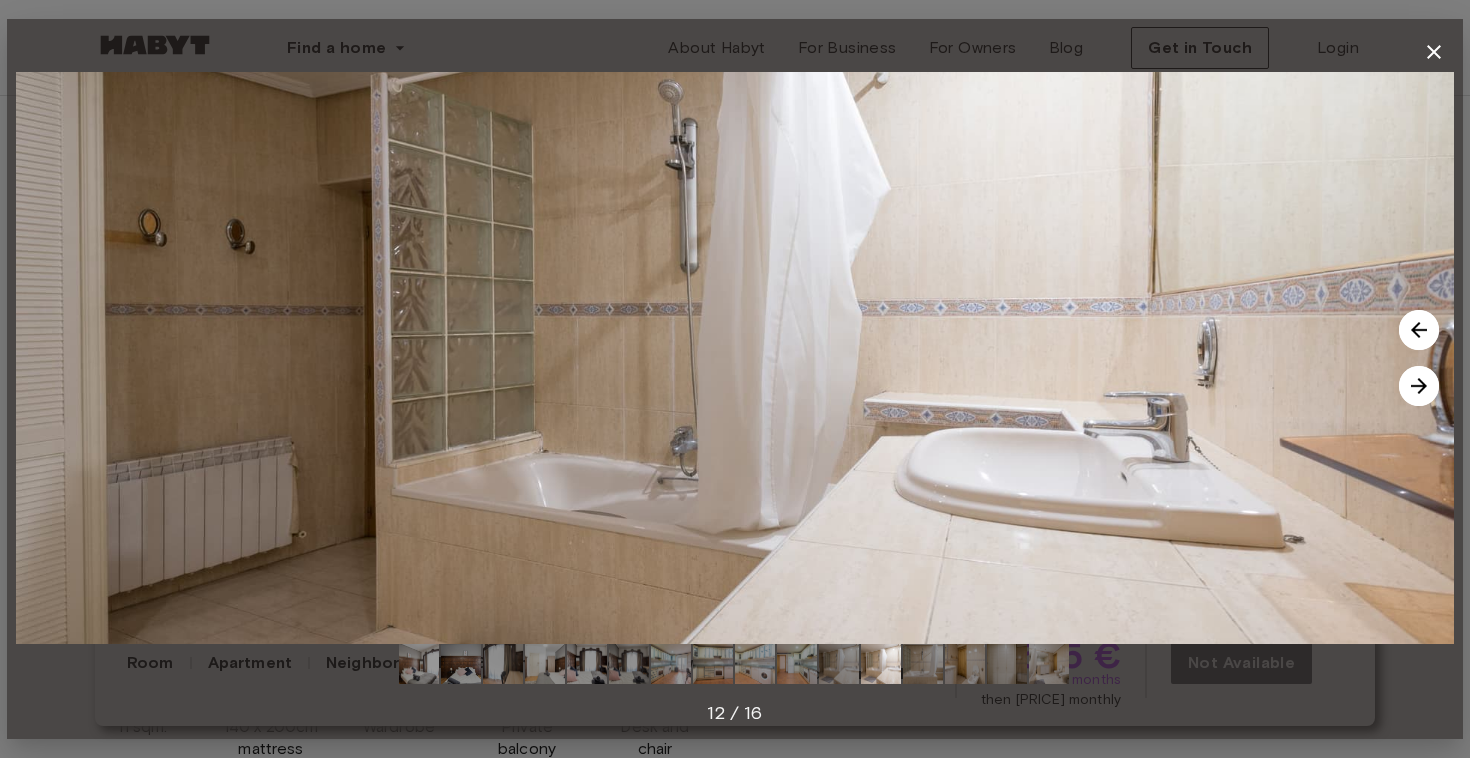 click at bounding box center [1419, 386] 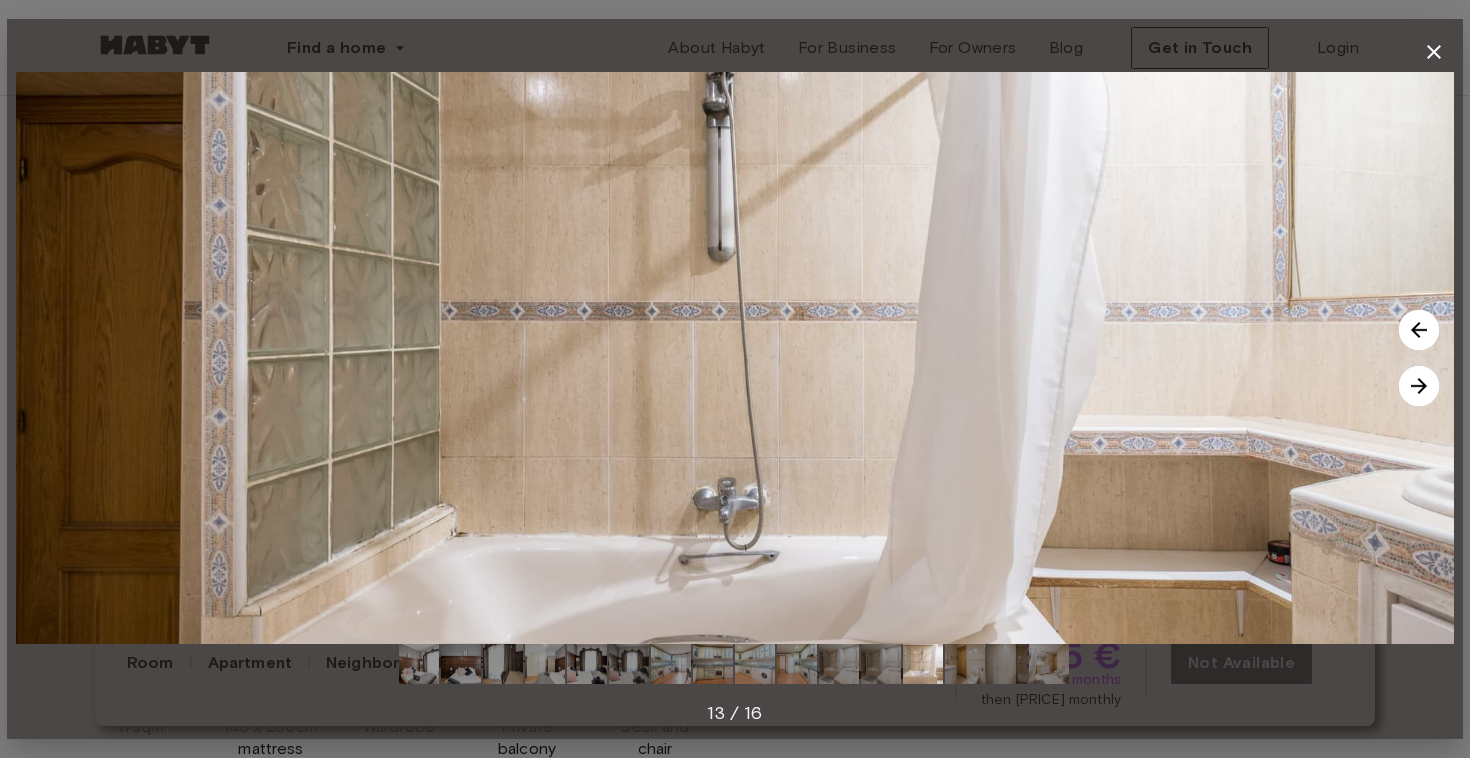 click at bounding box center (1419, 386) 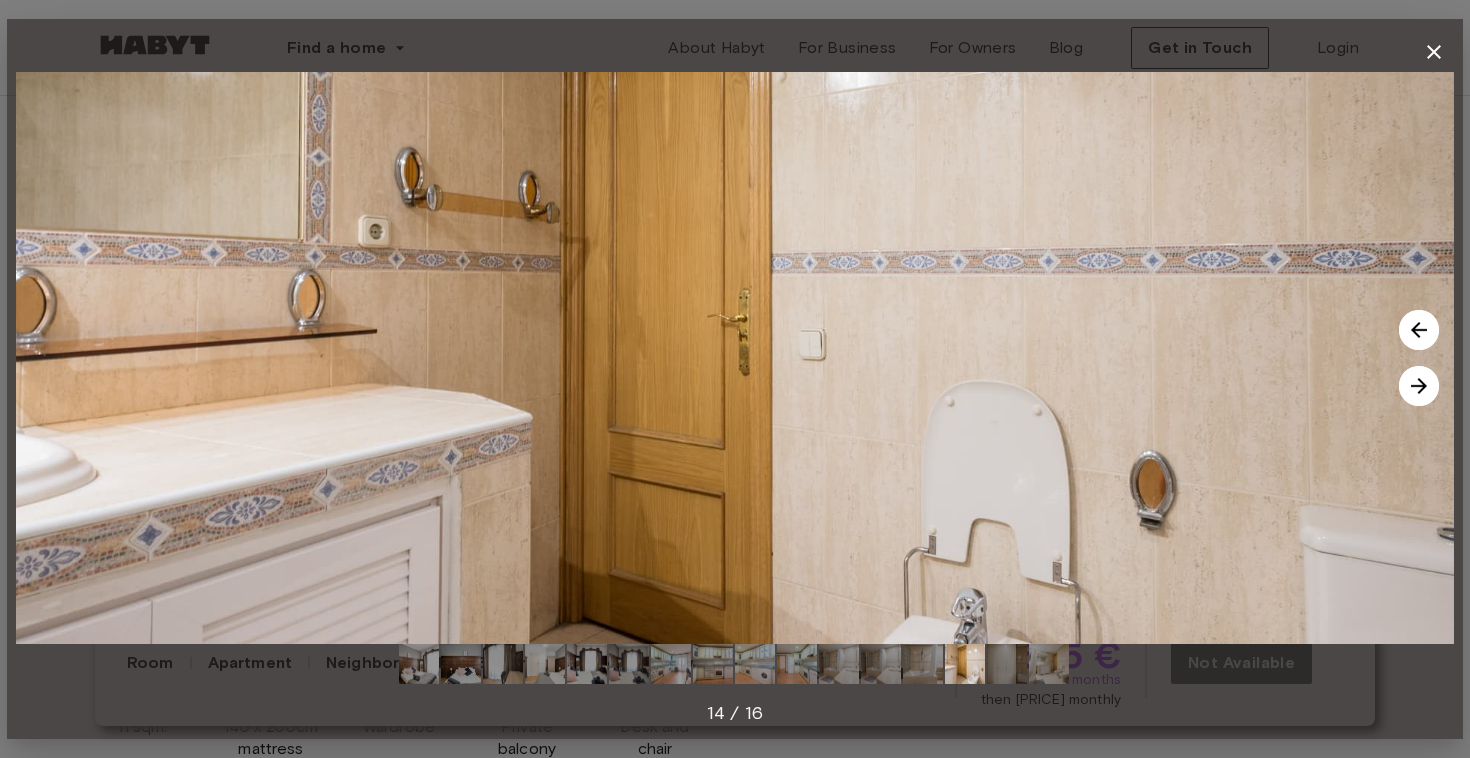 click at bounding box center (1419, 386) 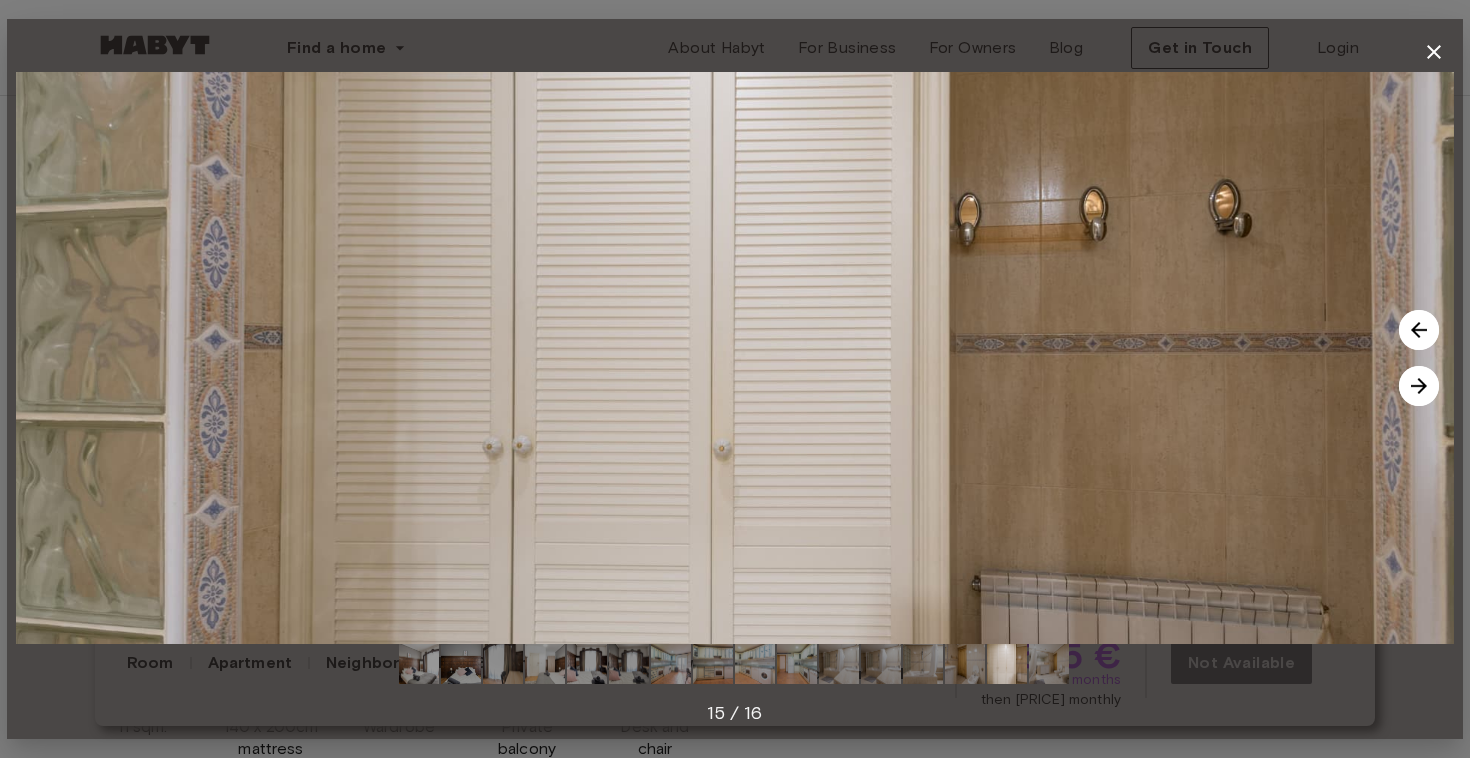 click at bounding box center (1419, 386) 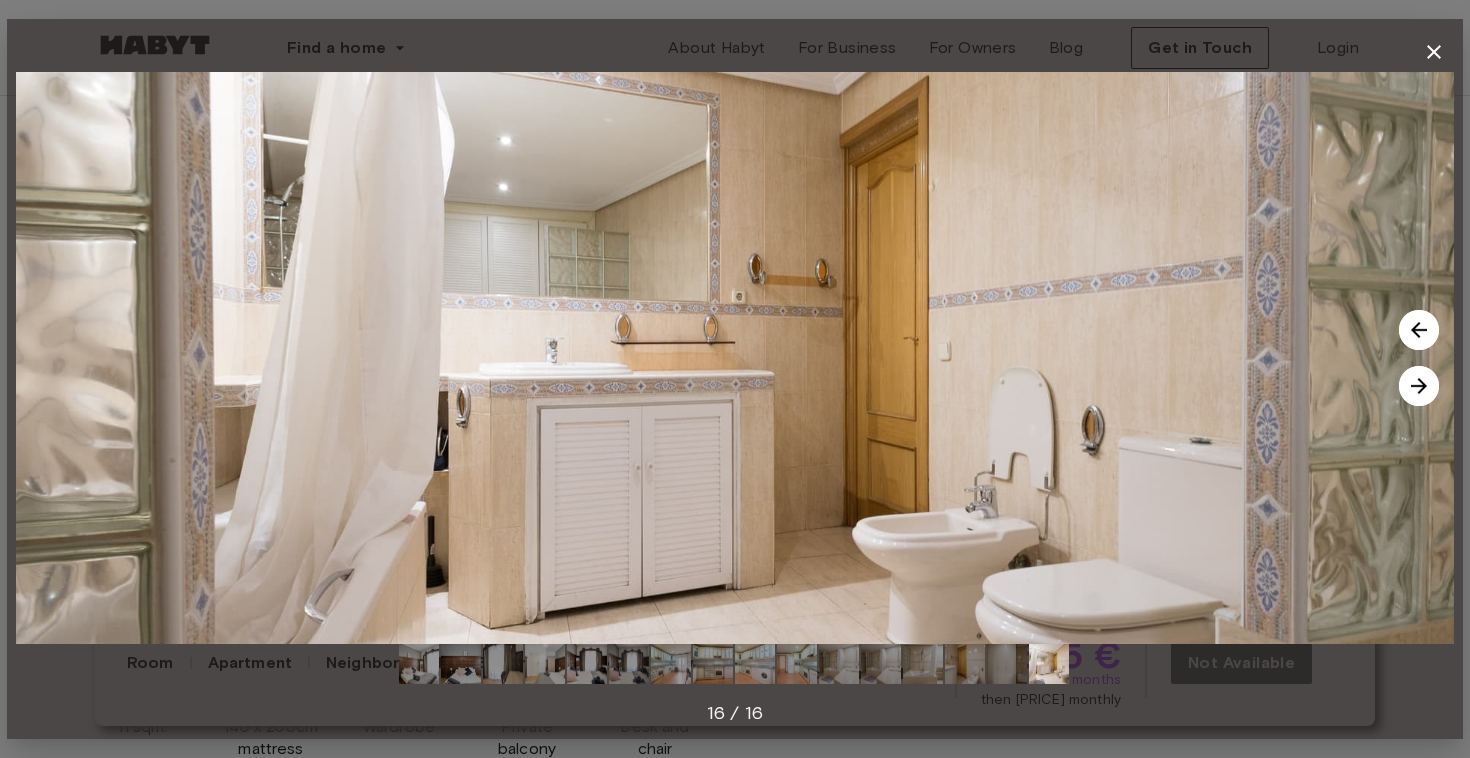 click at bounding box center [1419, 386] 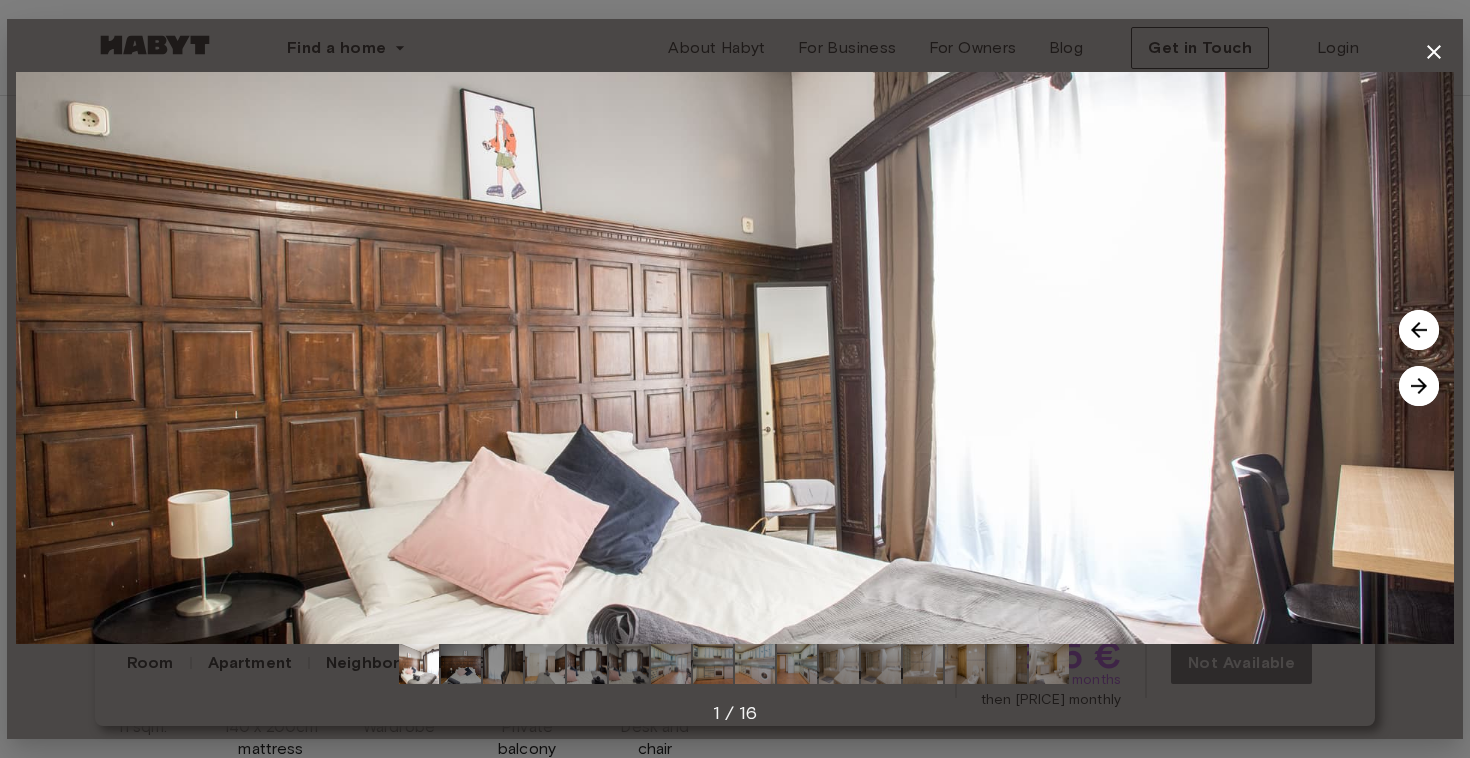 click at bounding box center (1419, 386) 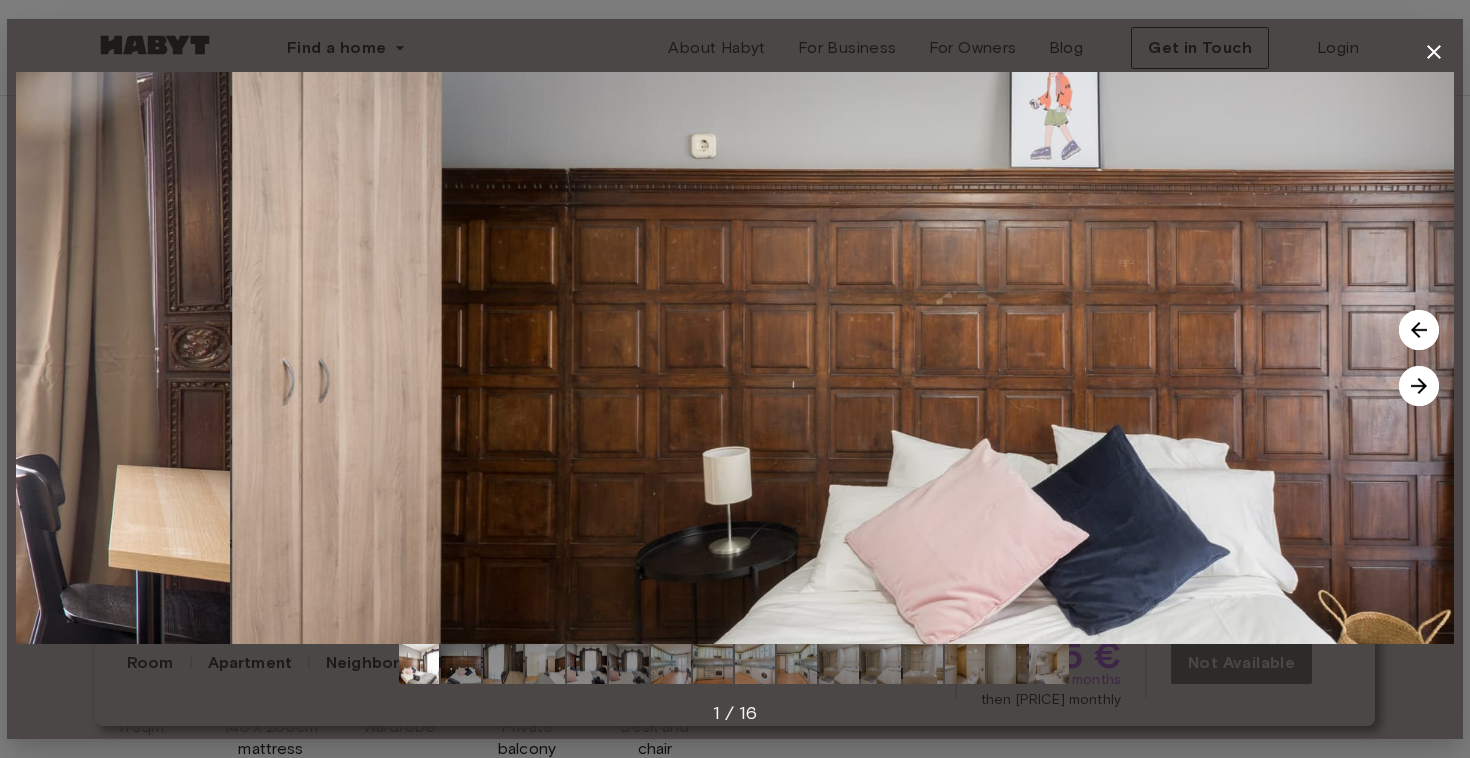click at bounding box center (1419, 386) 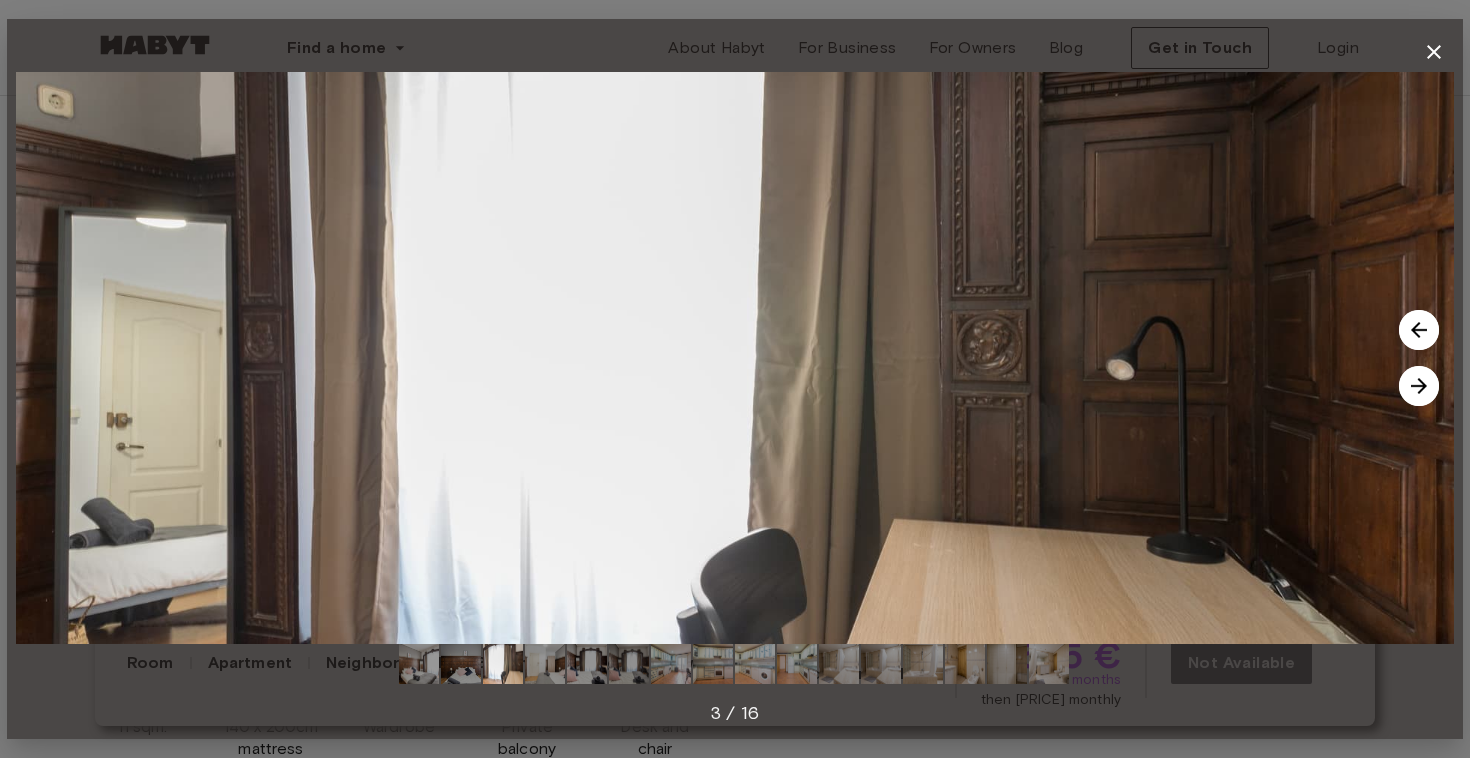 click at bounding box center [1419, 386] 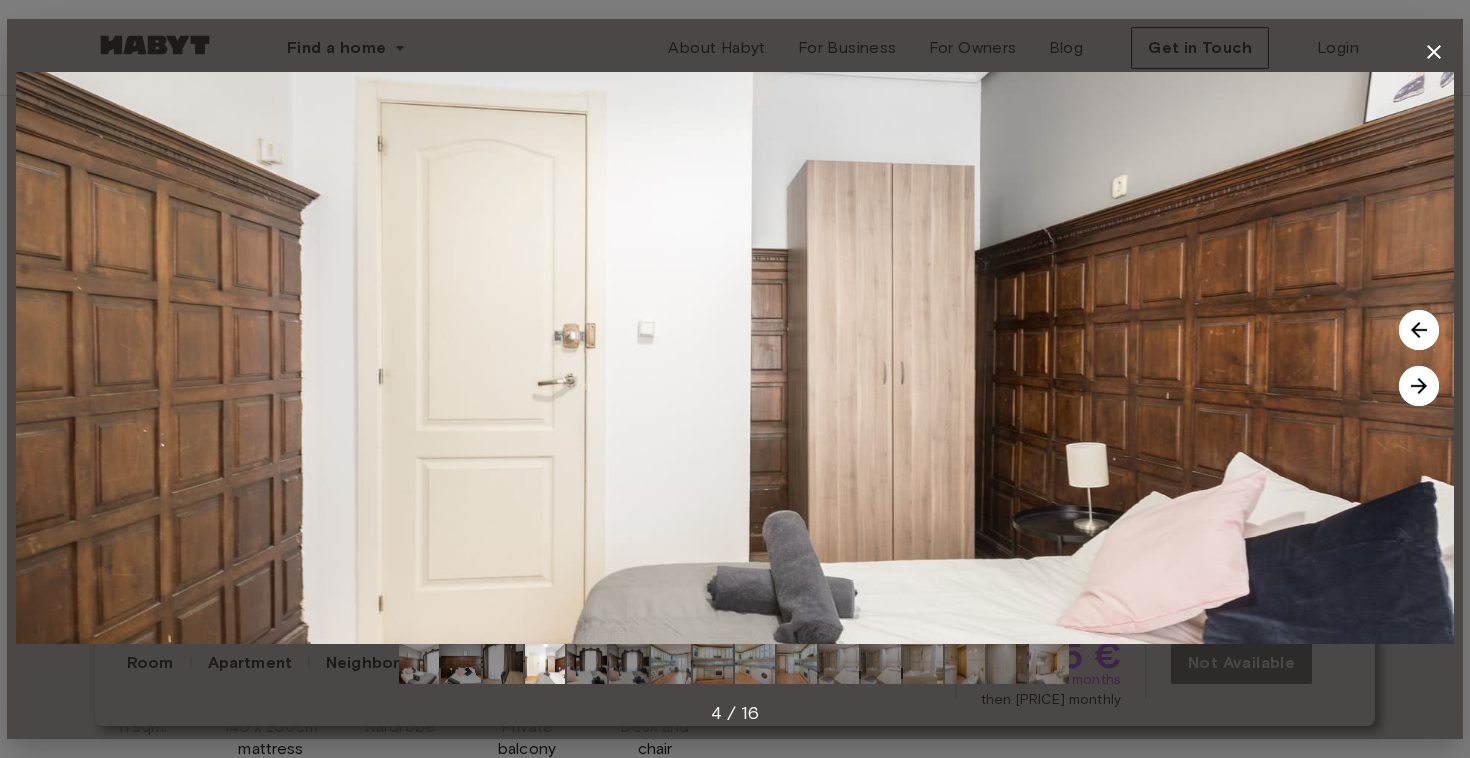 click at bounding box center (1419, 386) 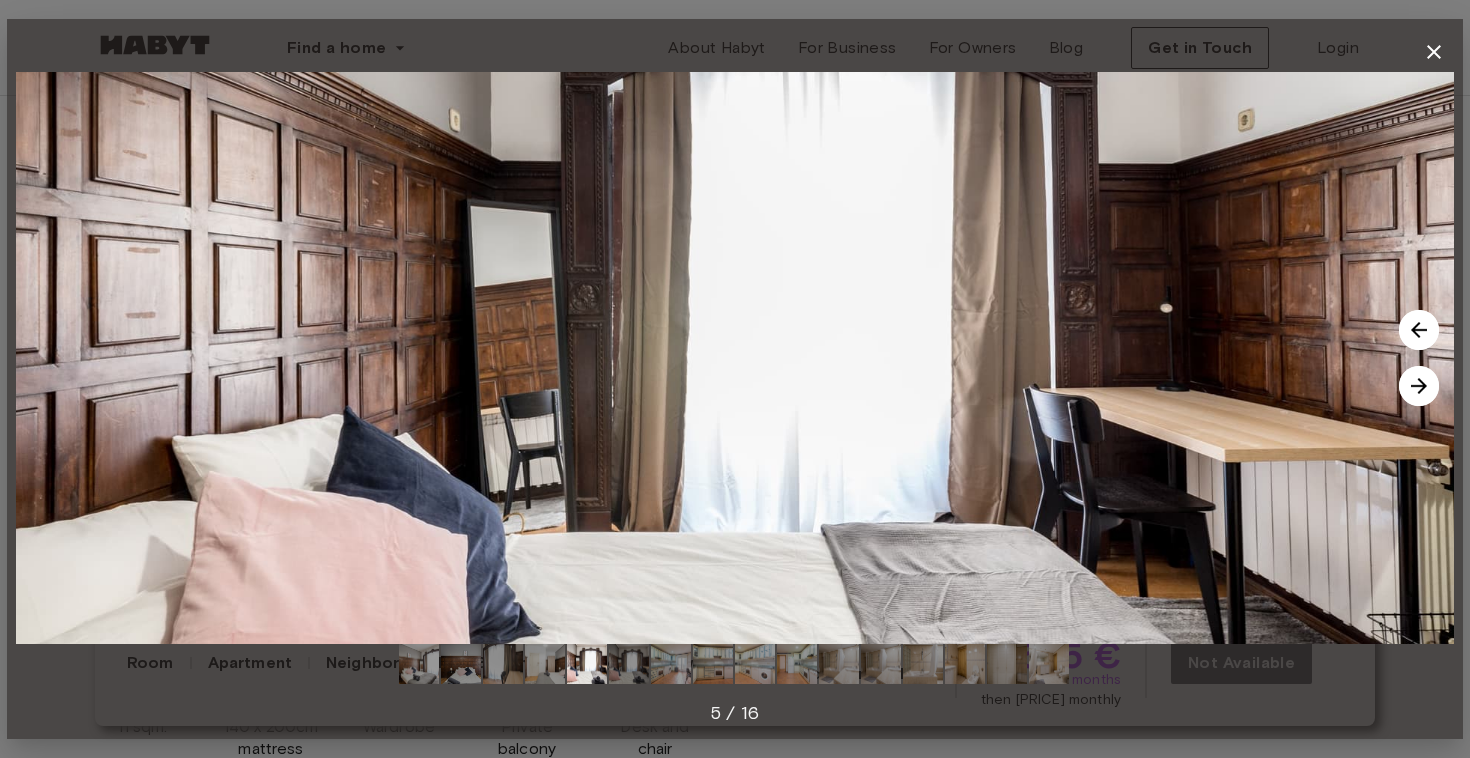 click at bounding box center [1419, 386] 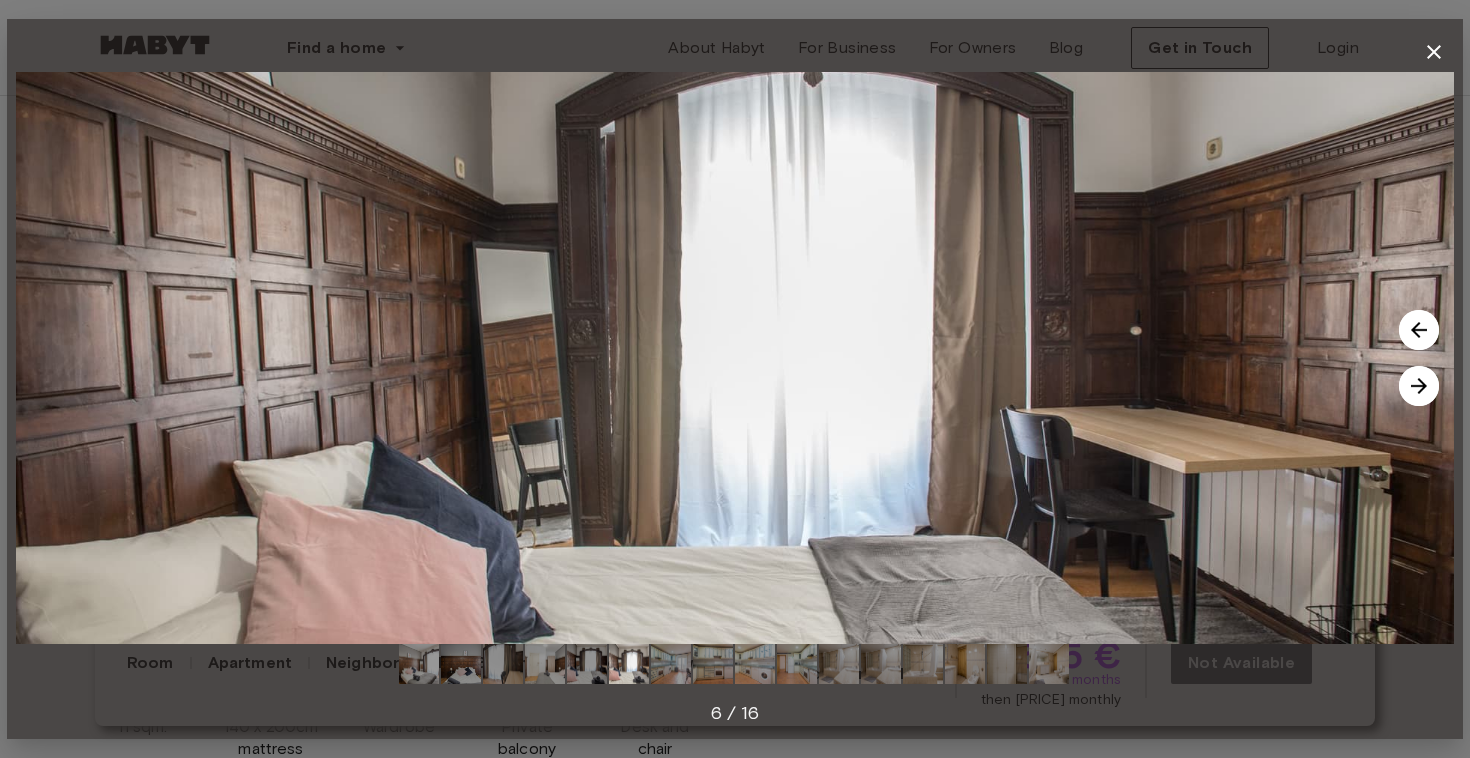 click at bounding box center (1419, 386) 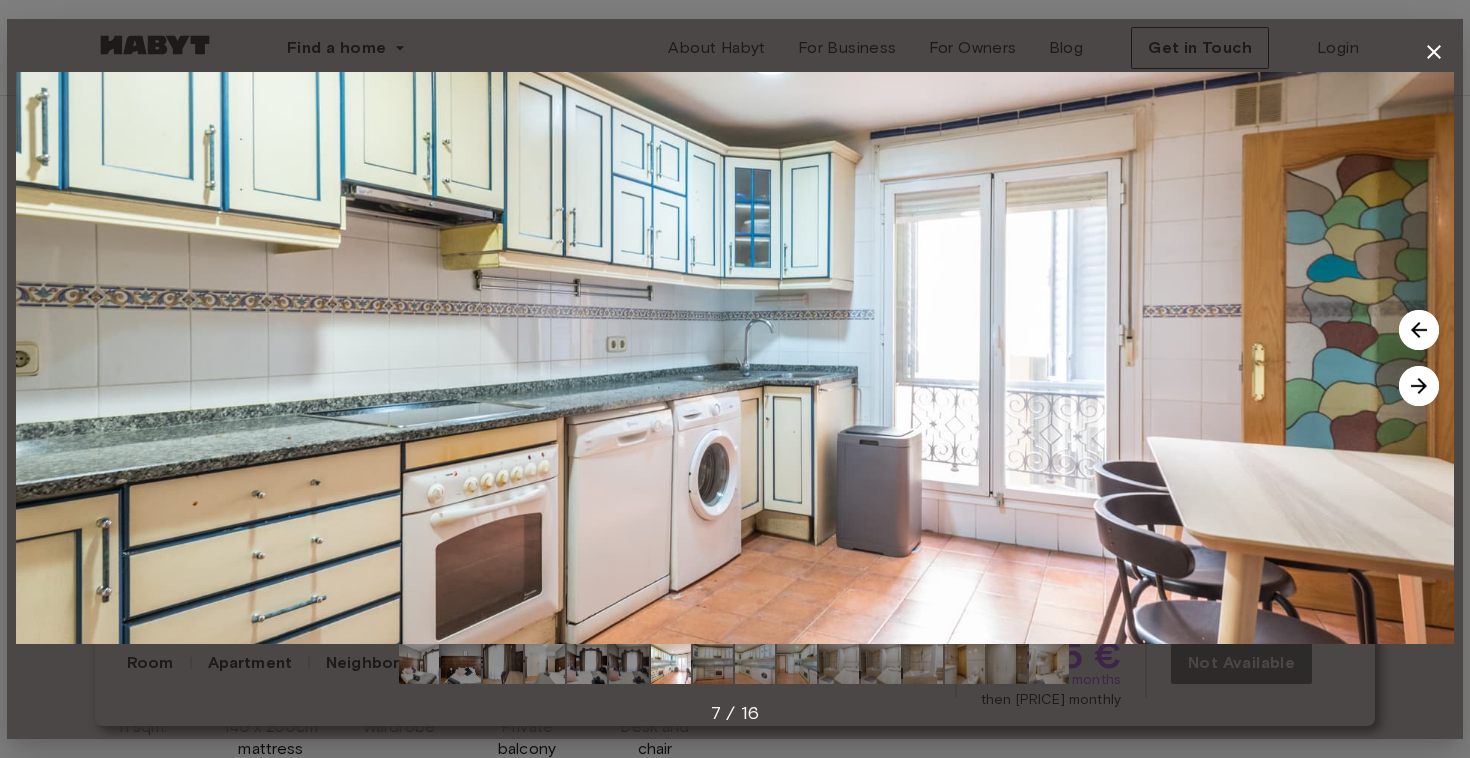 click at bounding box center [1419, 386] 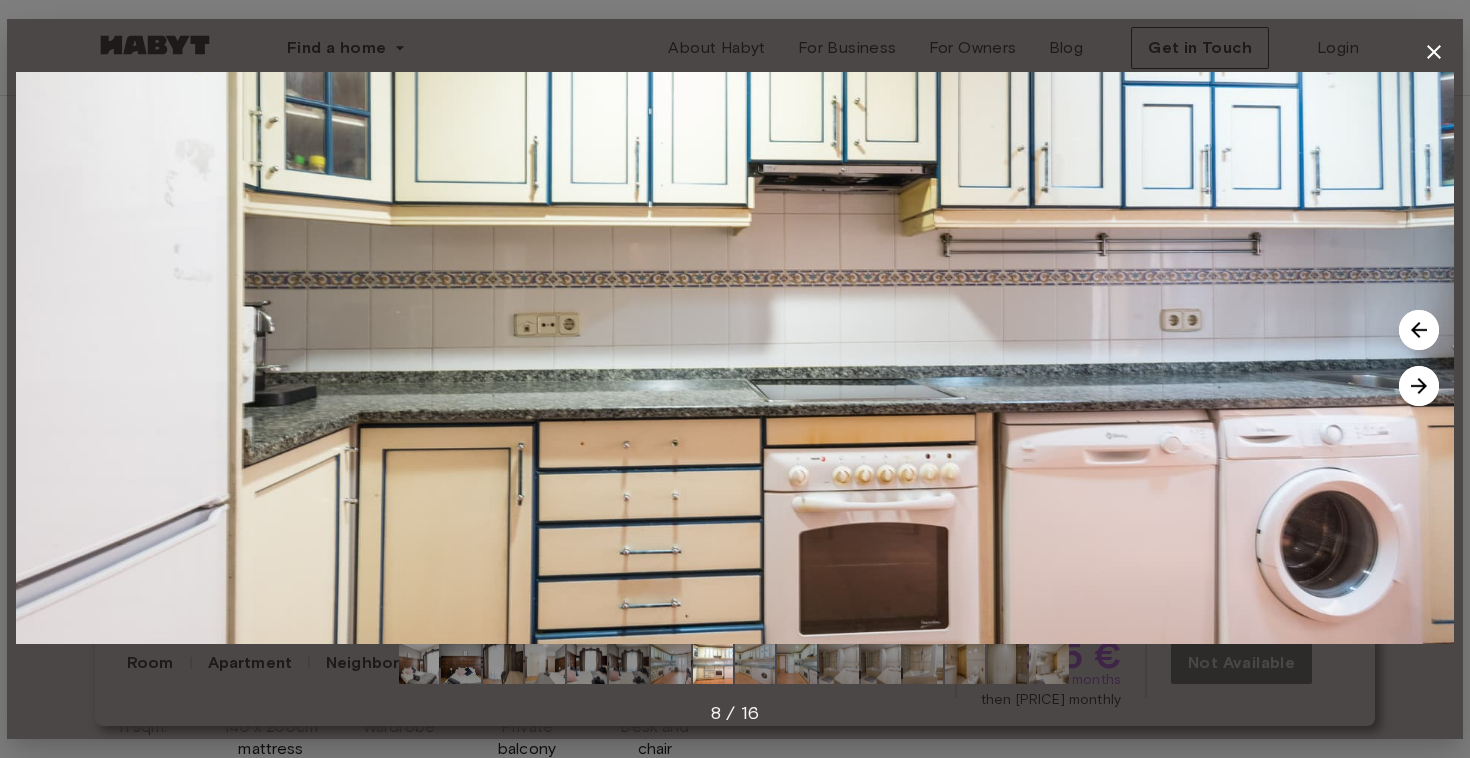 click at bounding box center (1419, 386) 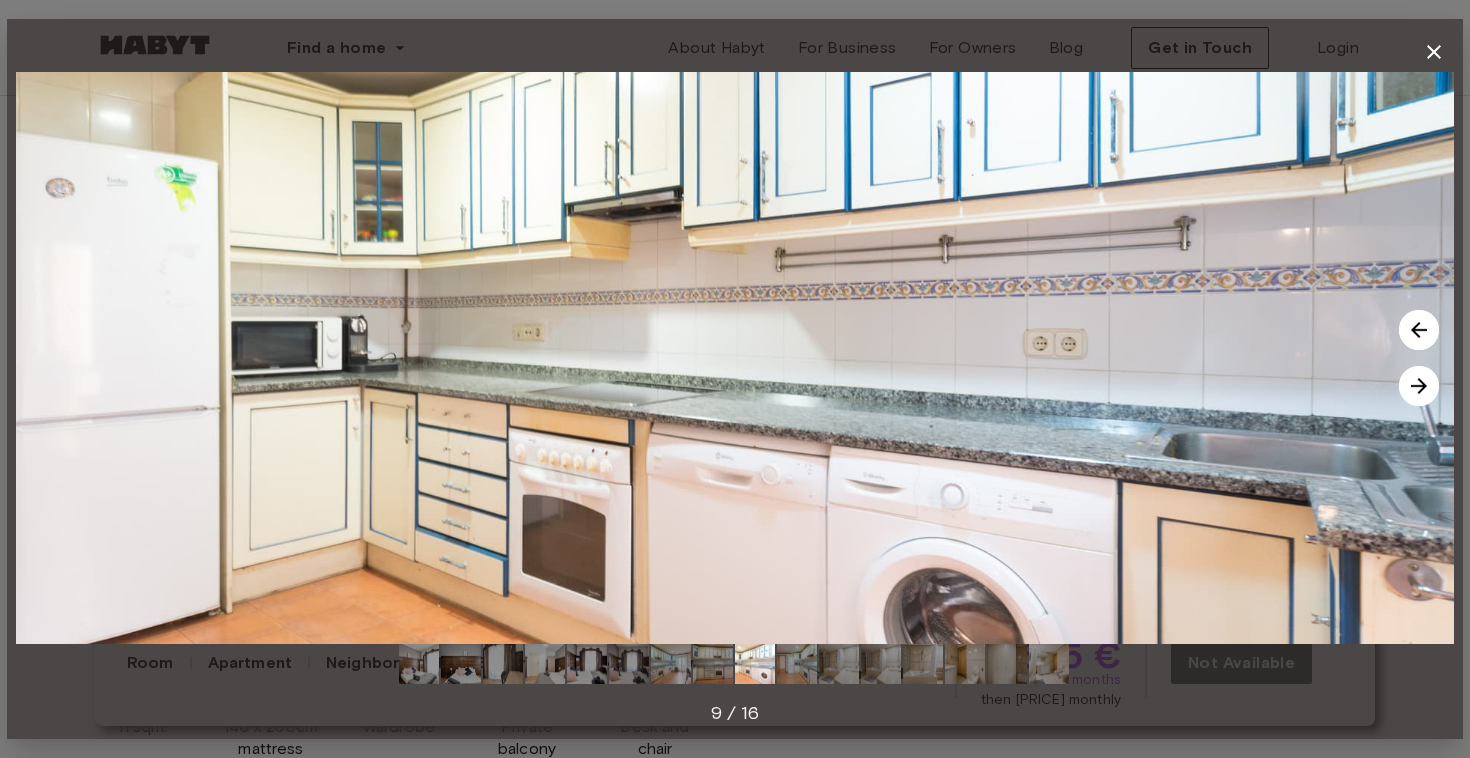 click at bounding box center [1419, 386] 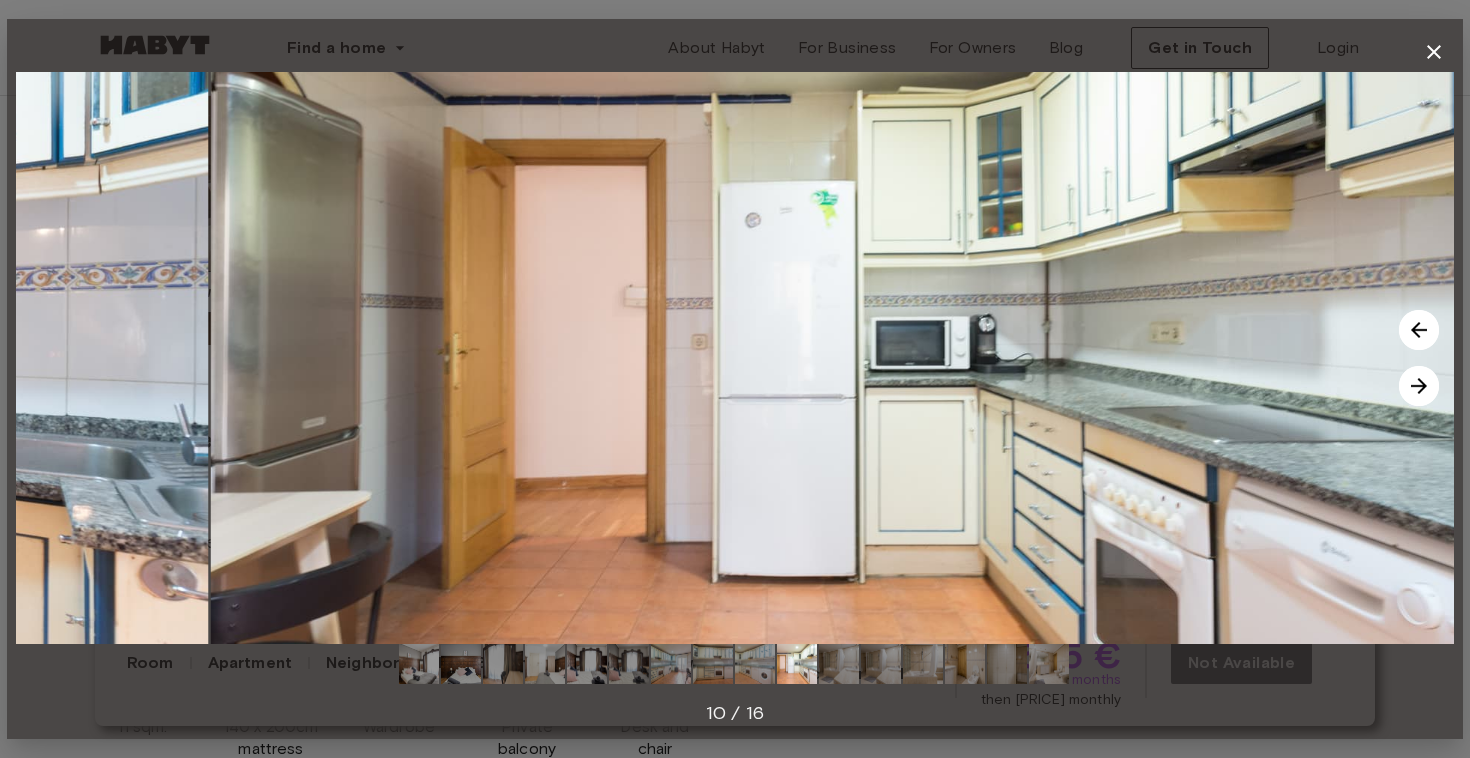 click at bounding box center [1419, 386] 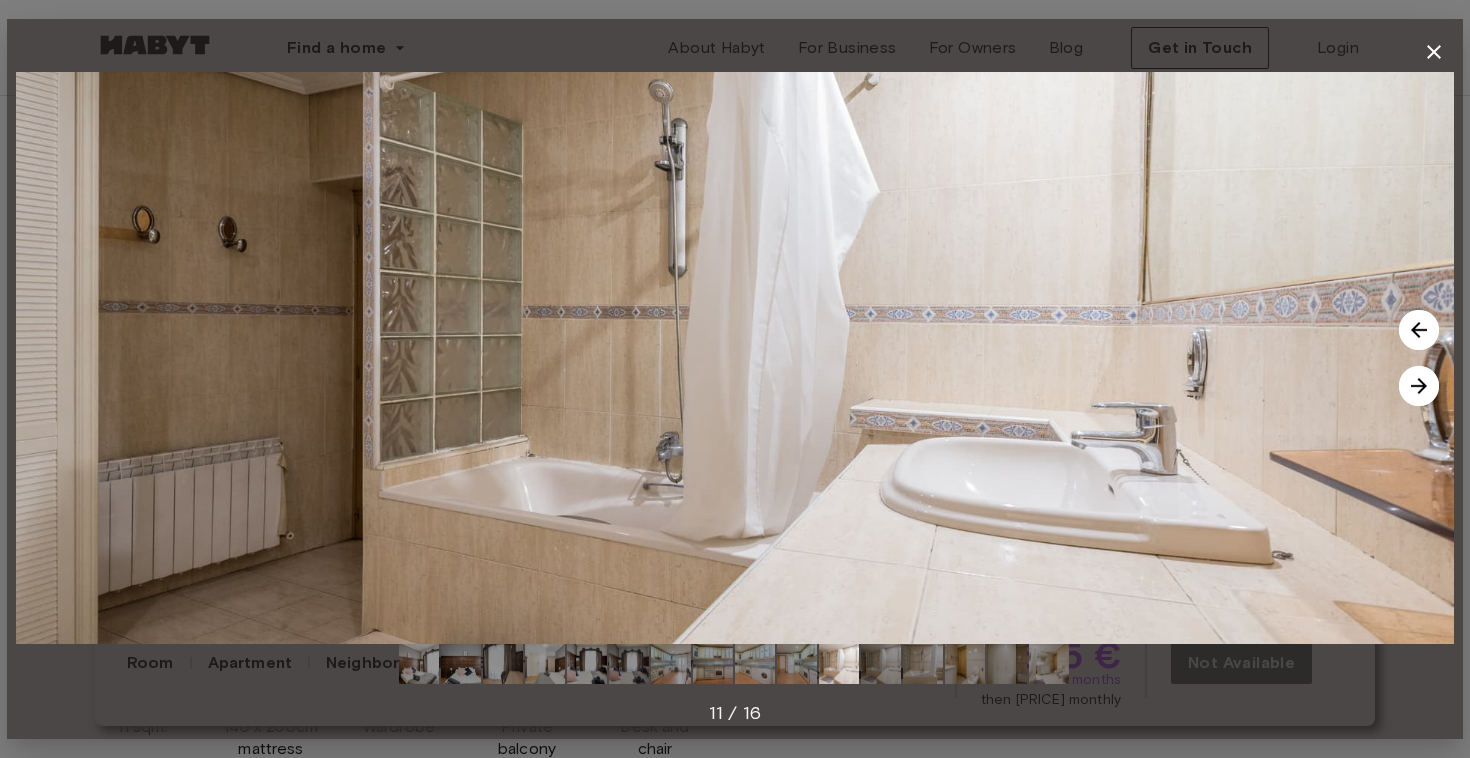 click at bounding box center (1419, 386) 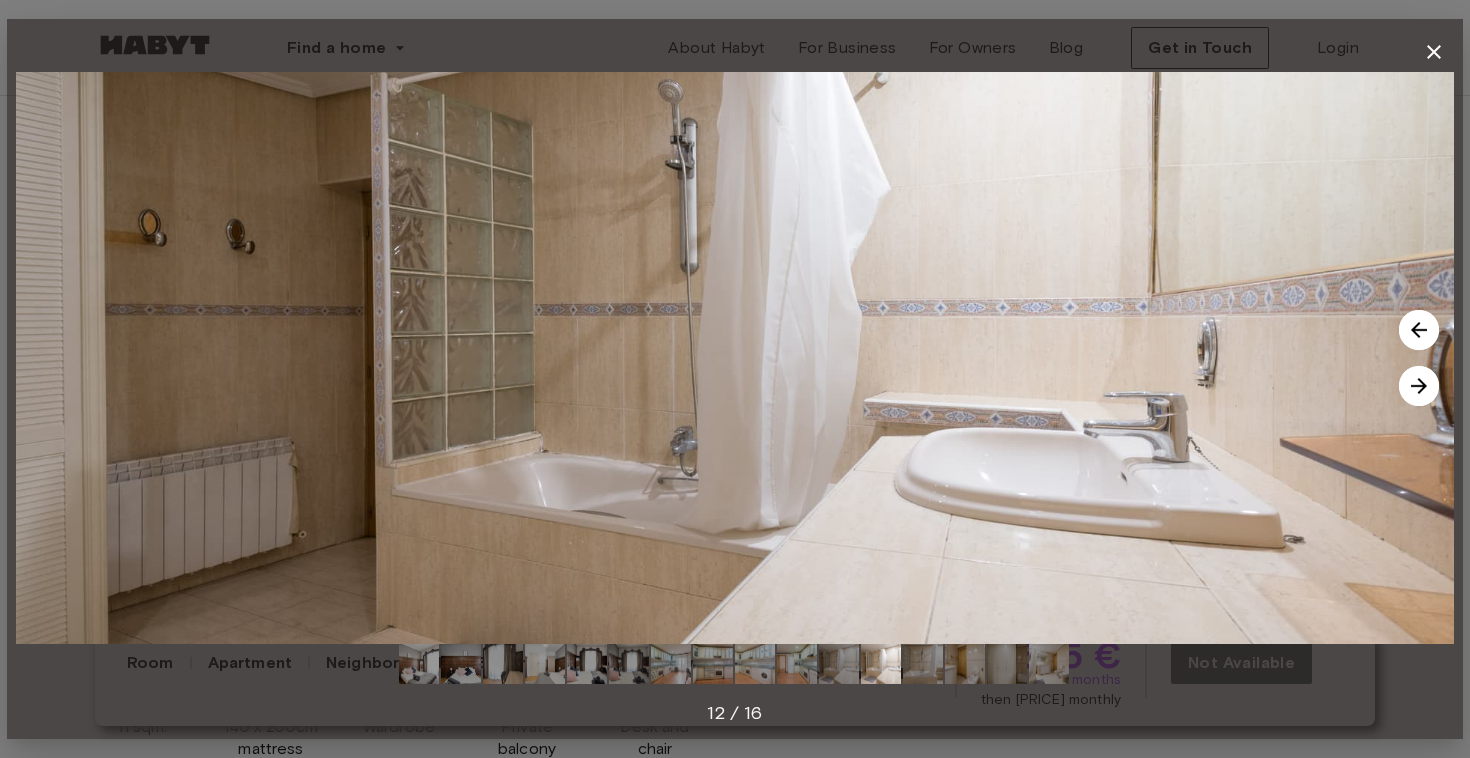 click at bounding box center [1419, 386] 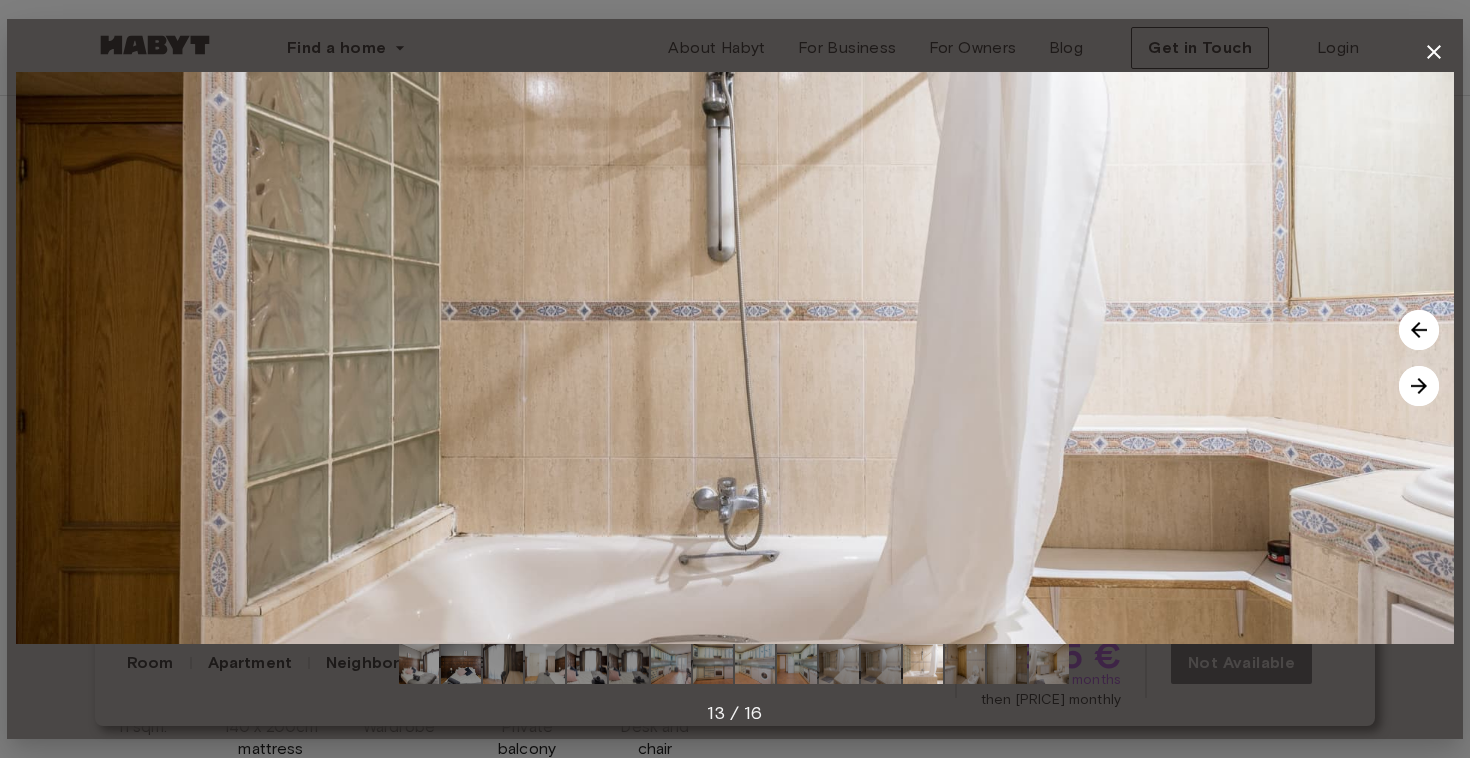 click at bounding box center [1419, 386] 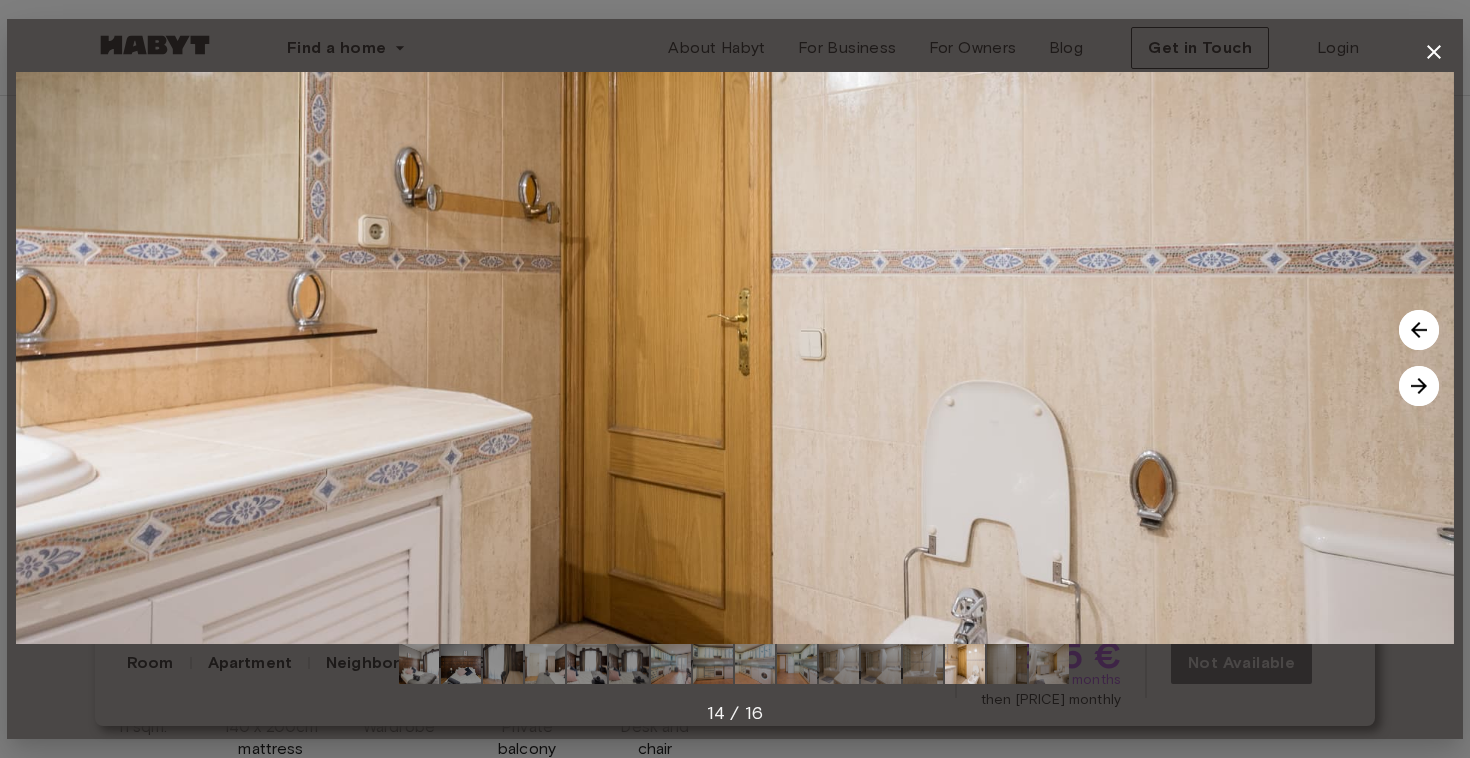 click at bounding box center (1419, 386) 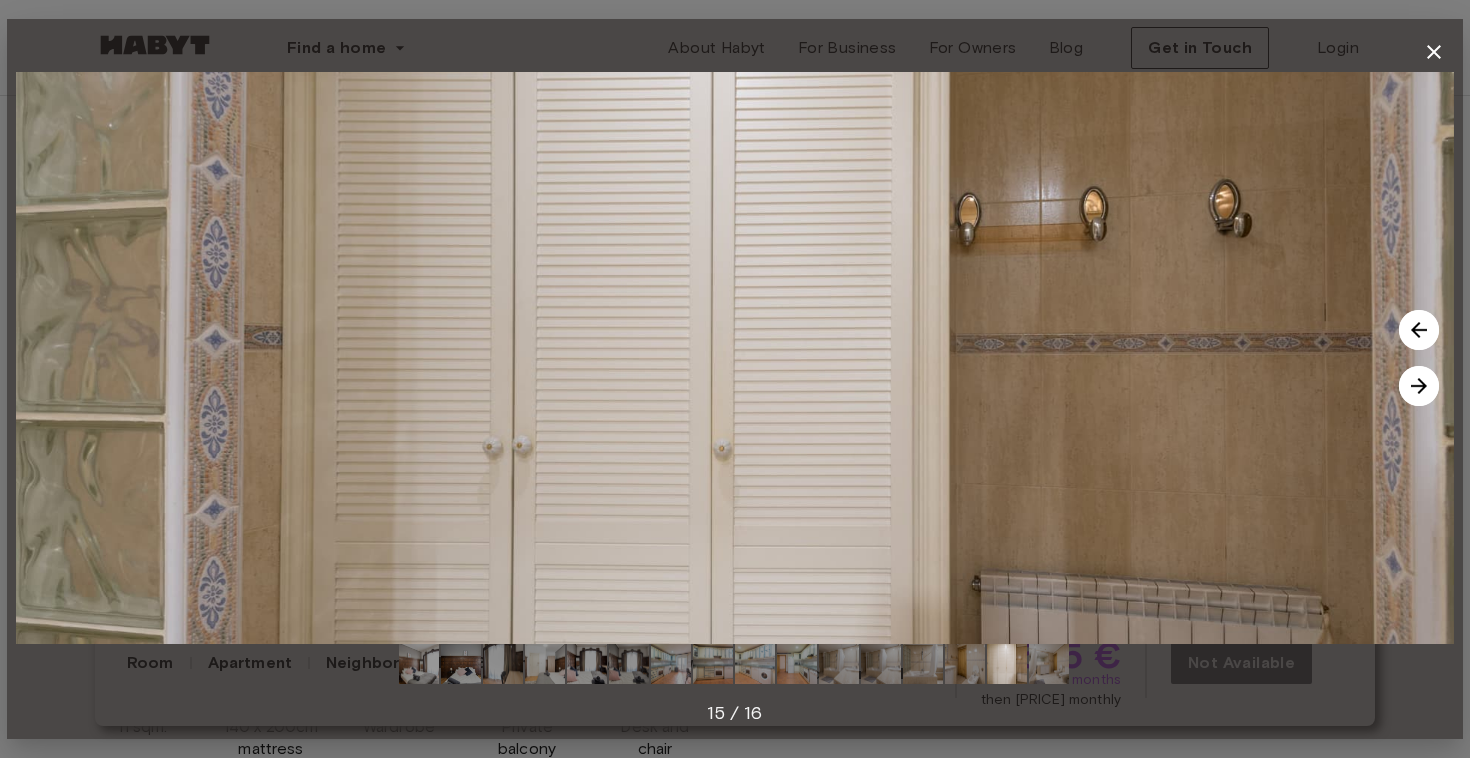 click at bounding box center [1419, 386] 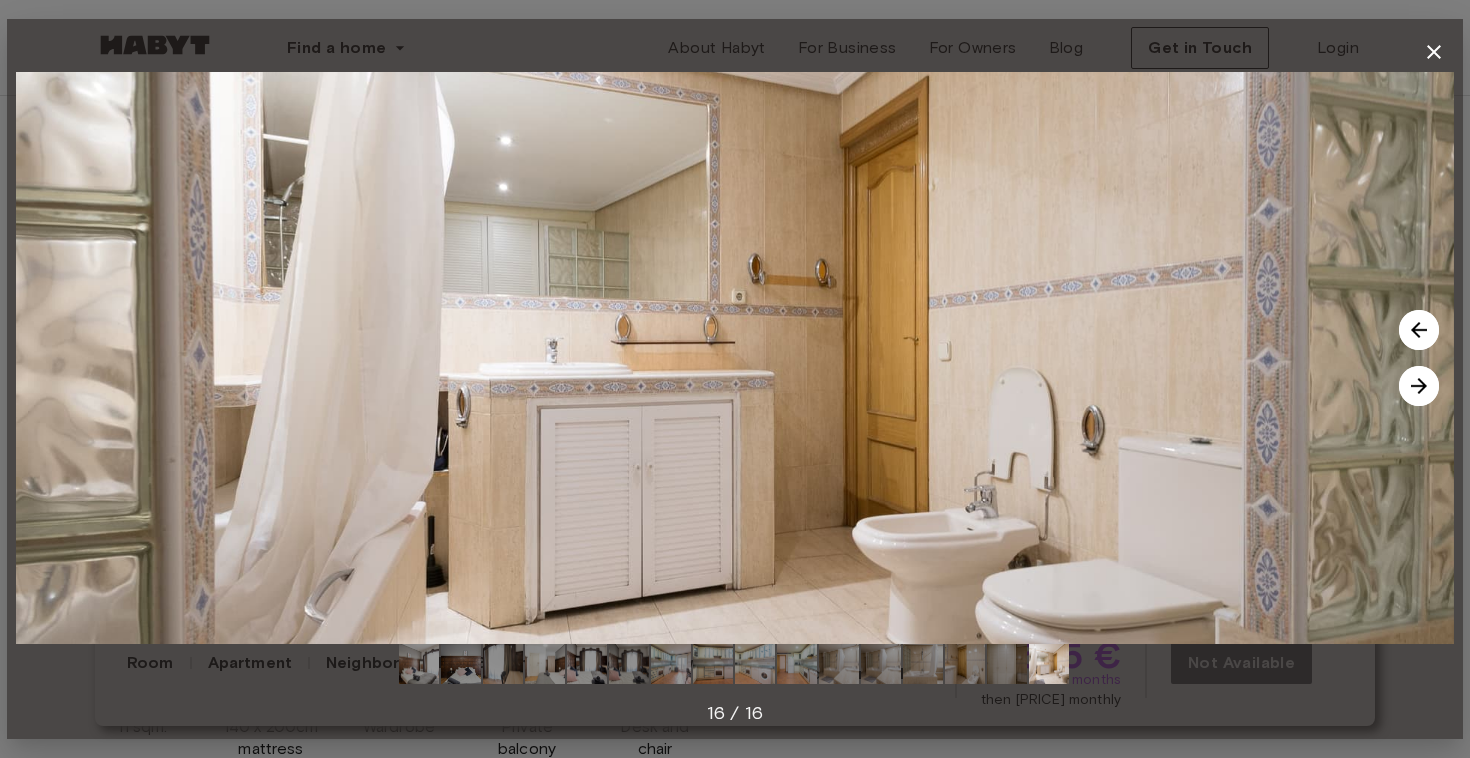 click at bounding box center [1419, 386] 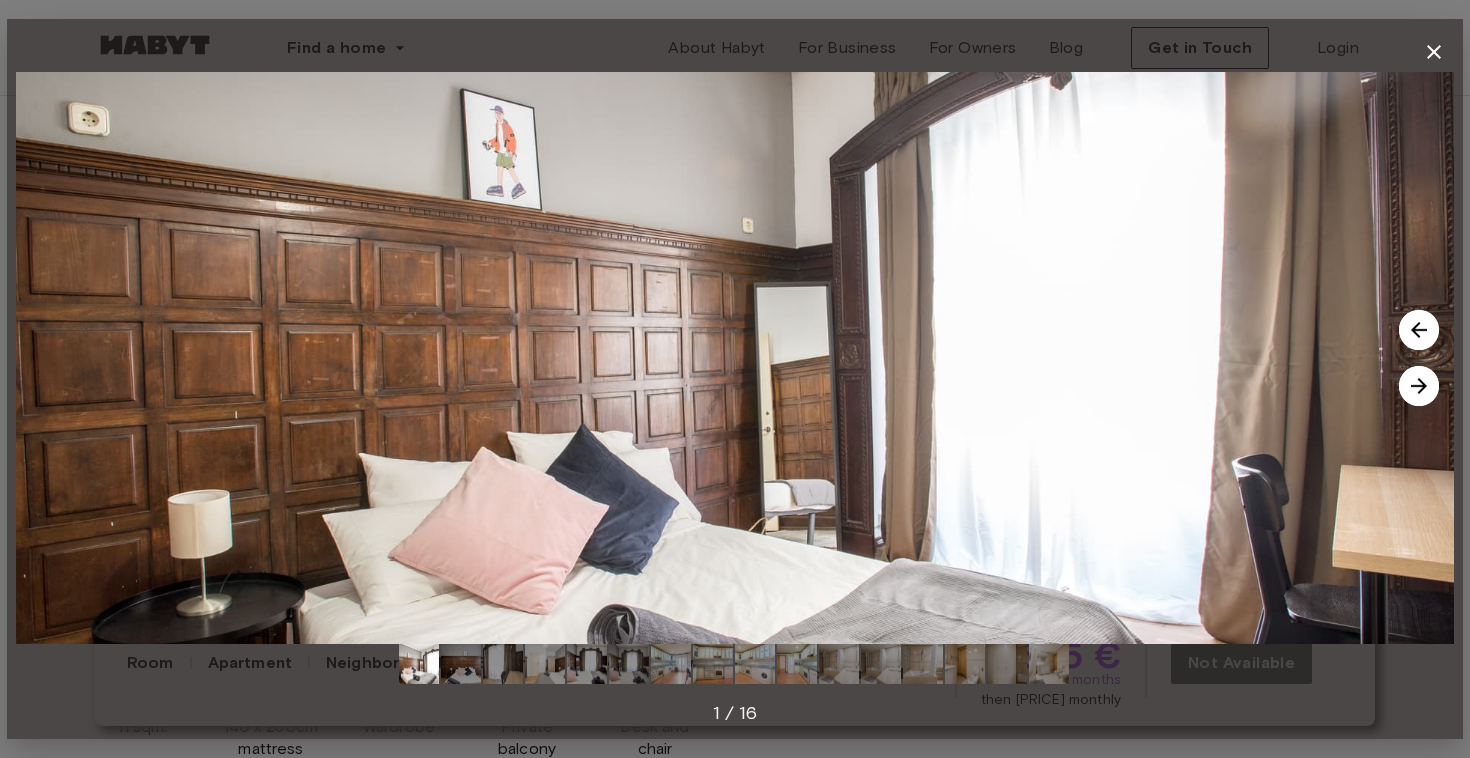 click at bounding box center [1419, 386] 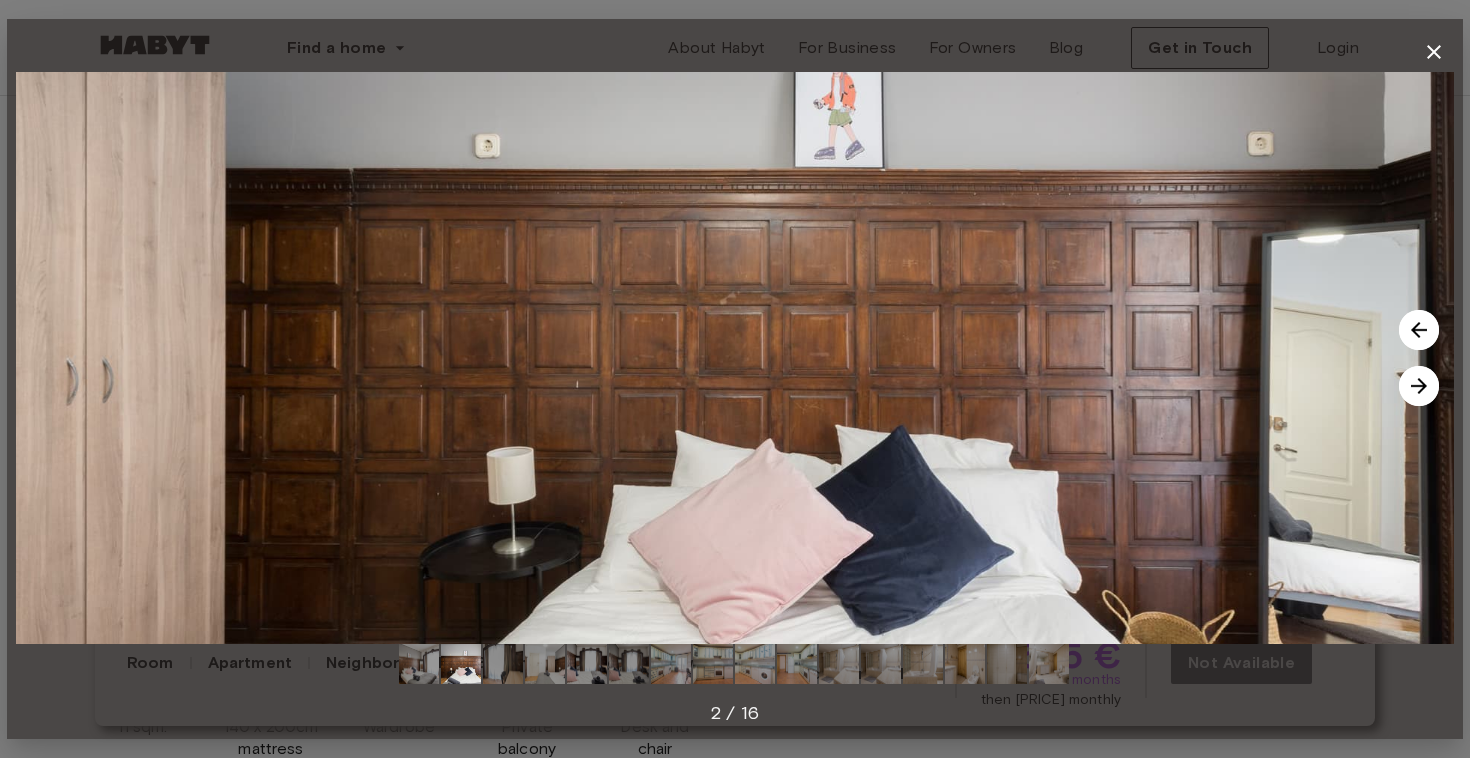 click at bounding box center (1419, 386) 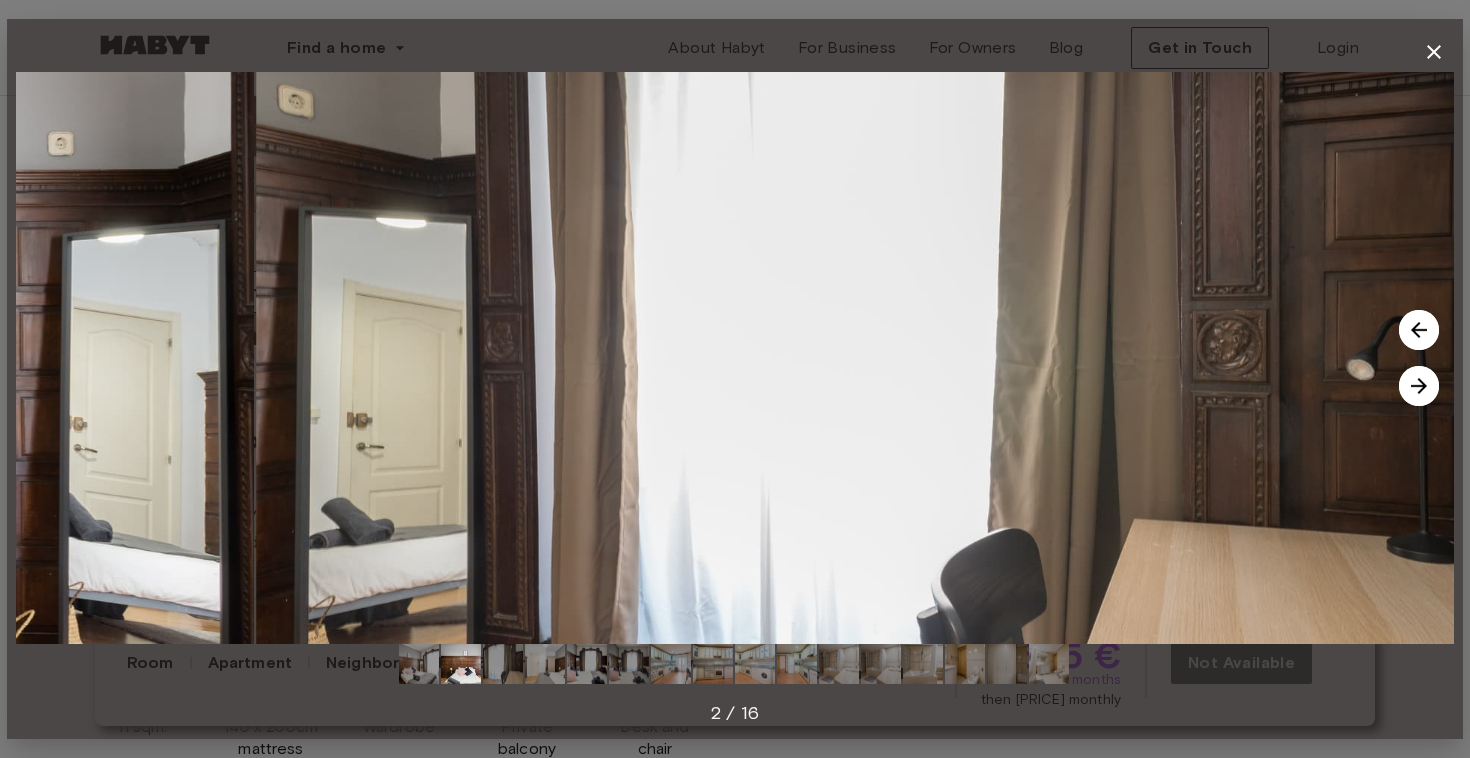 click at bounding box center [1419, 386] 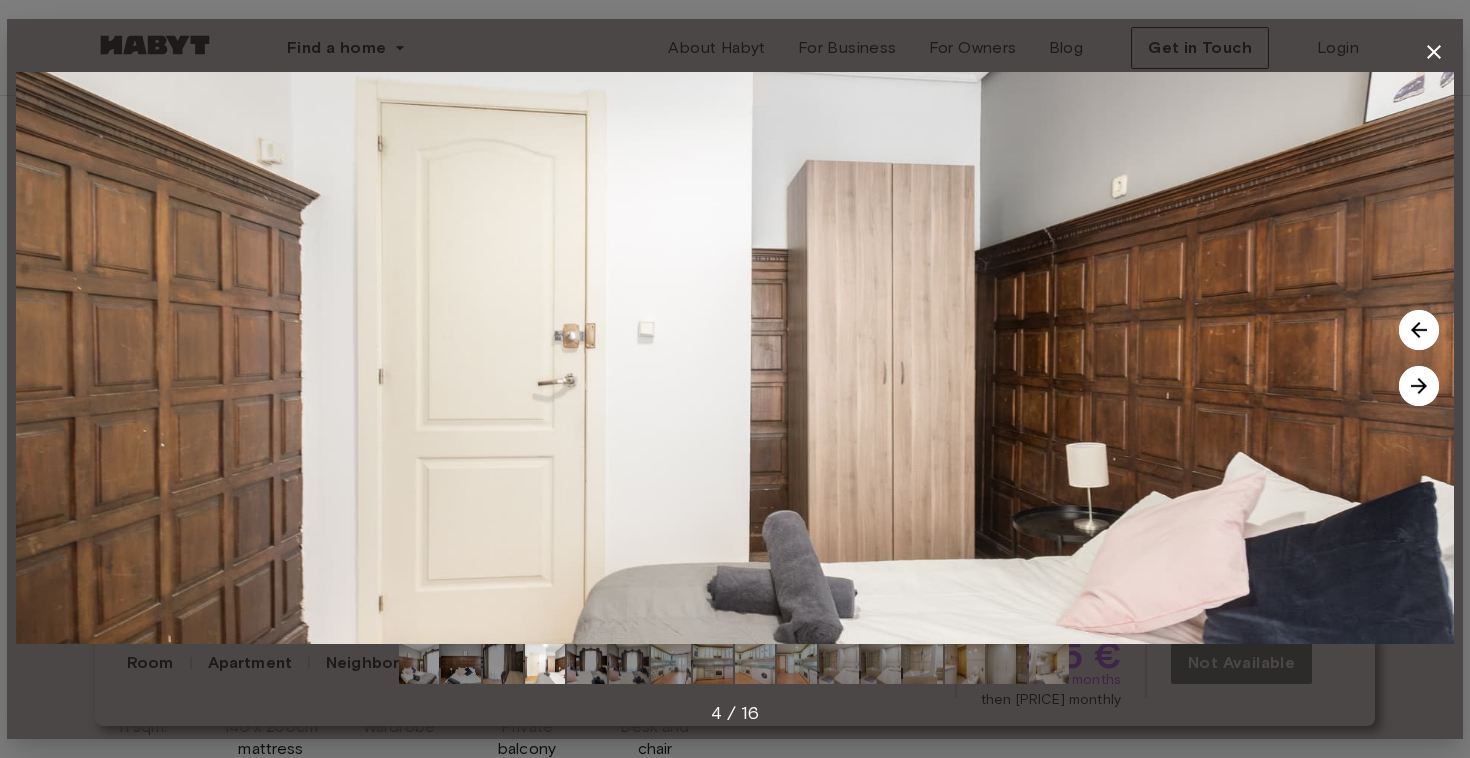 click at bounding box center [1419, 386] 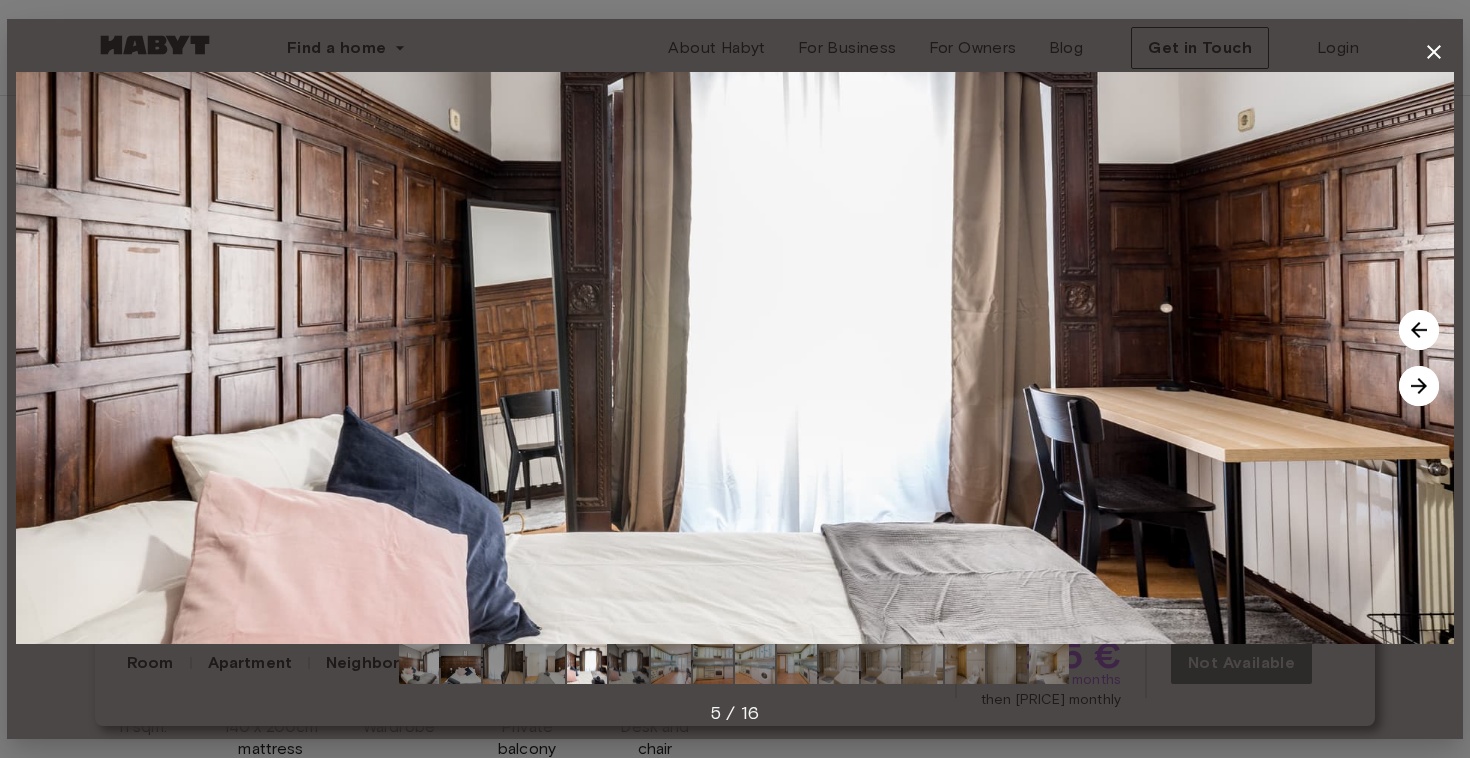 click at bounding box center (1419, 386) 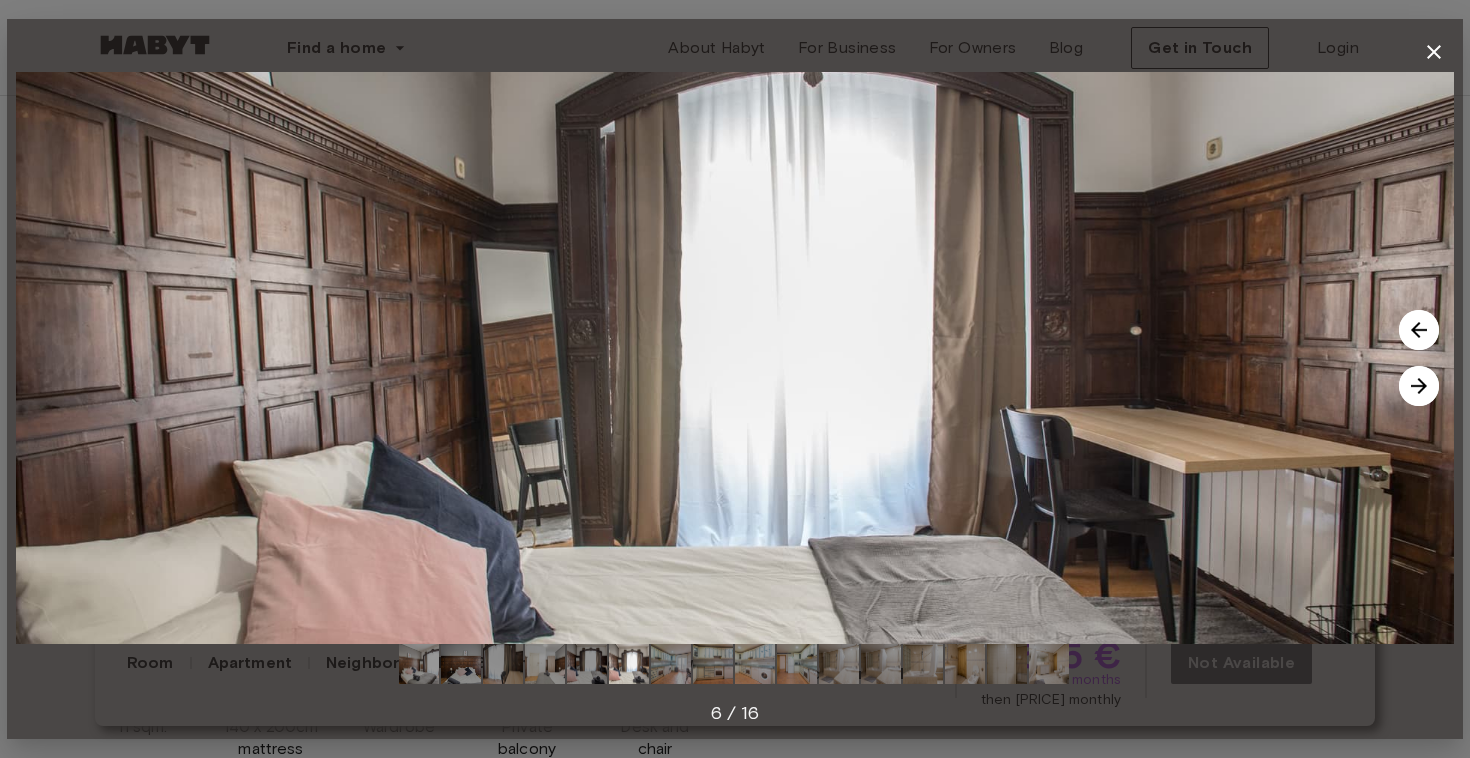 click at bounding box center [1419, 386] 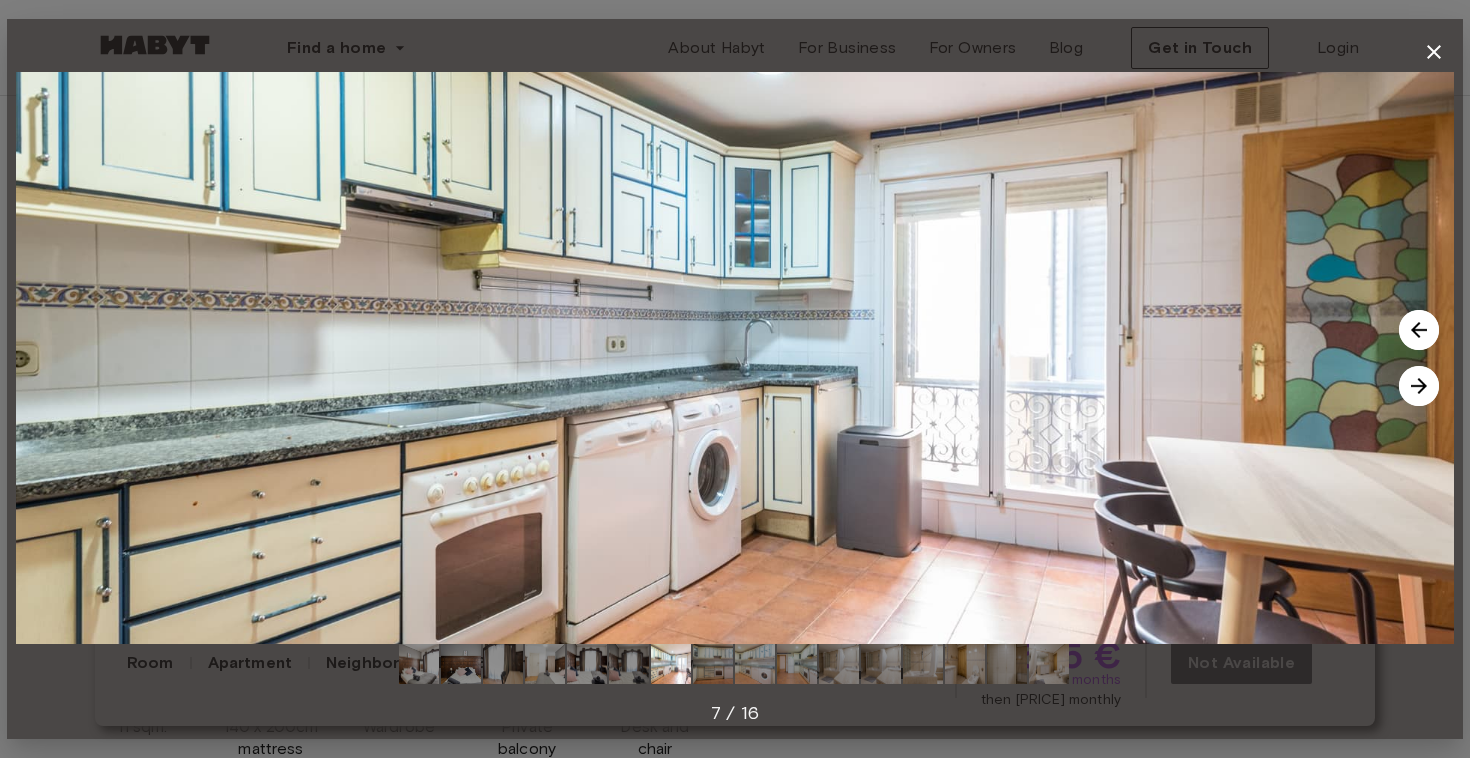 click at bounding box center (1419, 386) 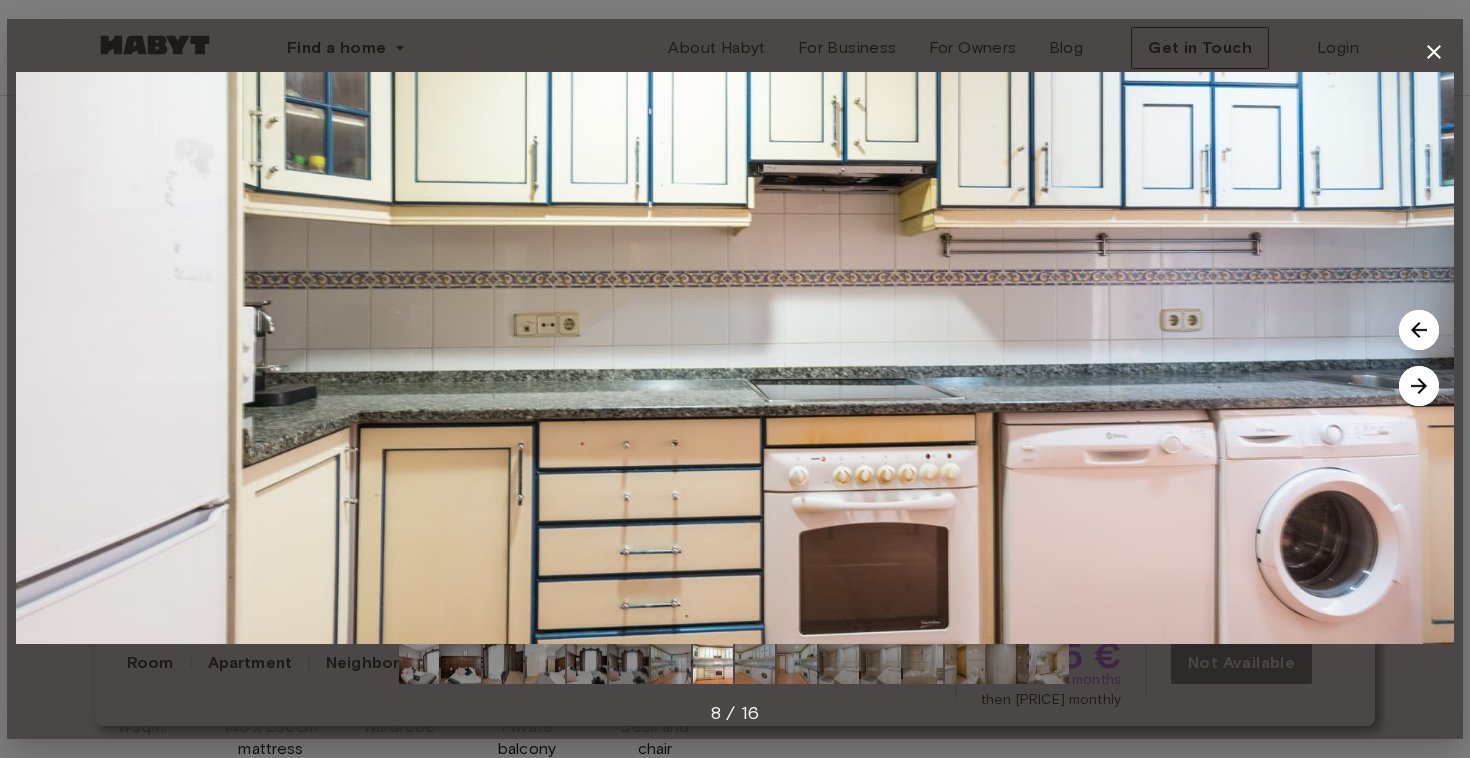 click at bounding box center [1419, 386] 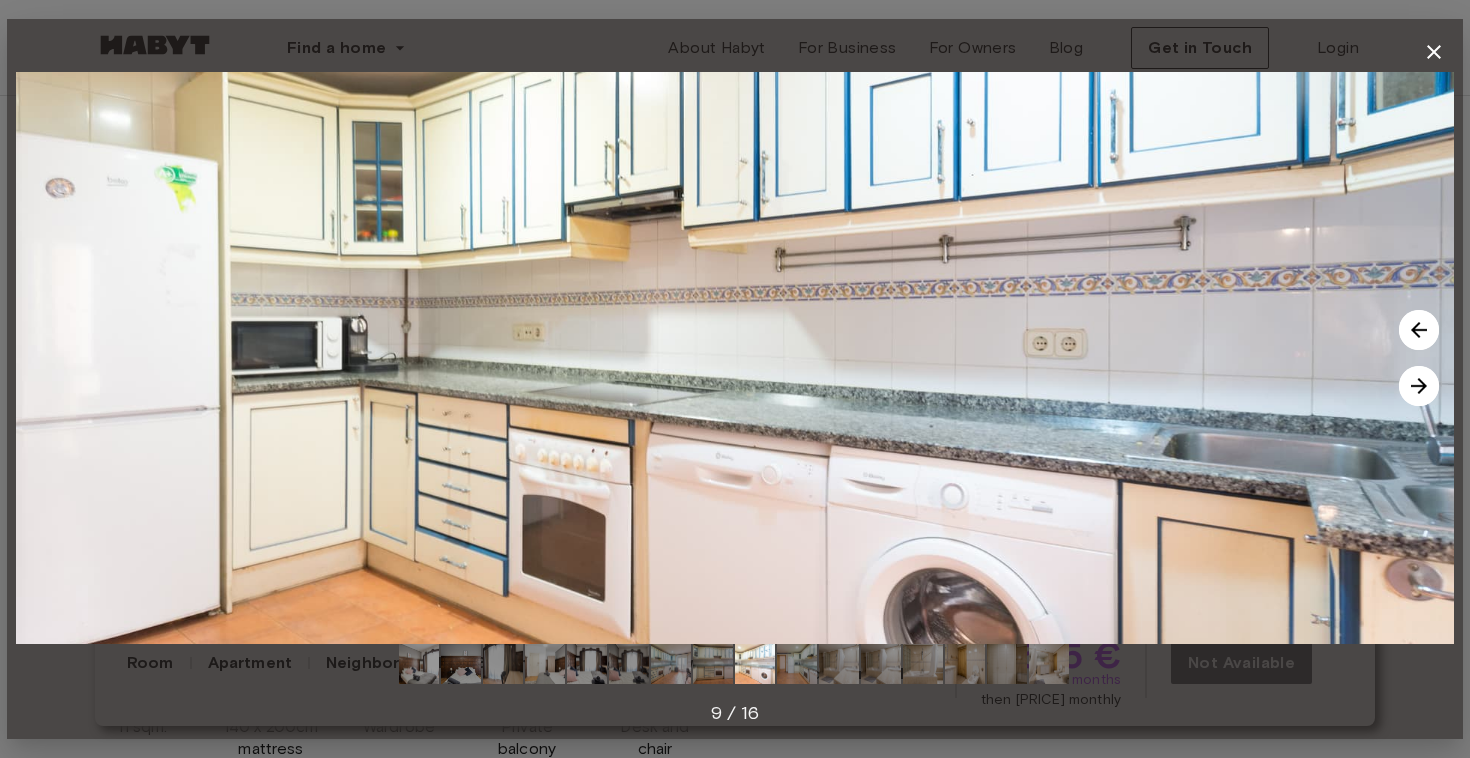 click at bounding box center [1419, 386] 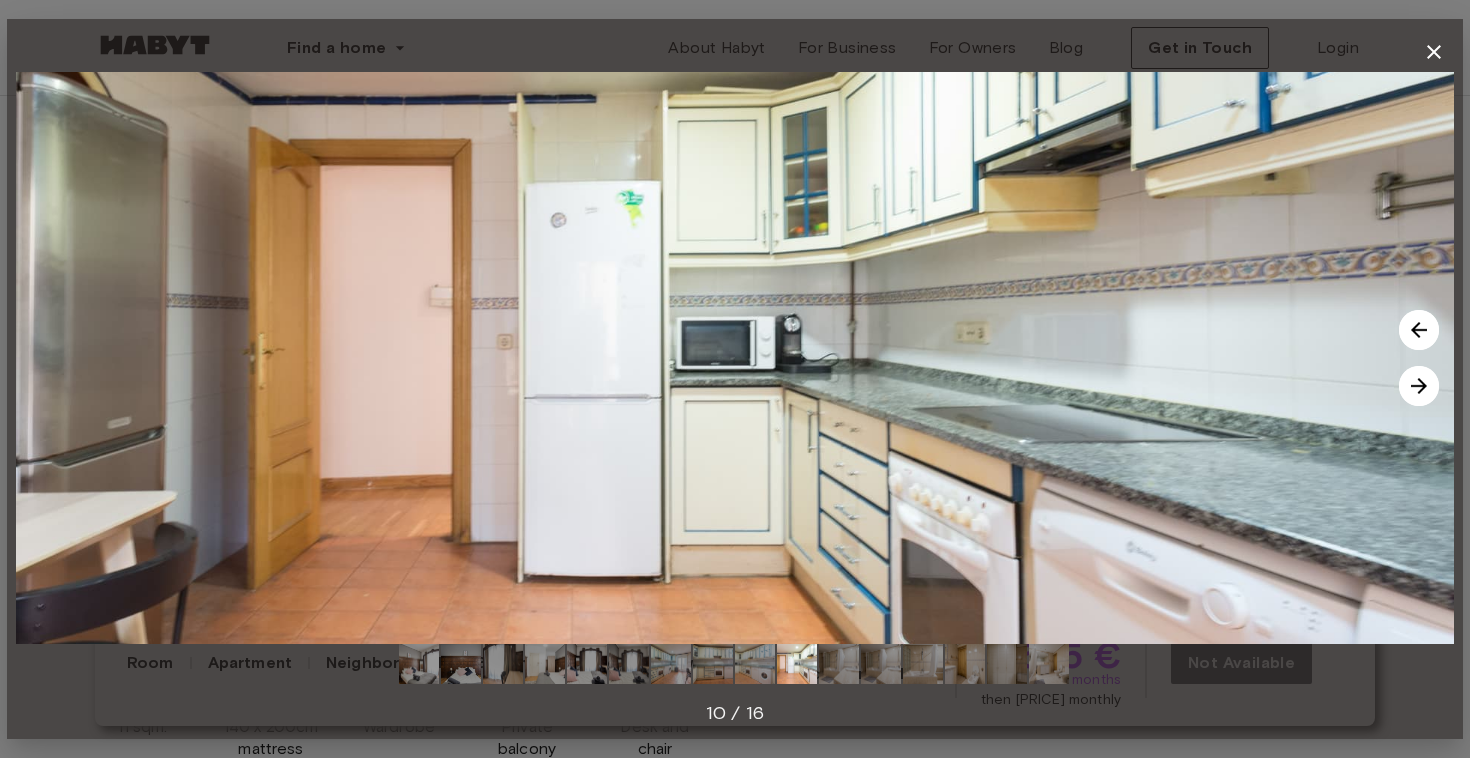 click at bounding box center (1419, 386) 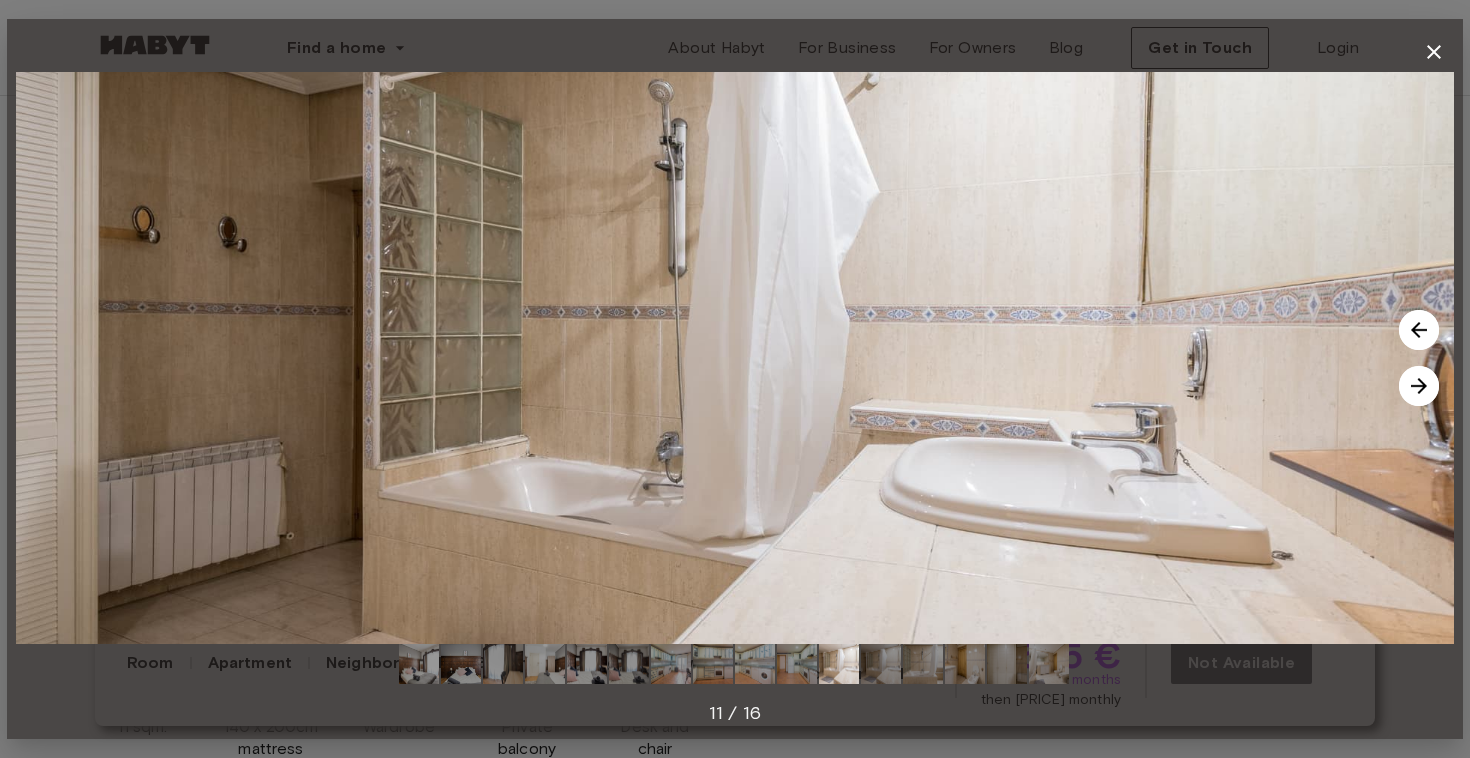 click at bounding box center [1419, 386] 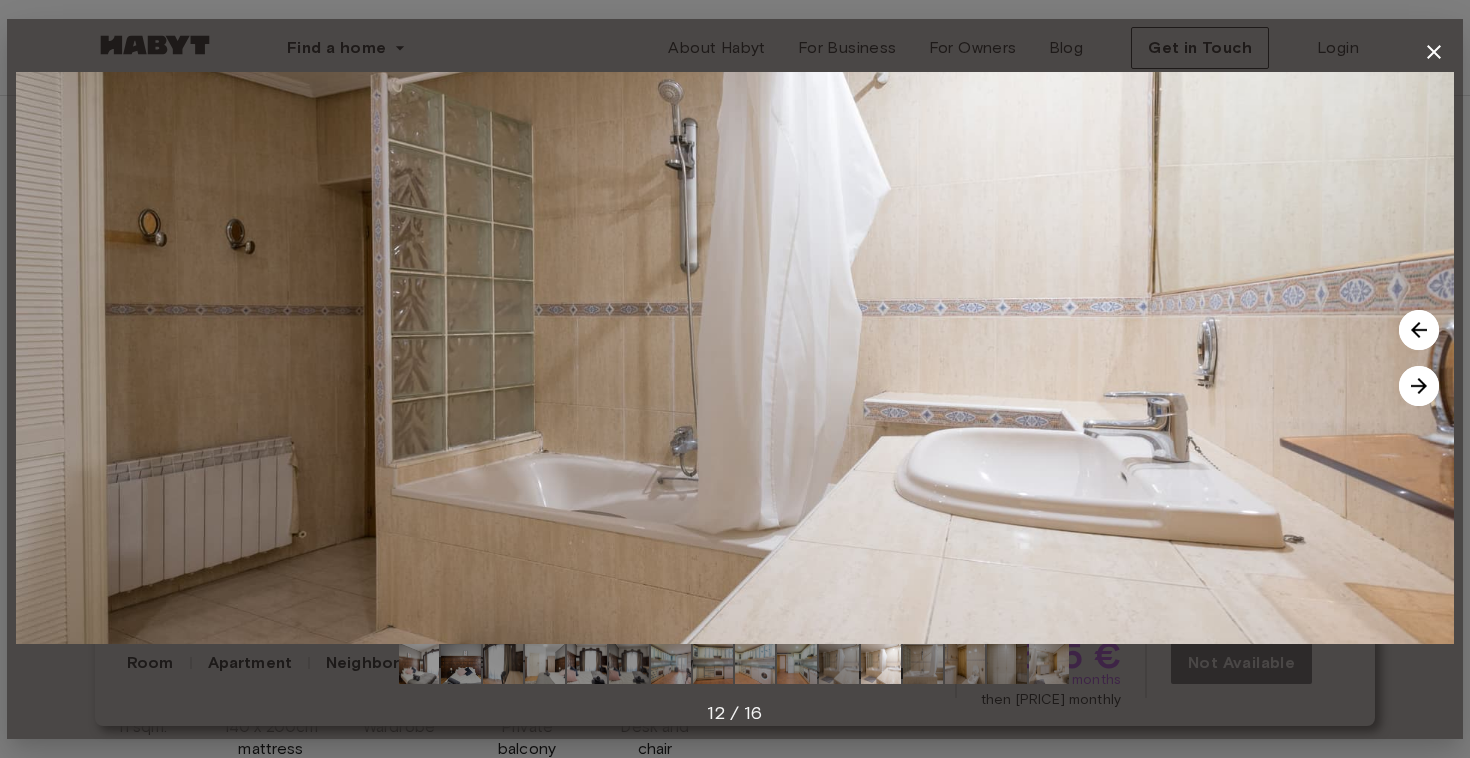 click at bounding box center (1419, 386) 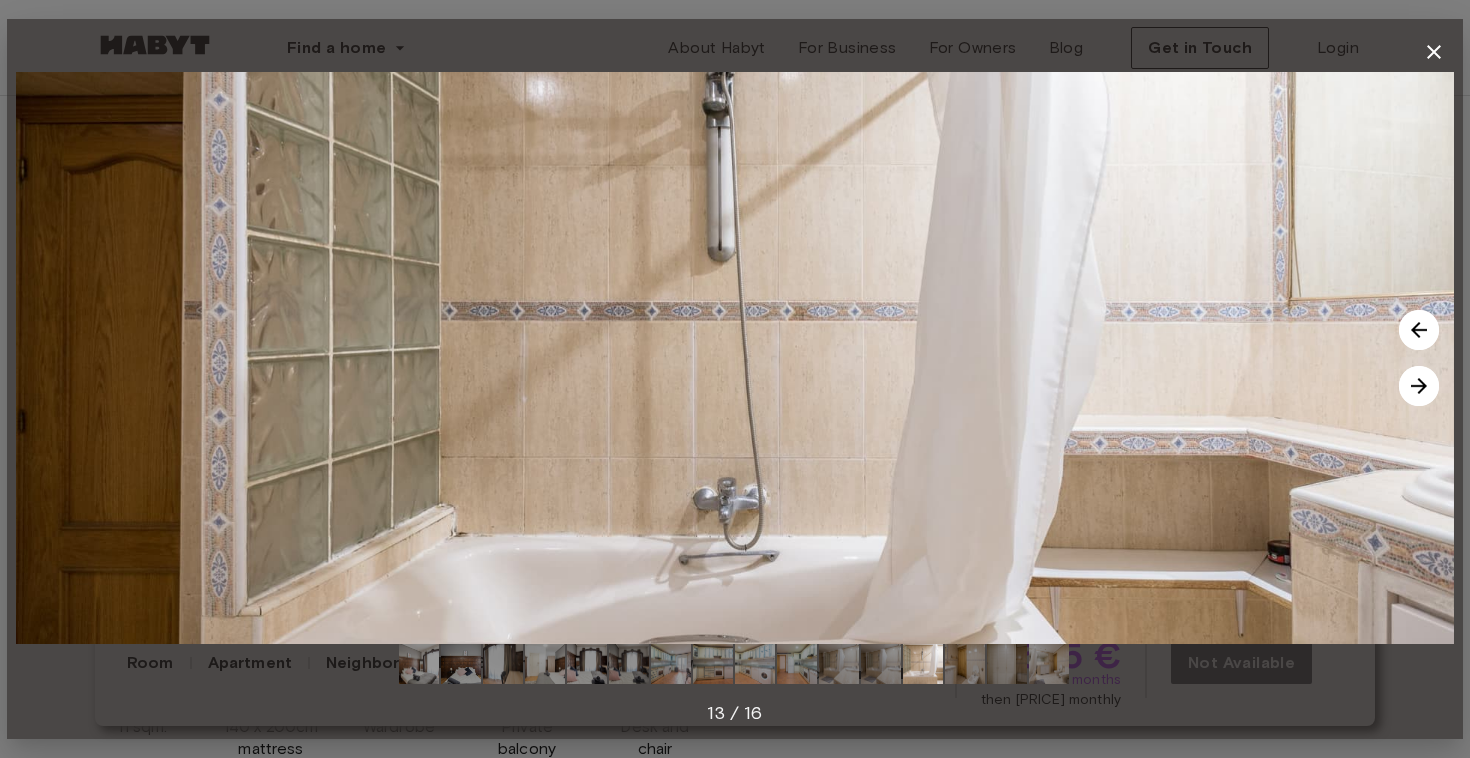click at bounding box center [1419, 386] 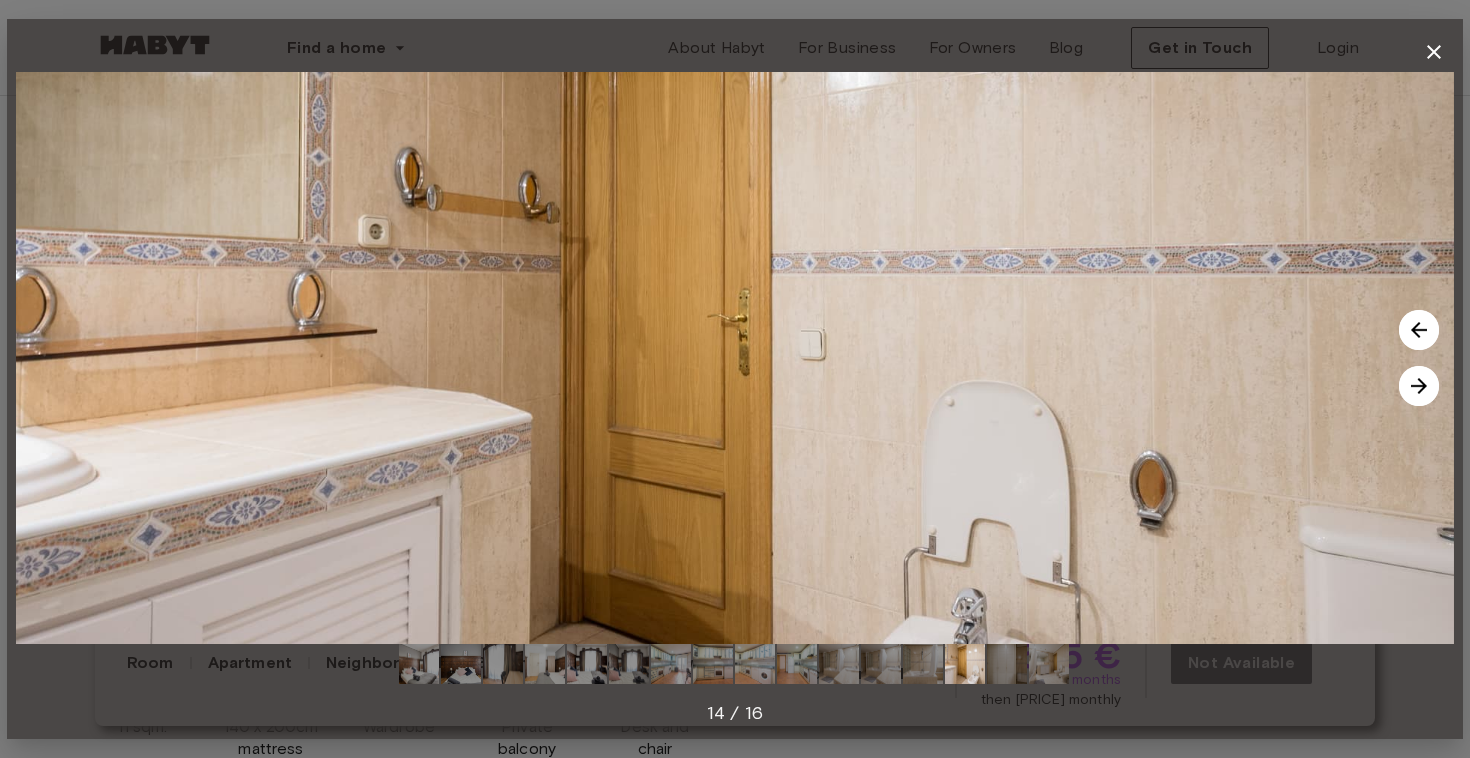 click at bounding box center [1419, 386] 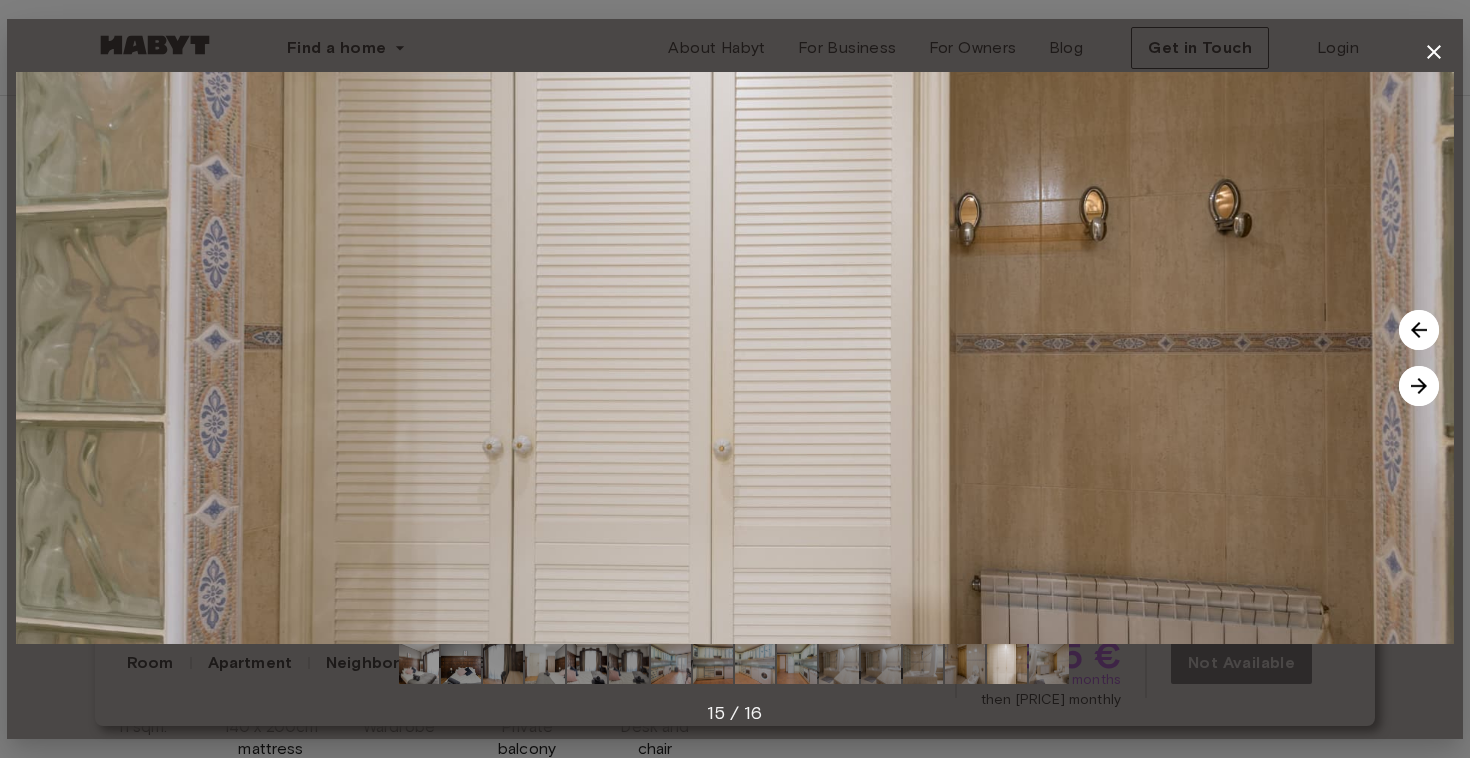 click at bounding box center (1419, 386) 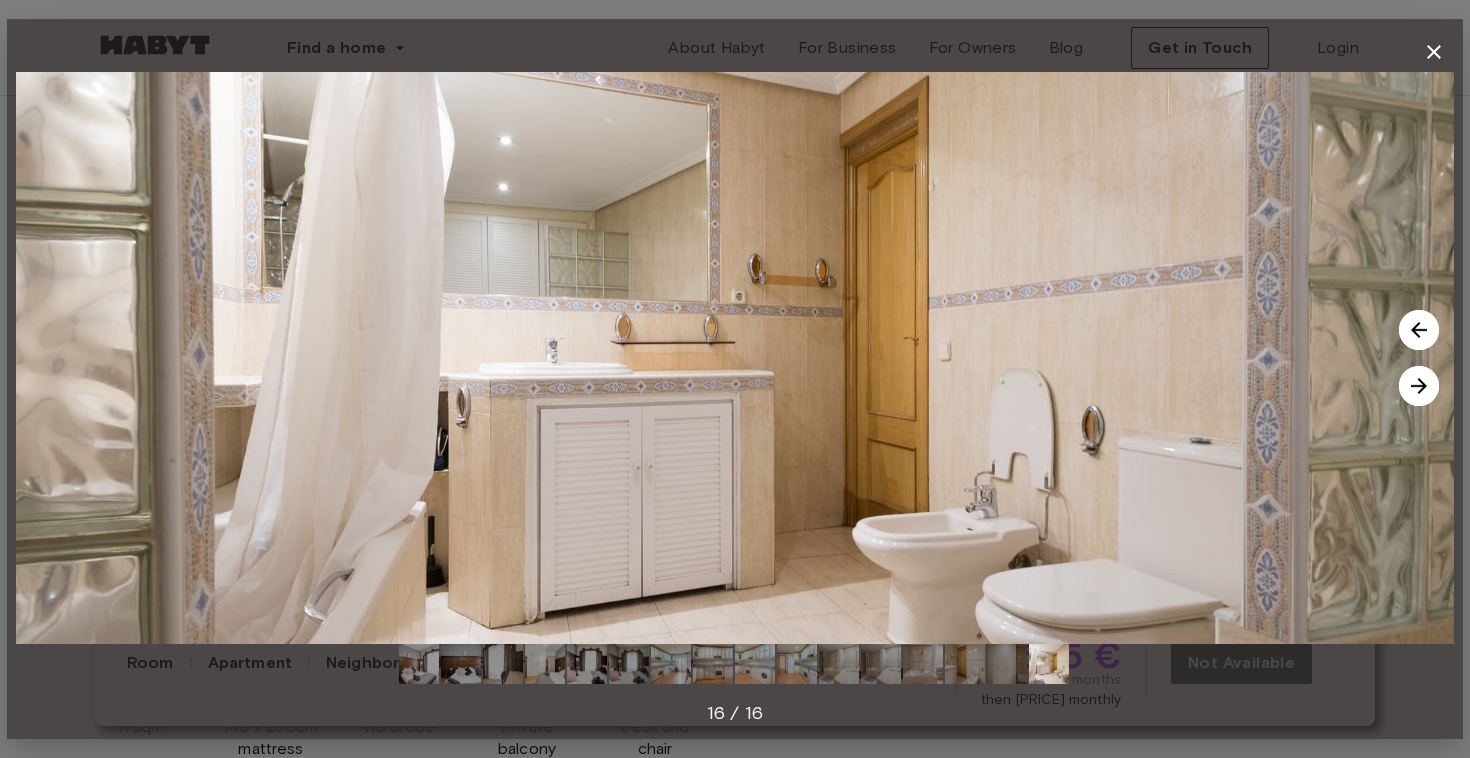 click at bounding box center [1419, 386] 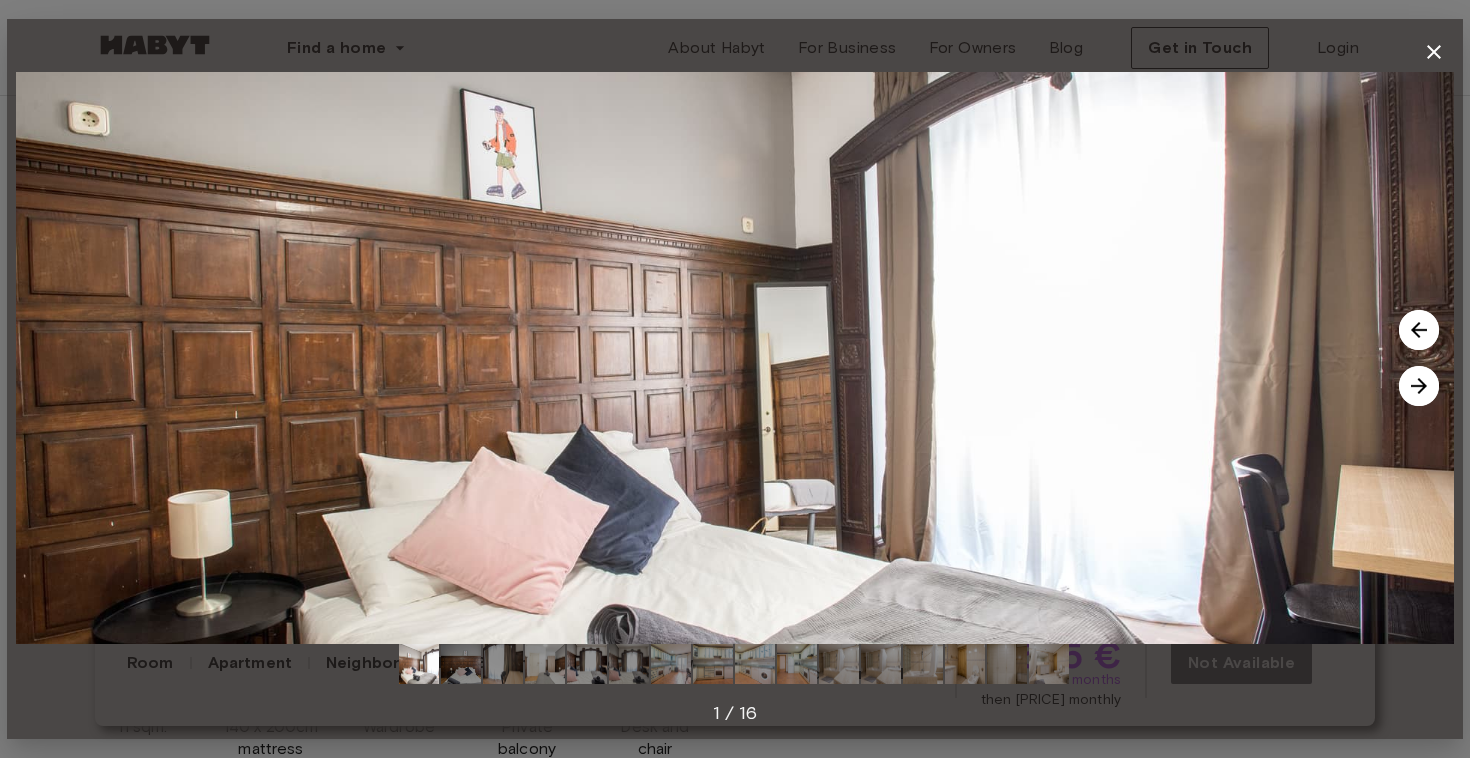 click at bounding box center (1419, 386) 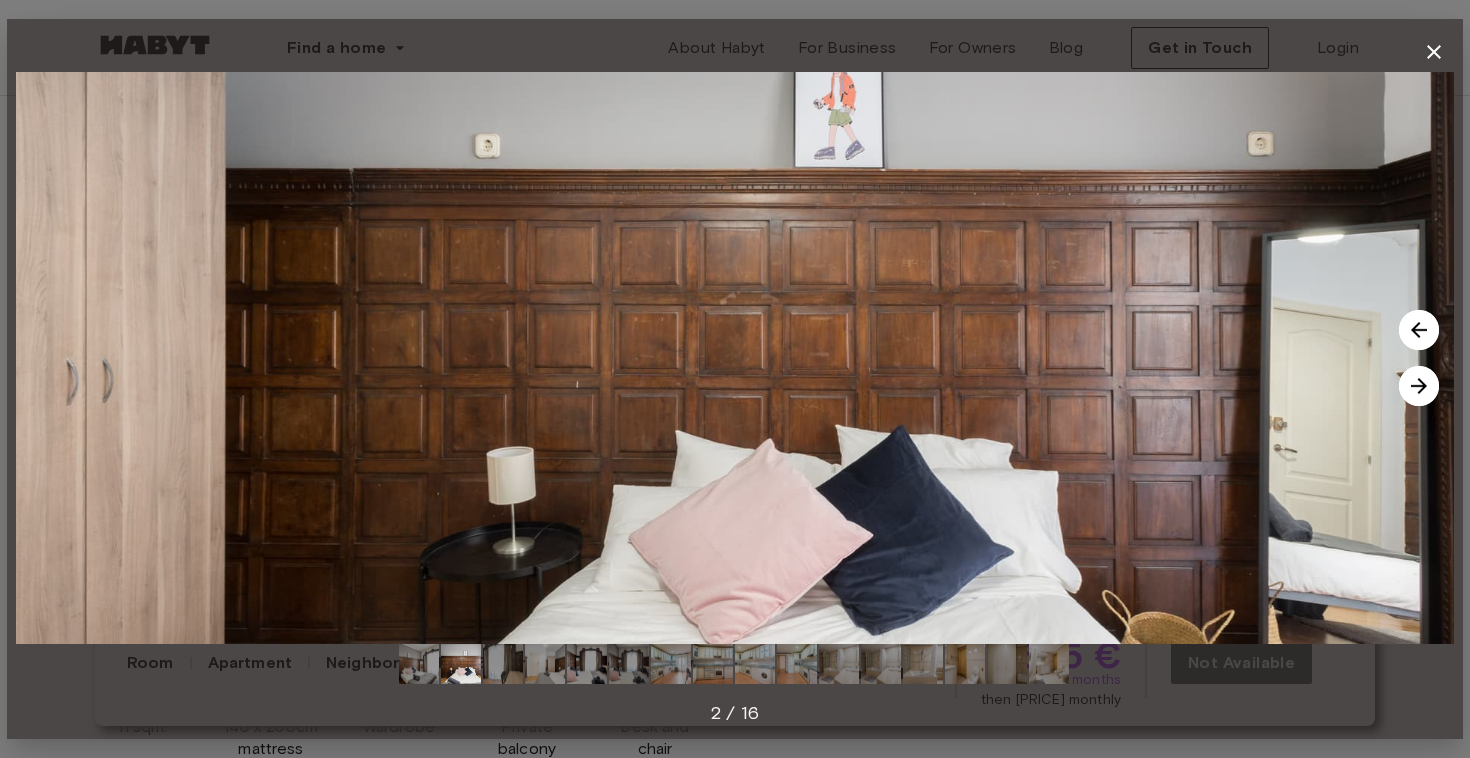 click at bounding box center [1419, 386] 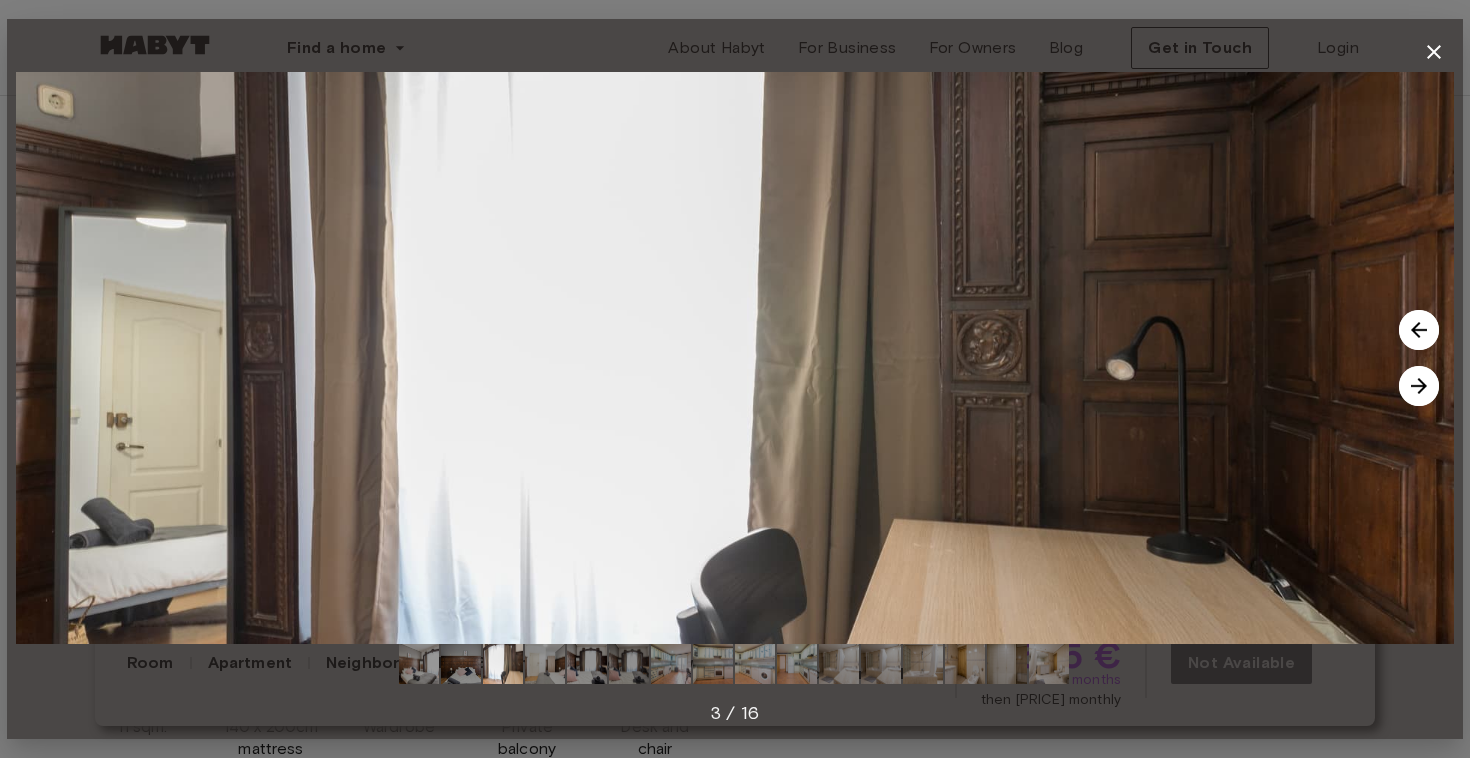 click at bounding box center (1419, 386) 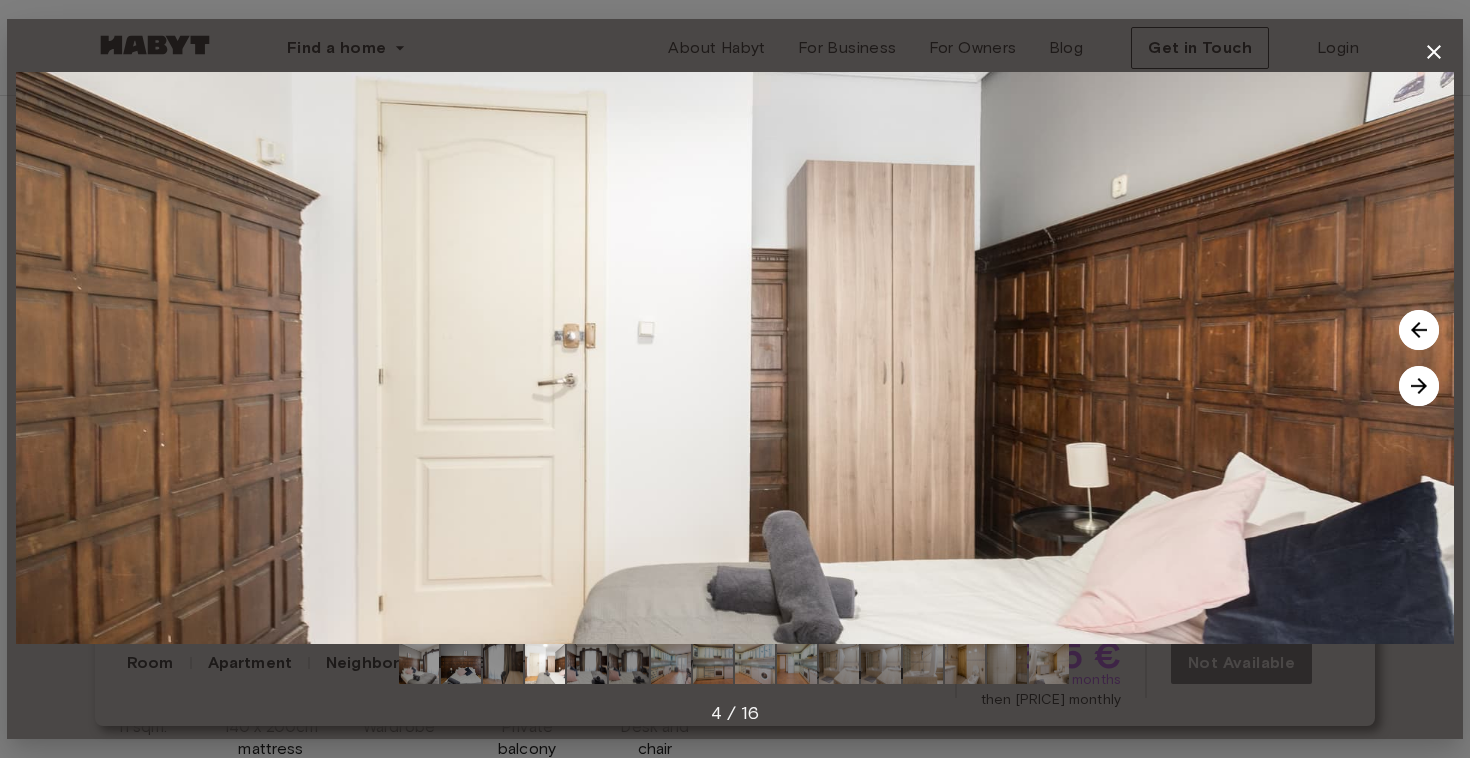 click at bounding box center [1419, 386] 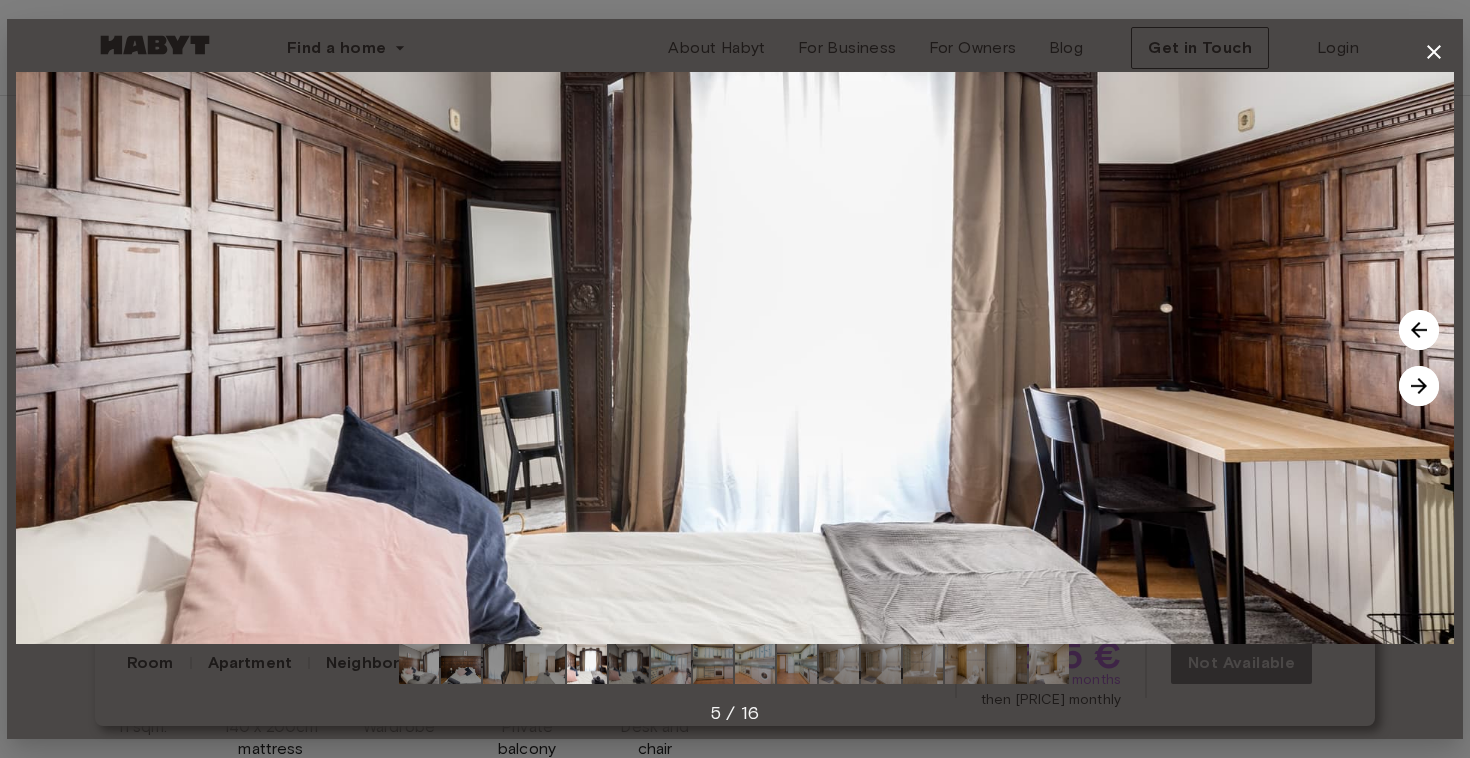 click at bounding box center [1419, 386] 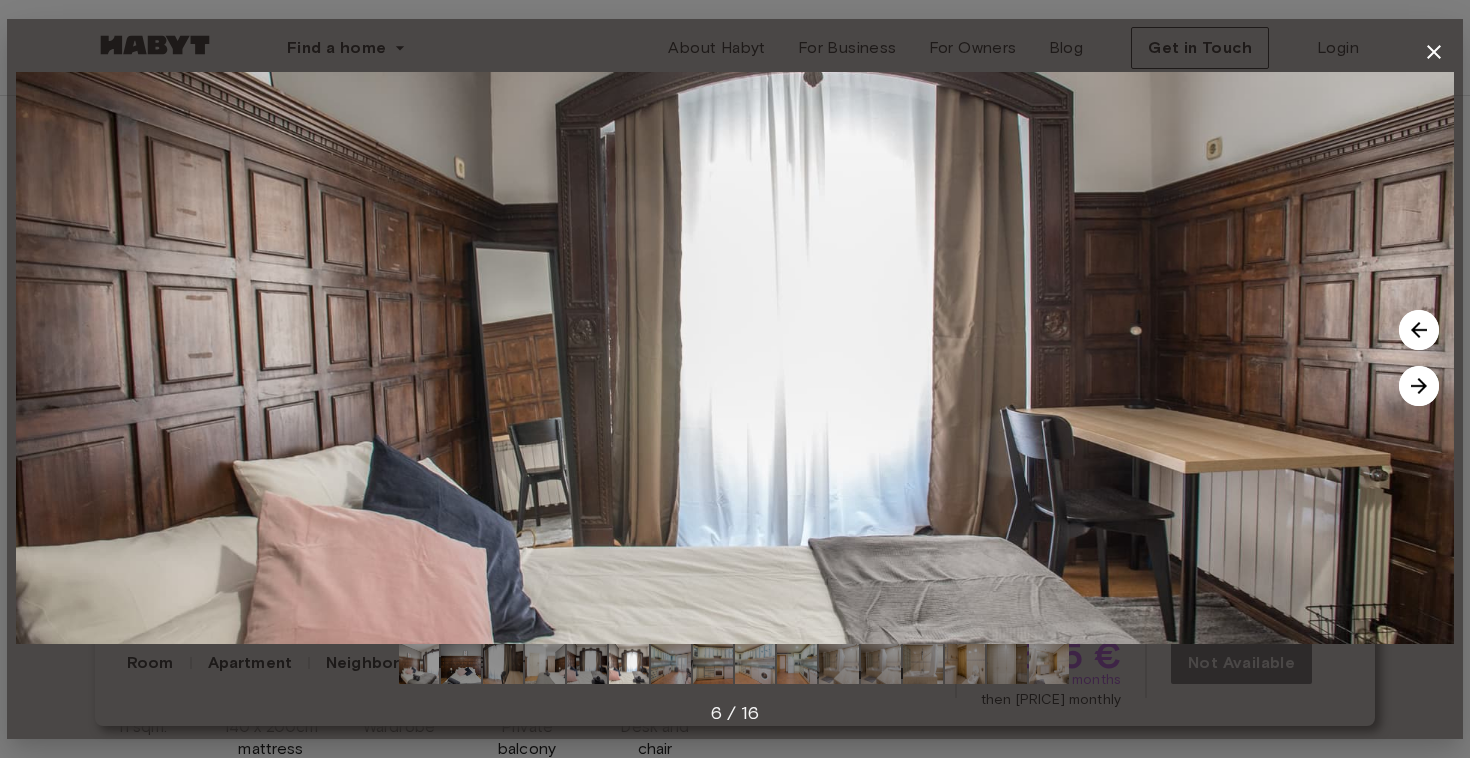 click at bounding box center [1419, 386] 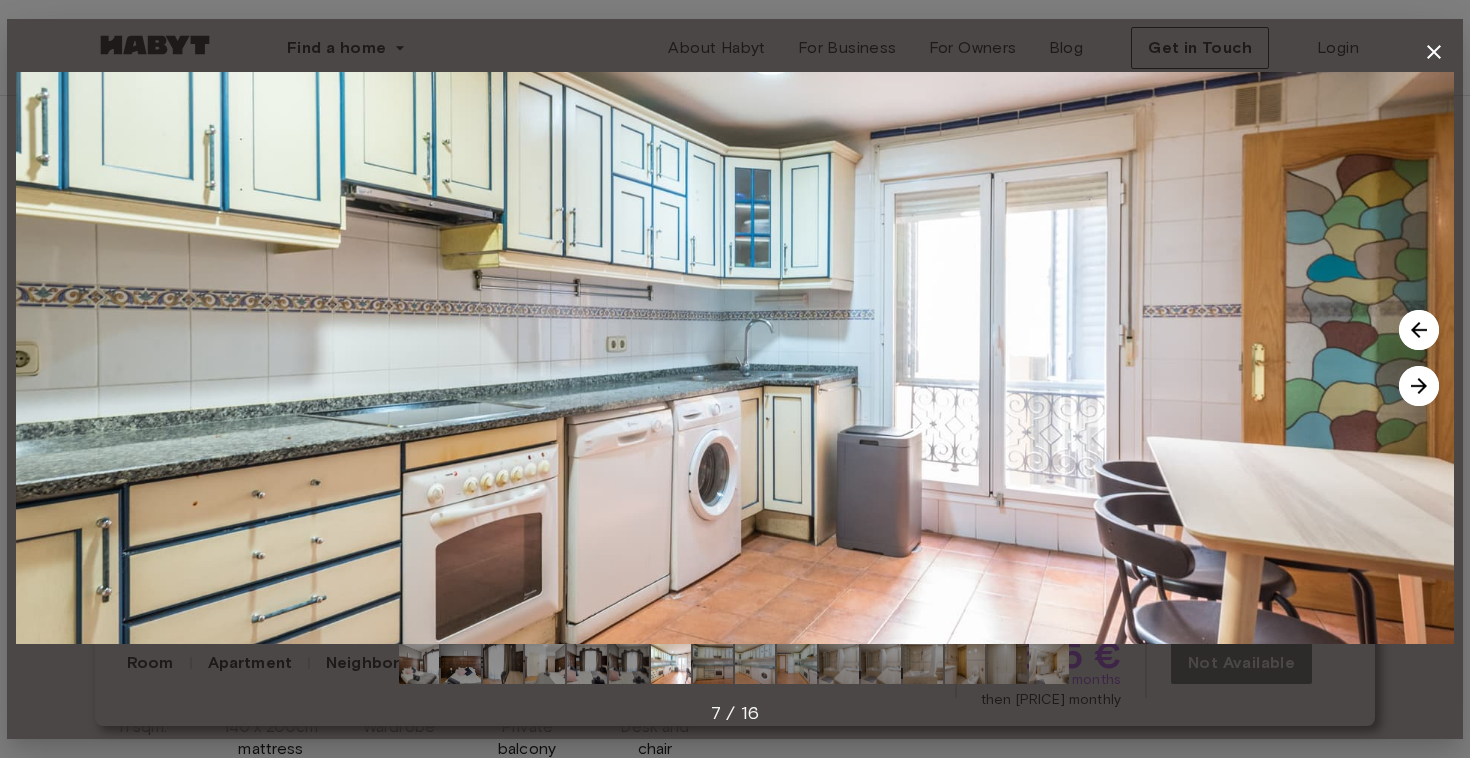 click at bounding box center (1419, 386) 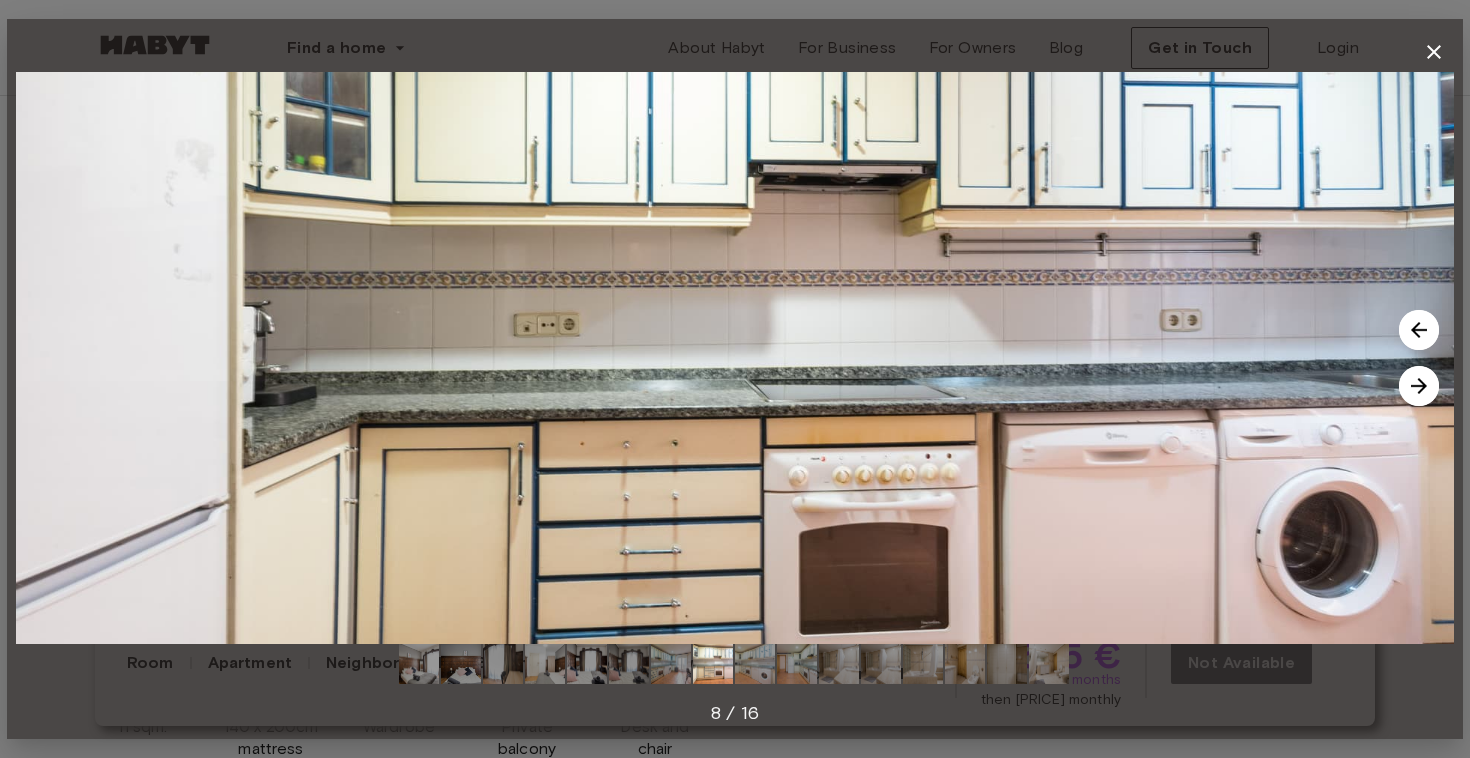 click at bounding box center [1419, 330] 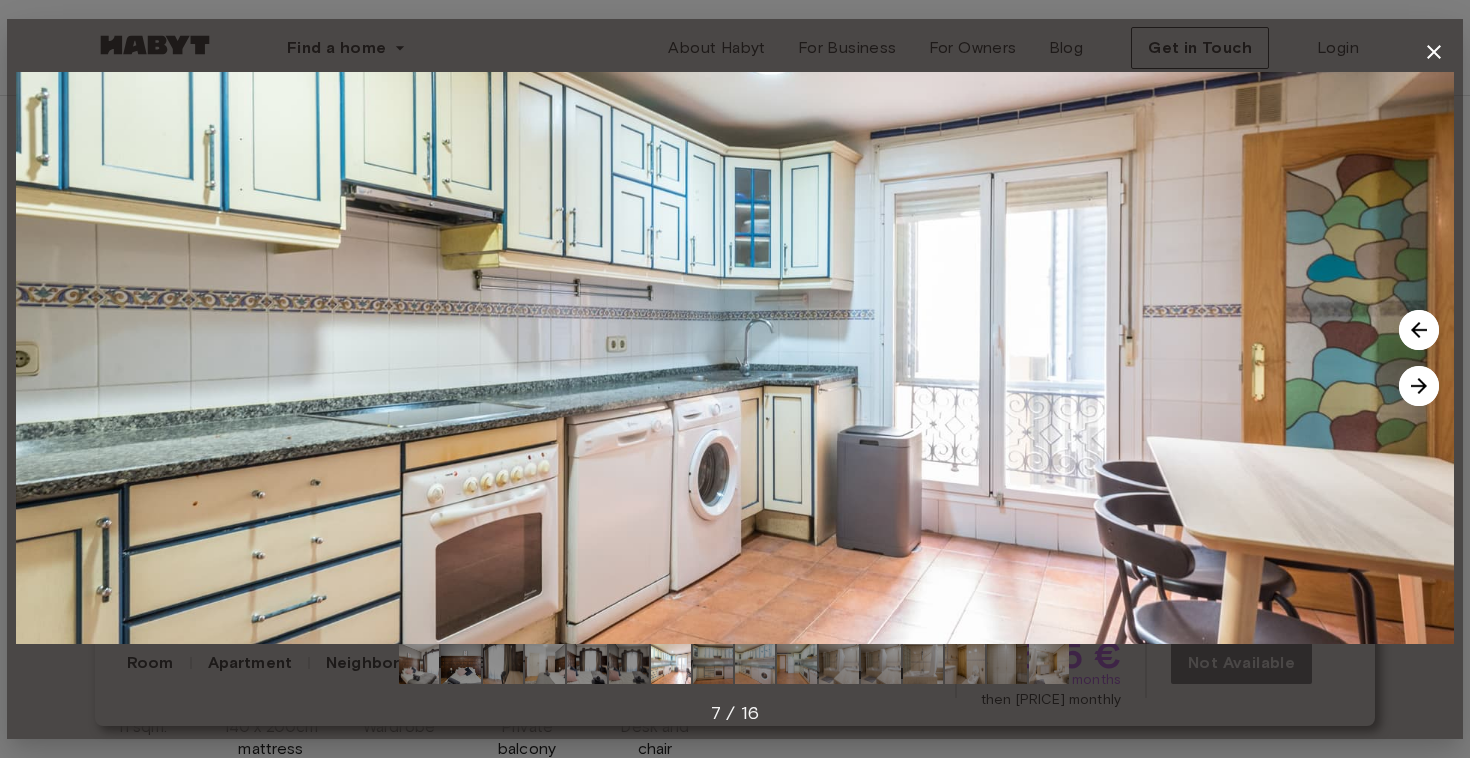 click at bounding box center [1419, 386] 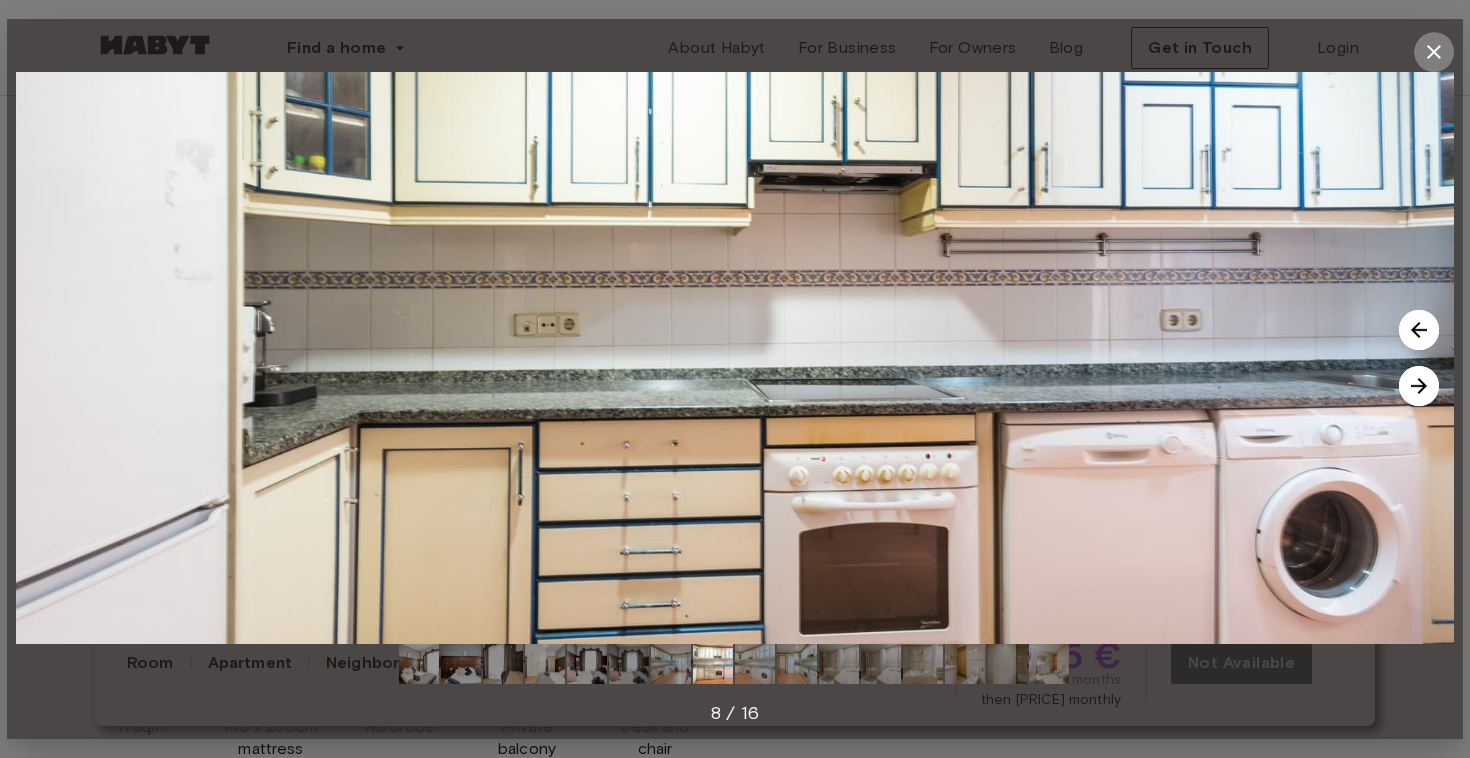 click 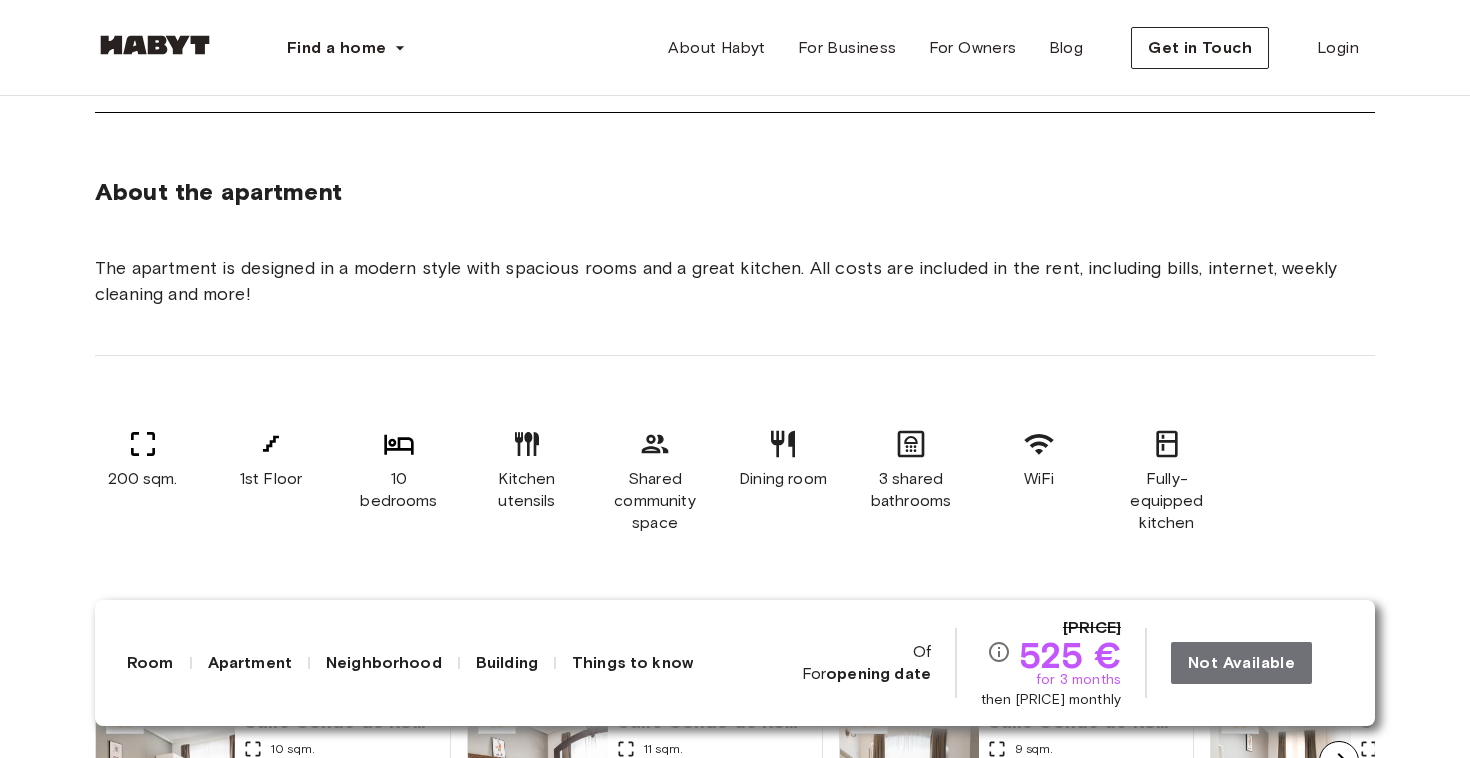 scroll, scrollTop: 1126, scrollLeft: 0, axis: vertical 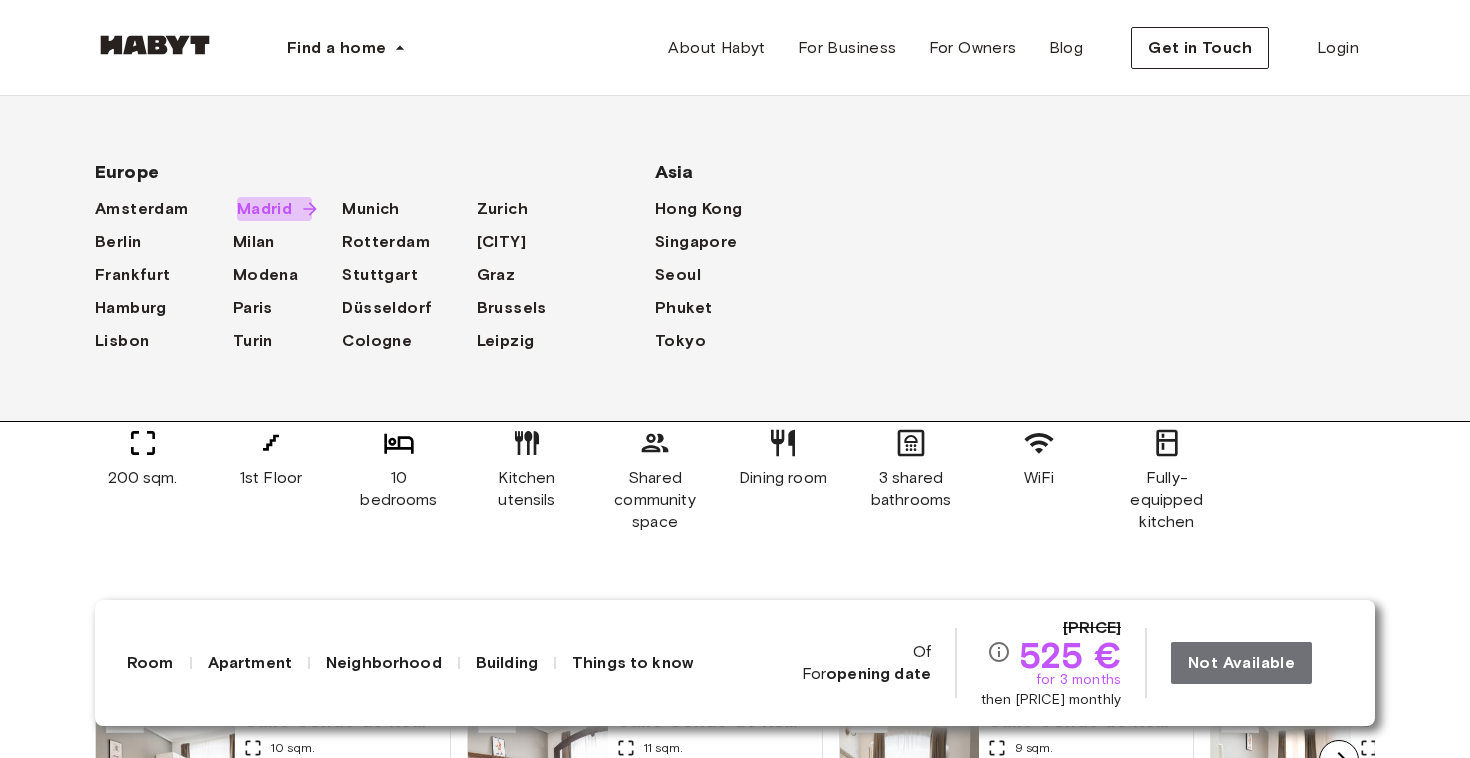 click on "Madrid" at bounding box center [264, 208] 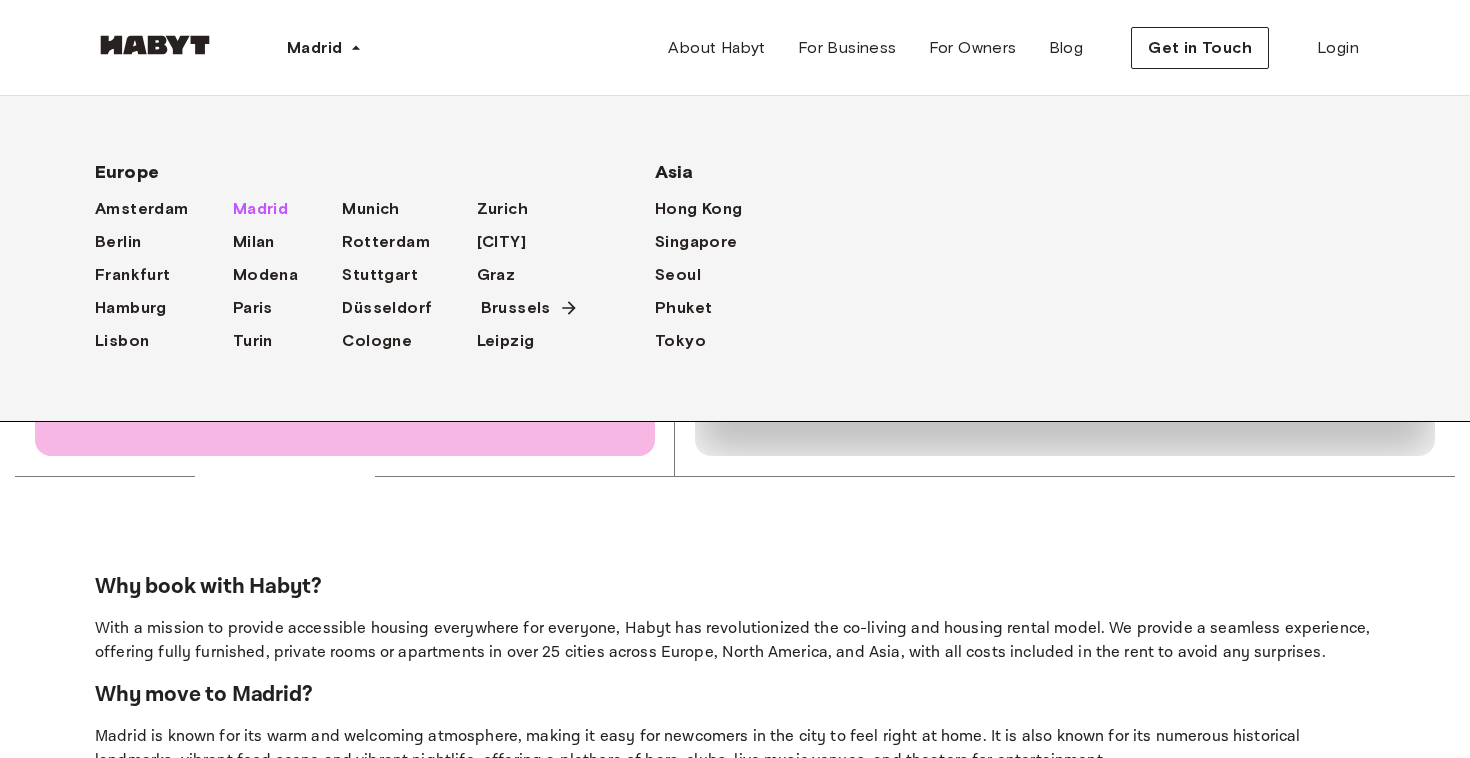 scroll, scrollTop: 0, scrollLeft: 0, axis: both 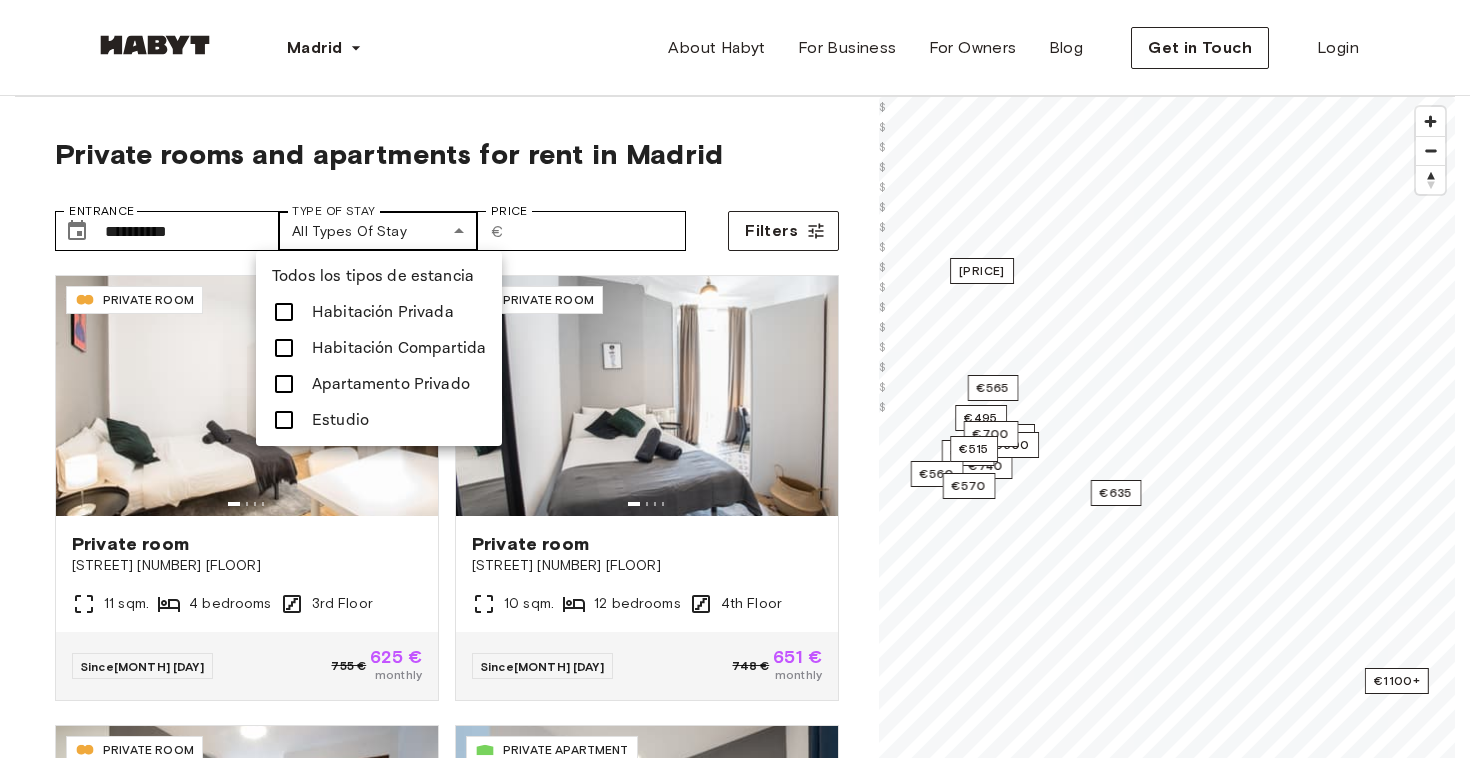 click on "**********" at bounding box center (735, 2426) 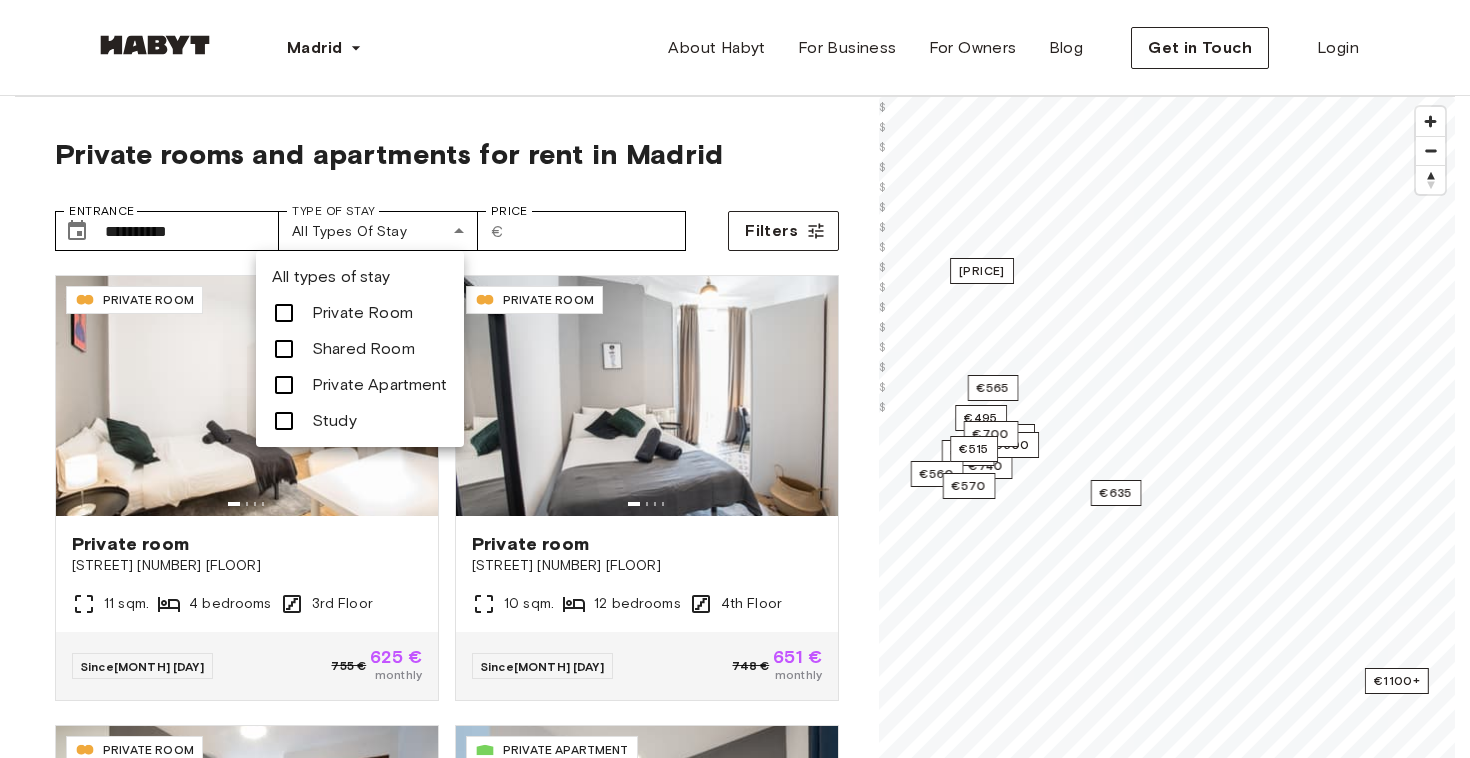 click on "Private Apartment" at bounding box center [380, 384] 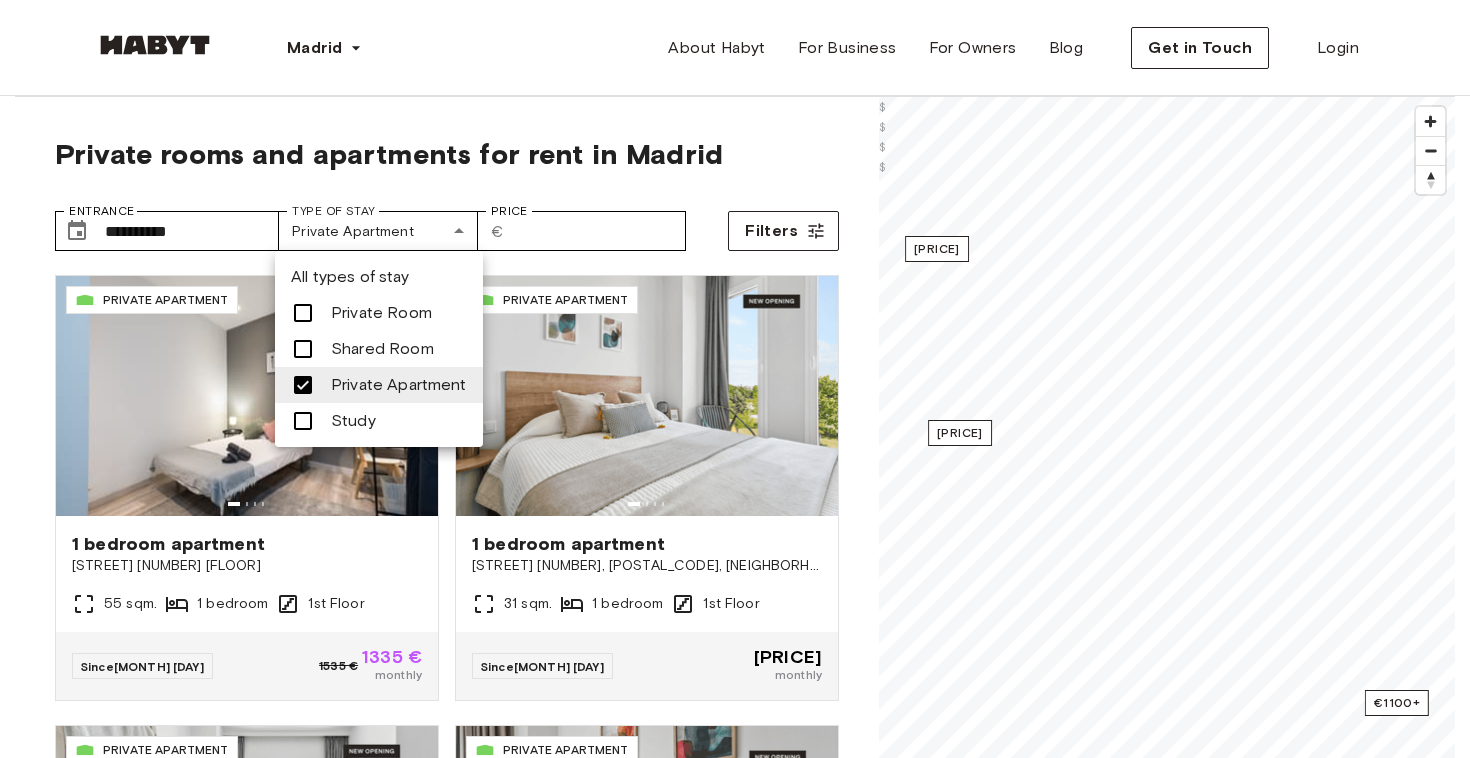 drag, startPoint x: 1095, startPoint y: 535, endPoint x: 1269, endPoint y: 543, distance: 174.1838 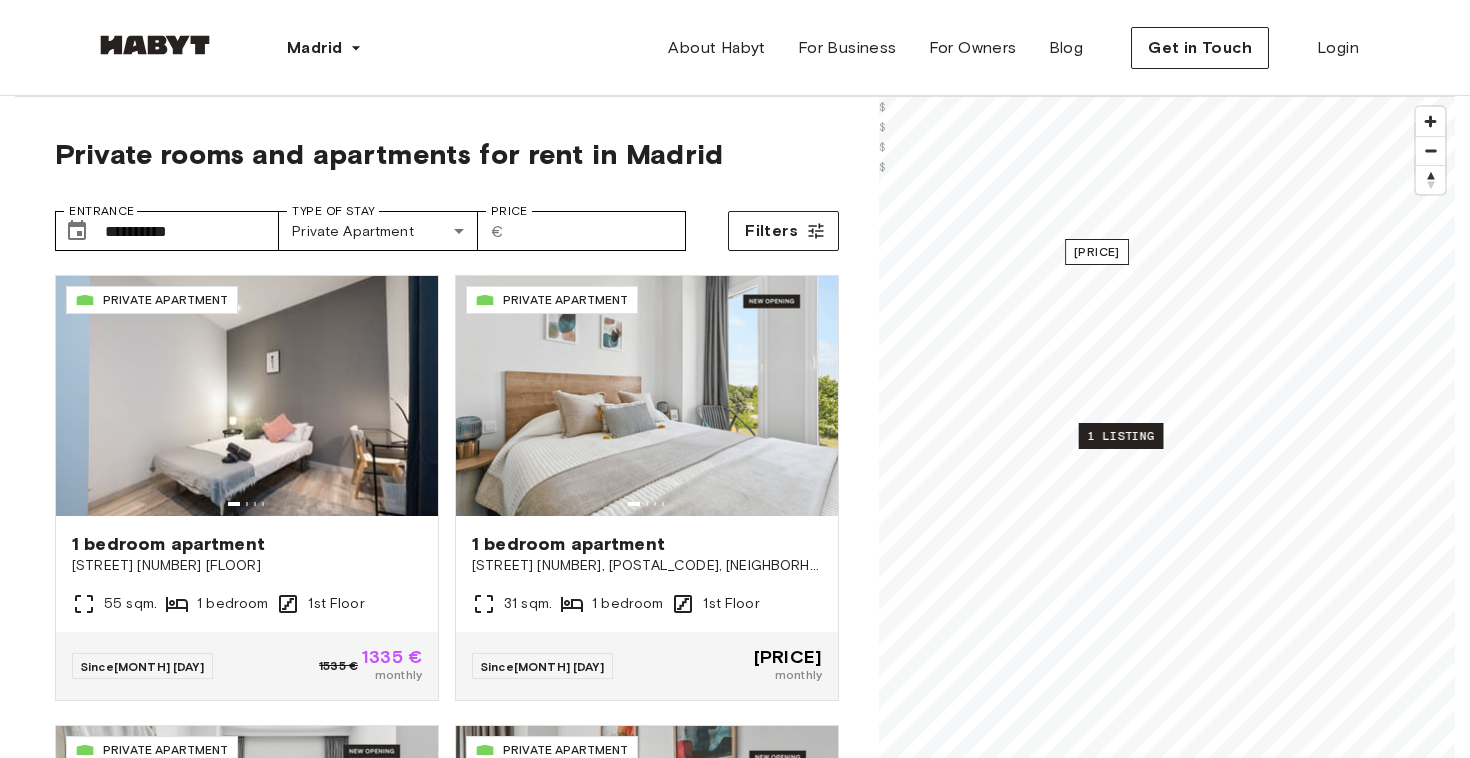 click on "1 listing" at bounding box center (1121, 436) 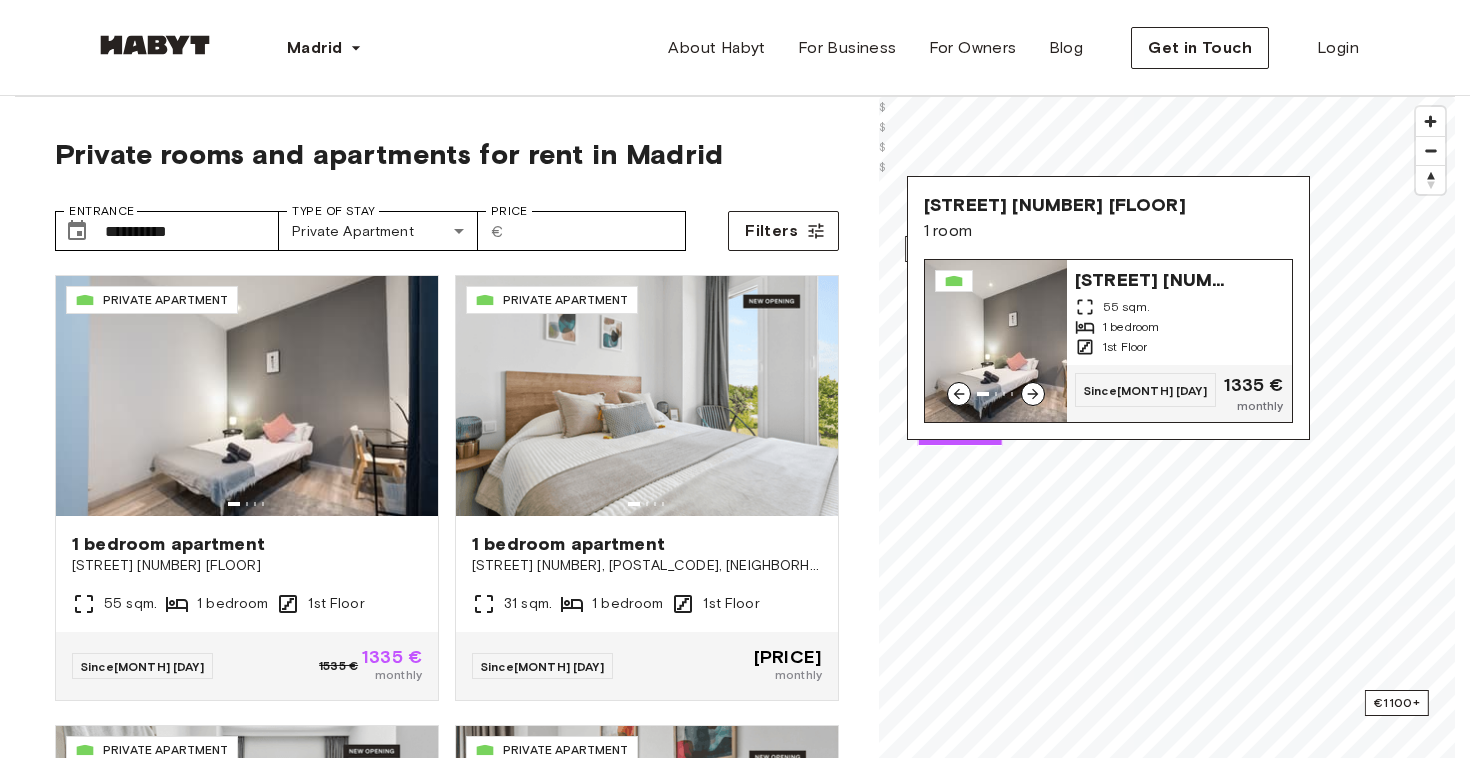 click 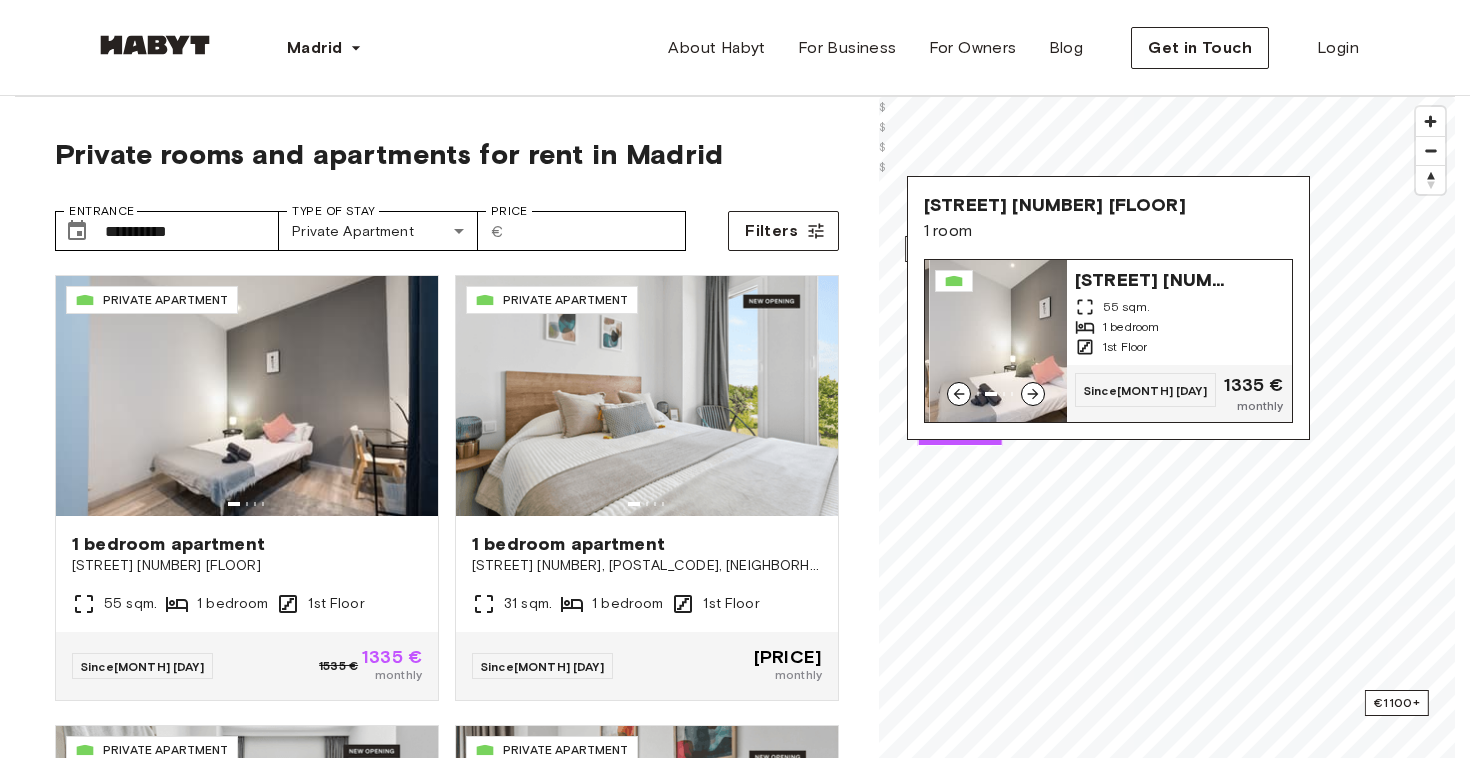 click 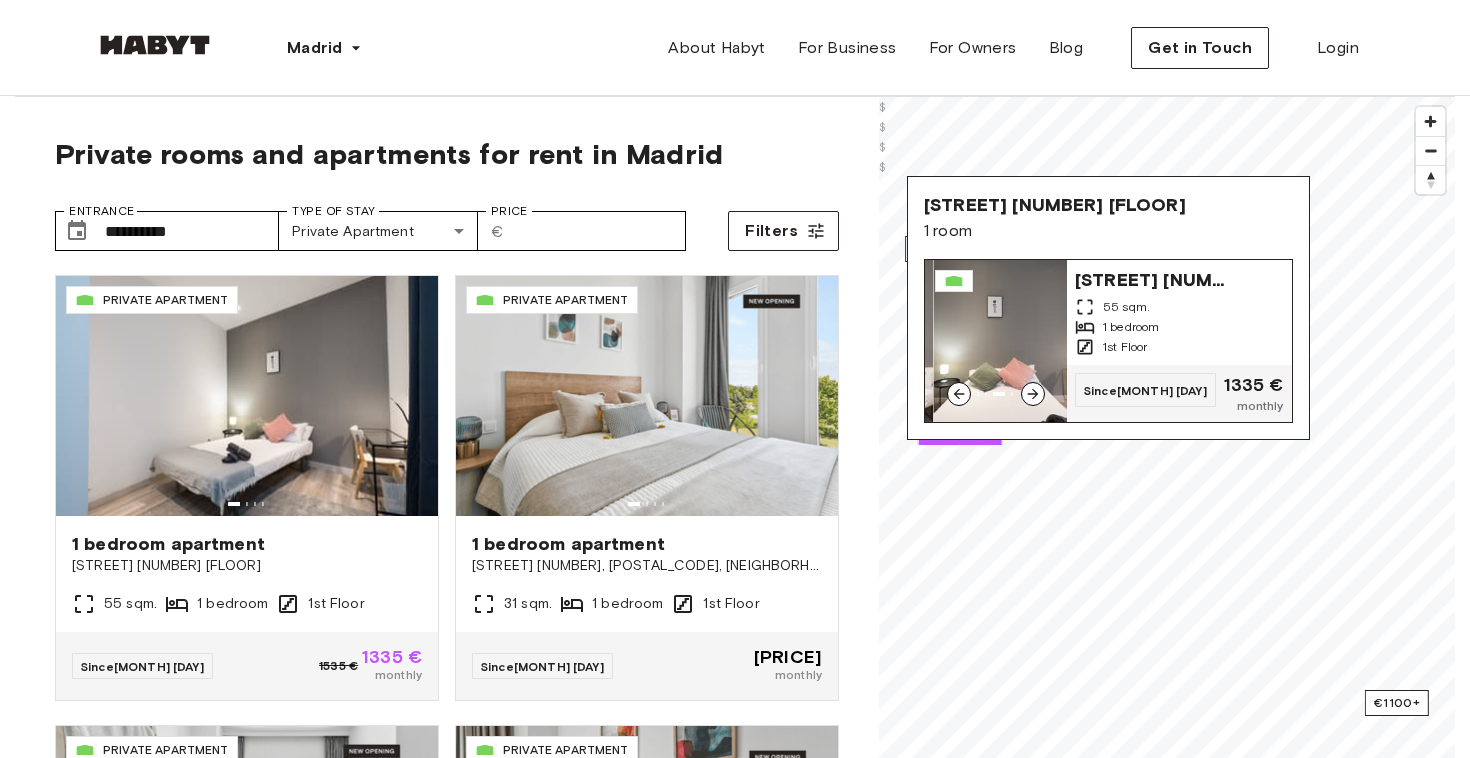 click 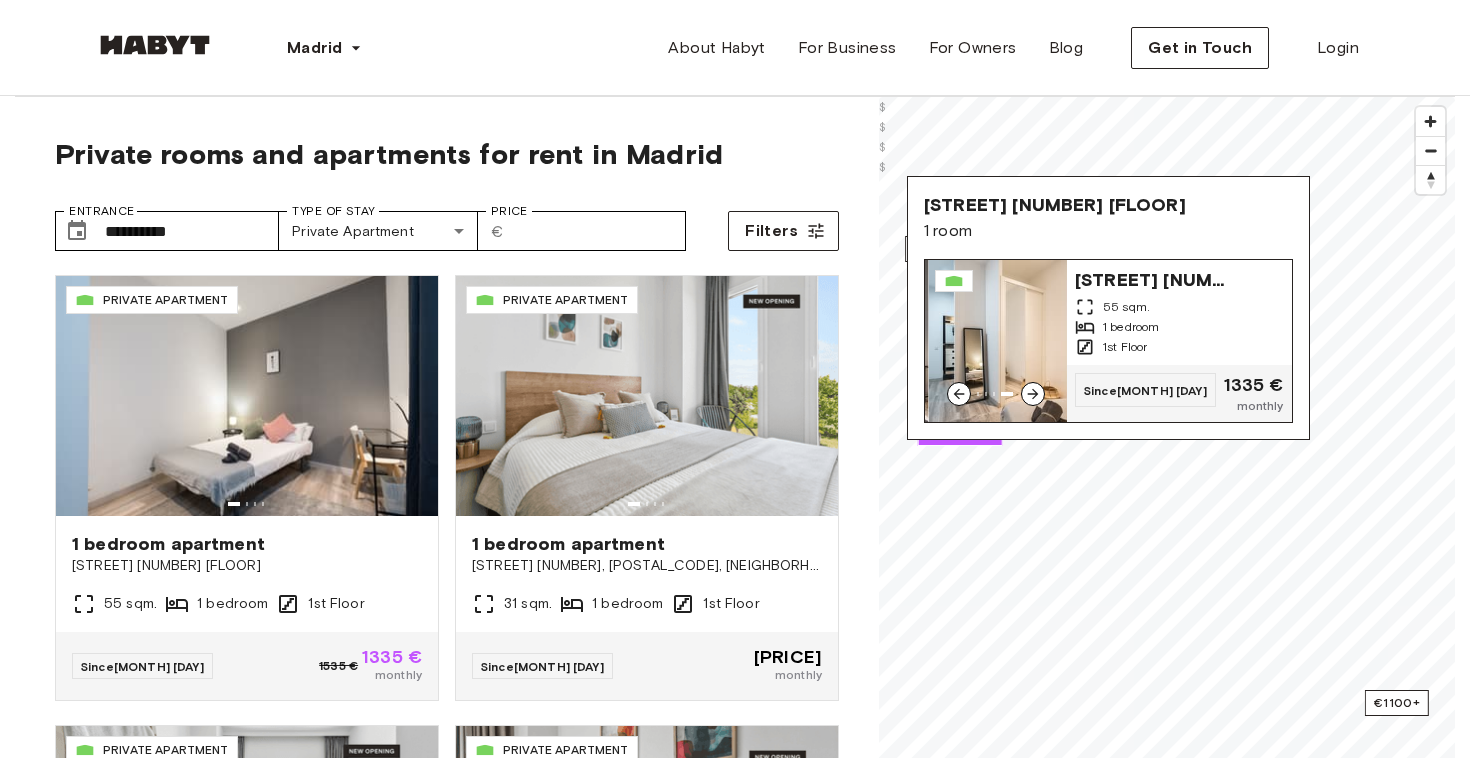 click 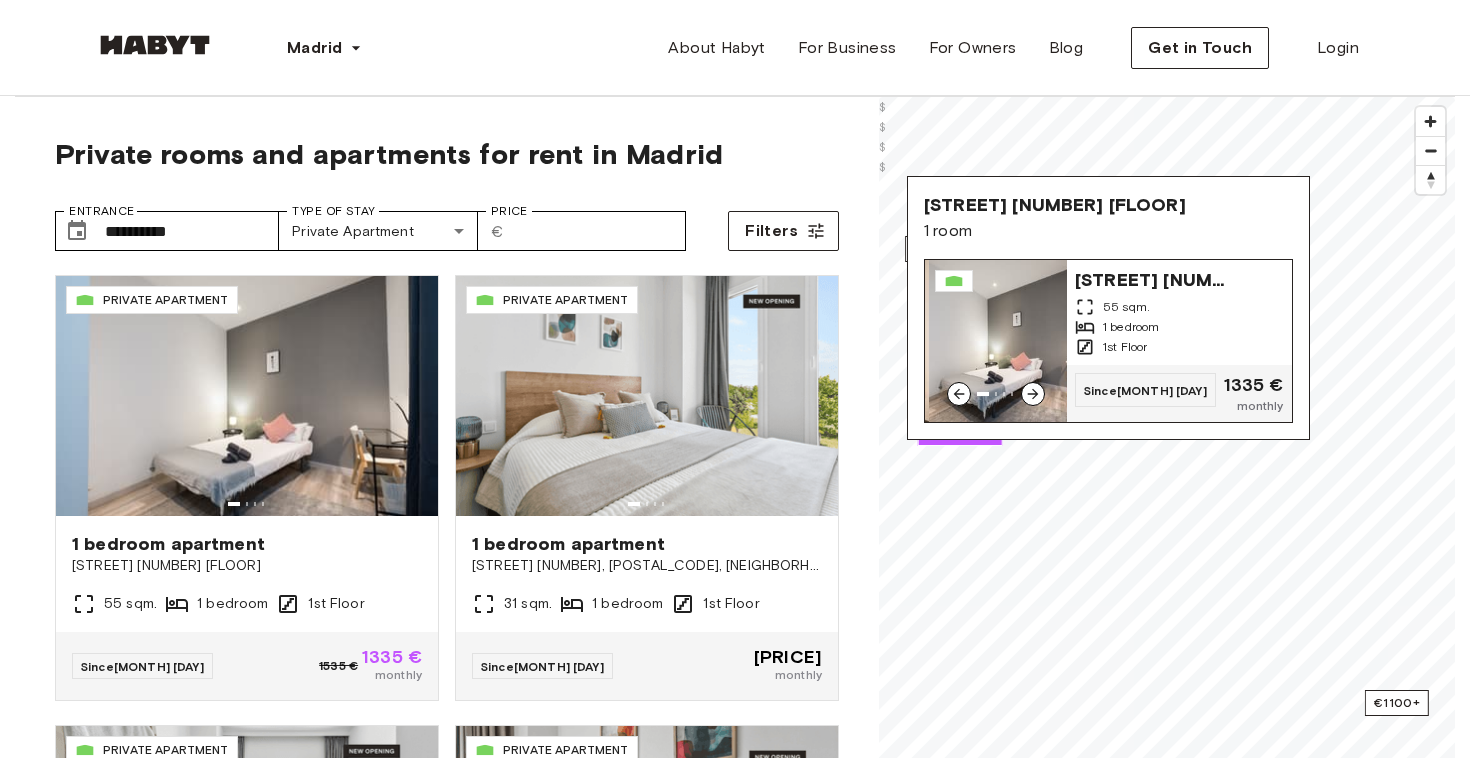 click 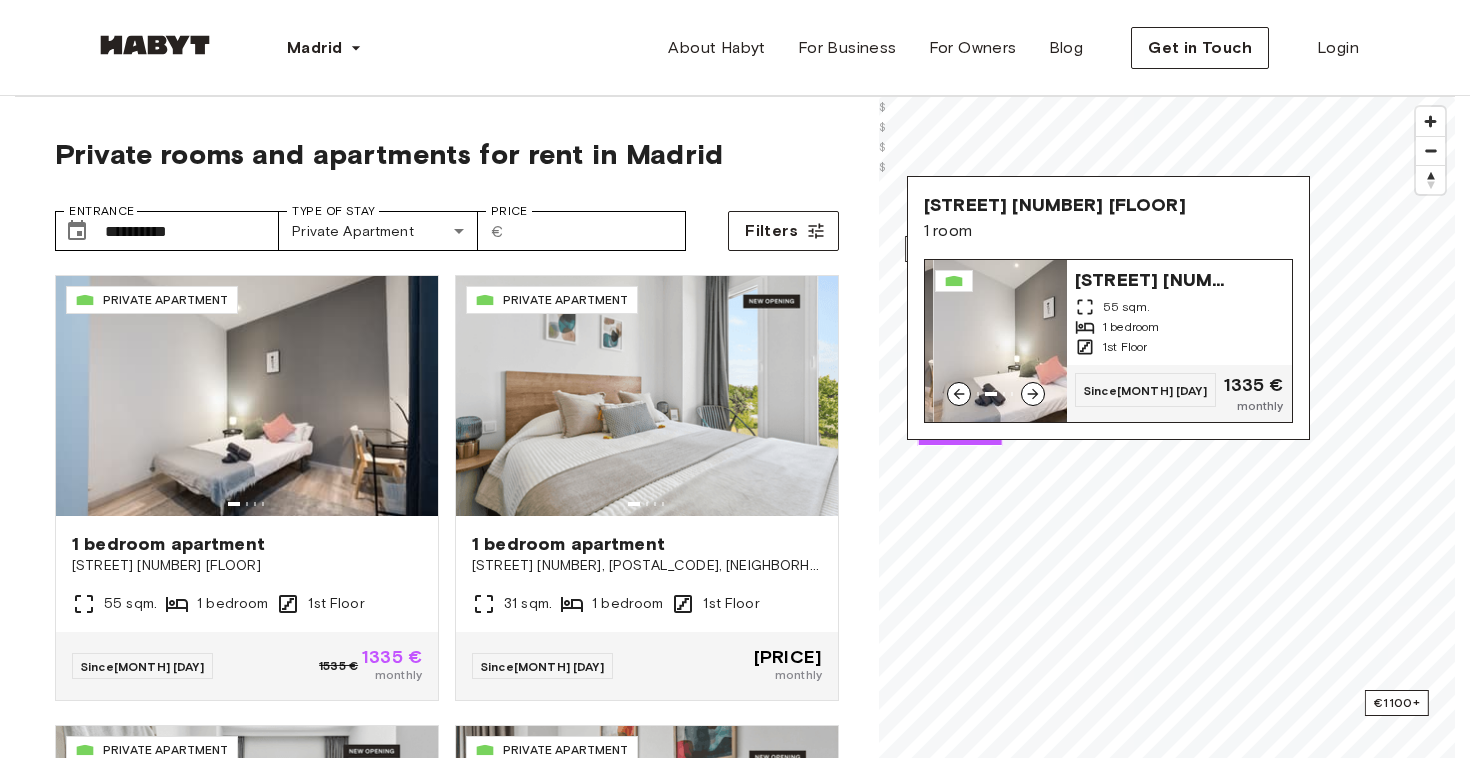 click 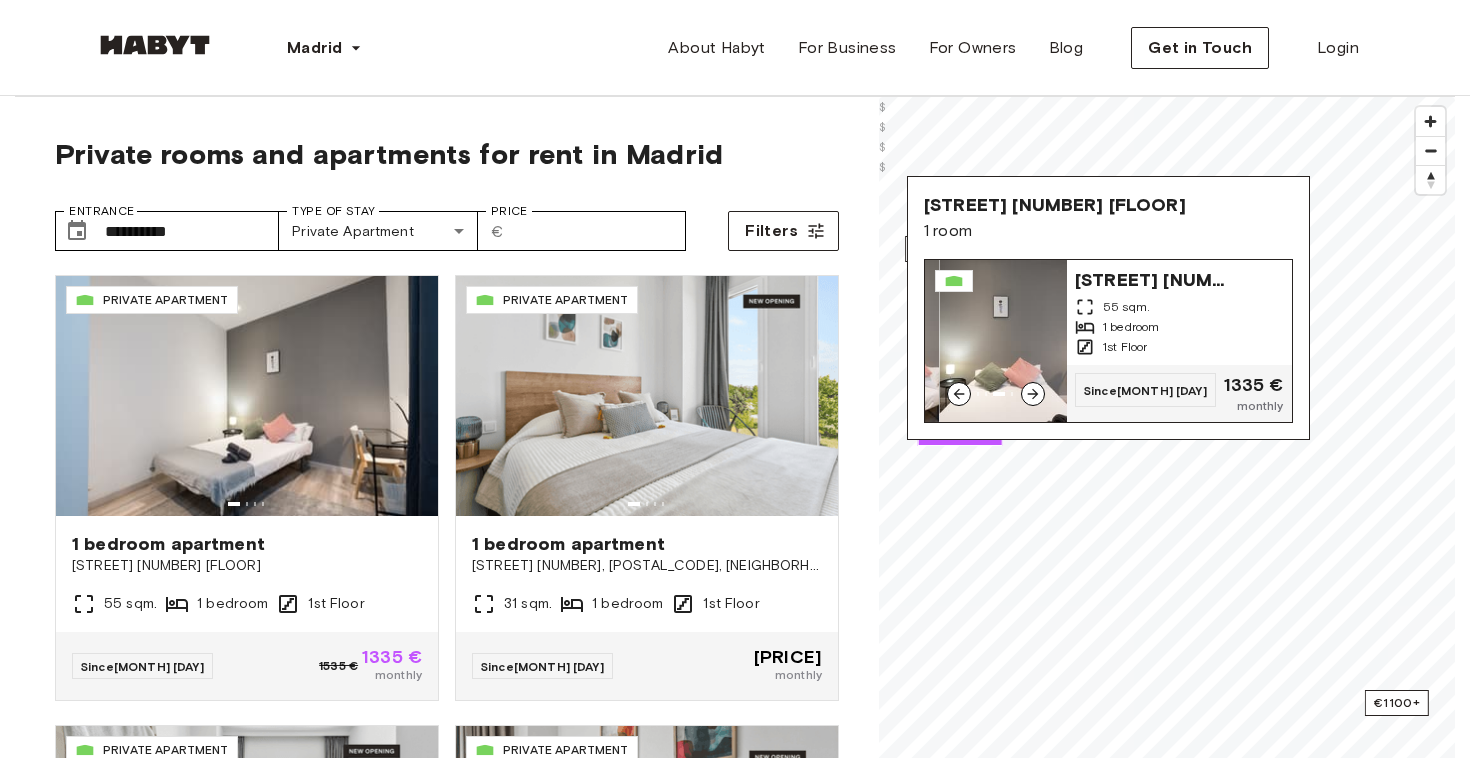 click 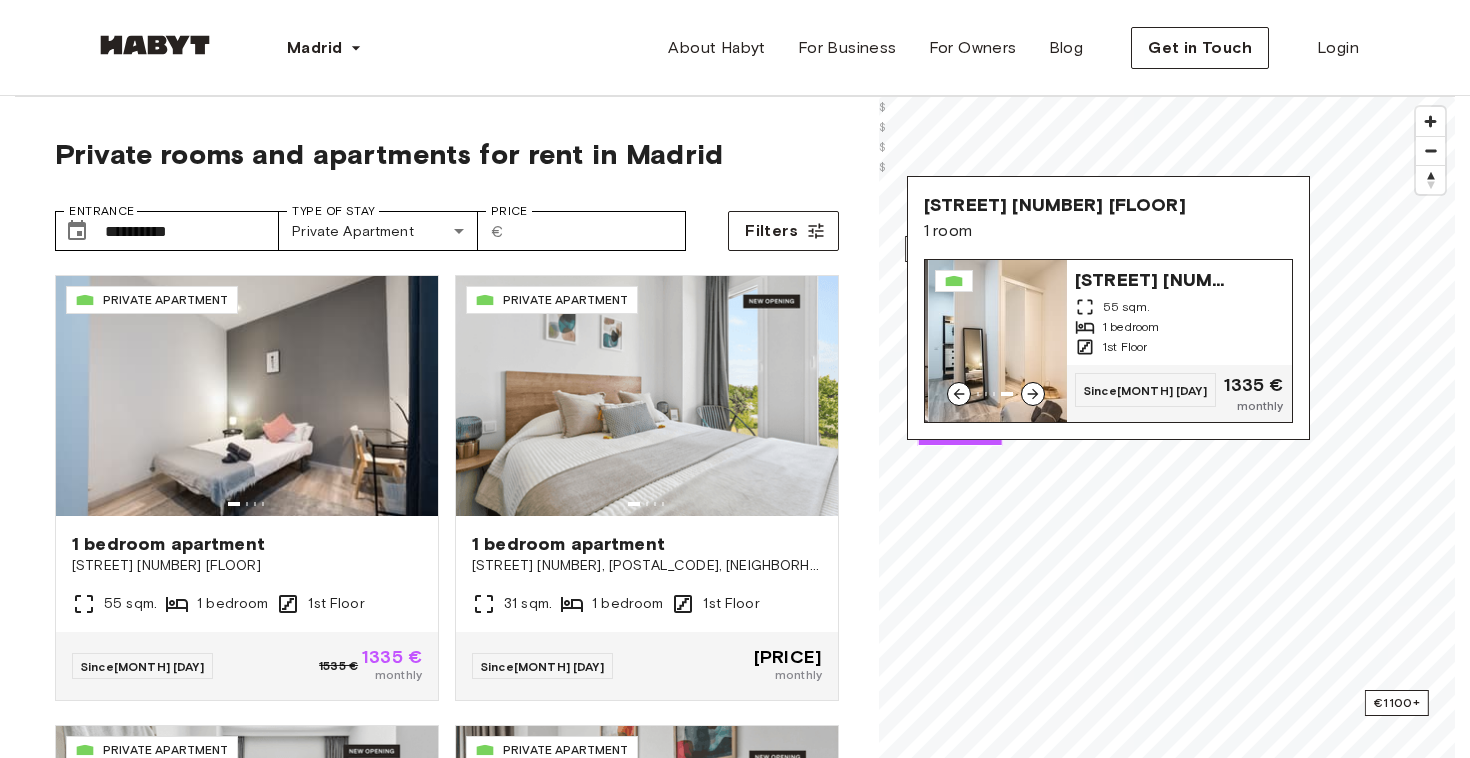 click 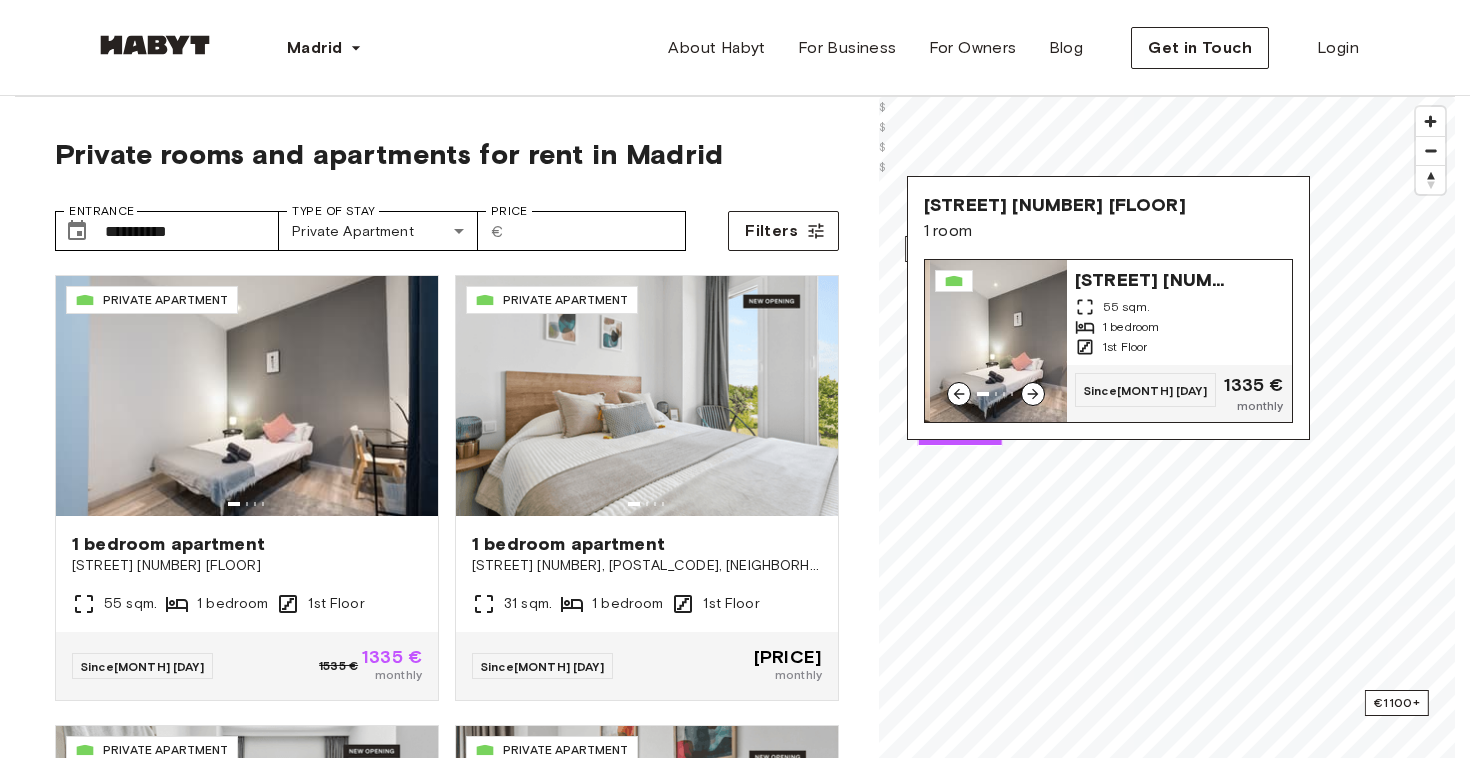 click 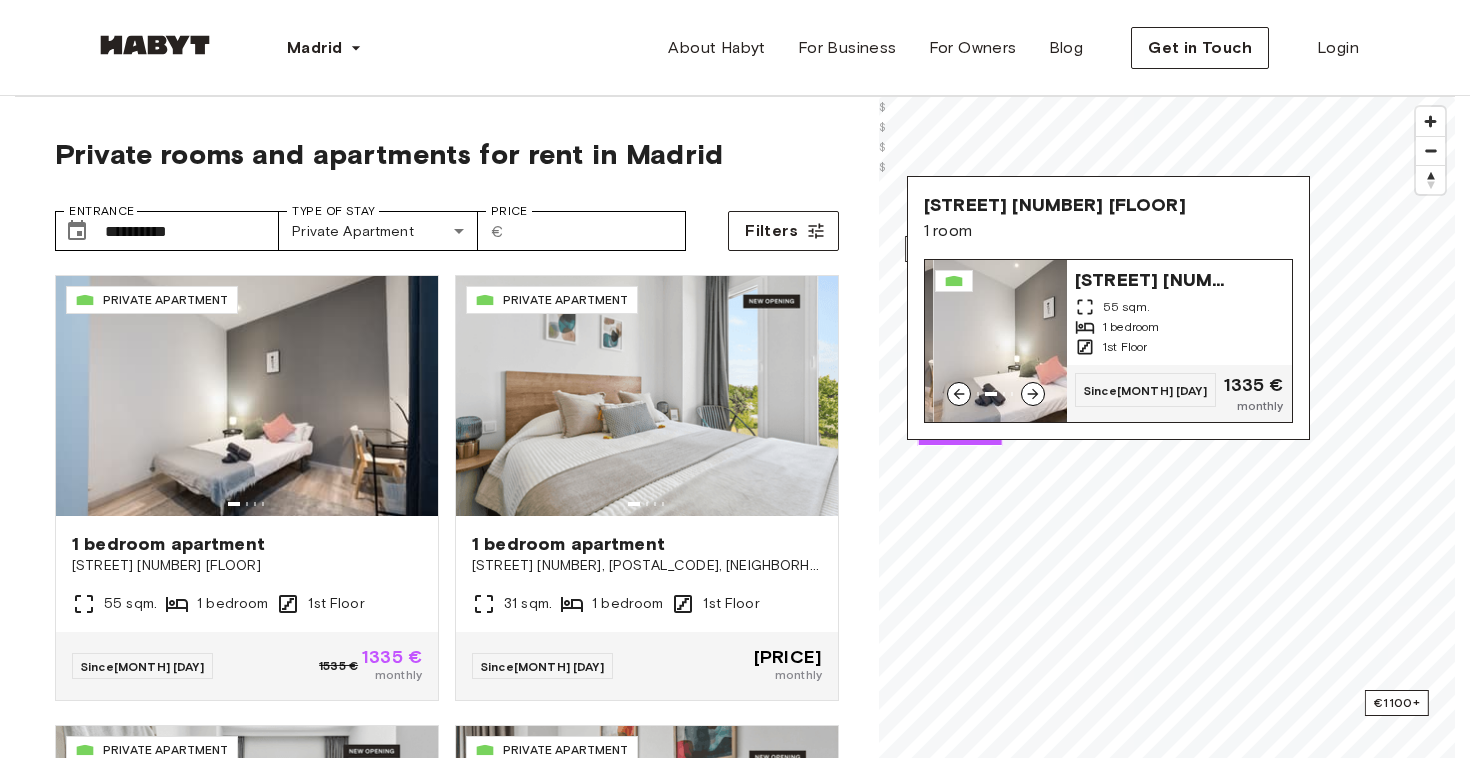 click 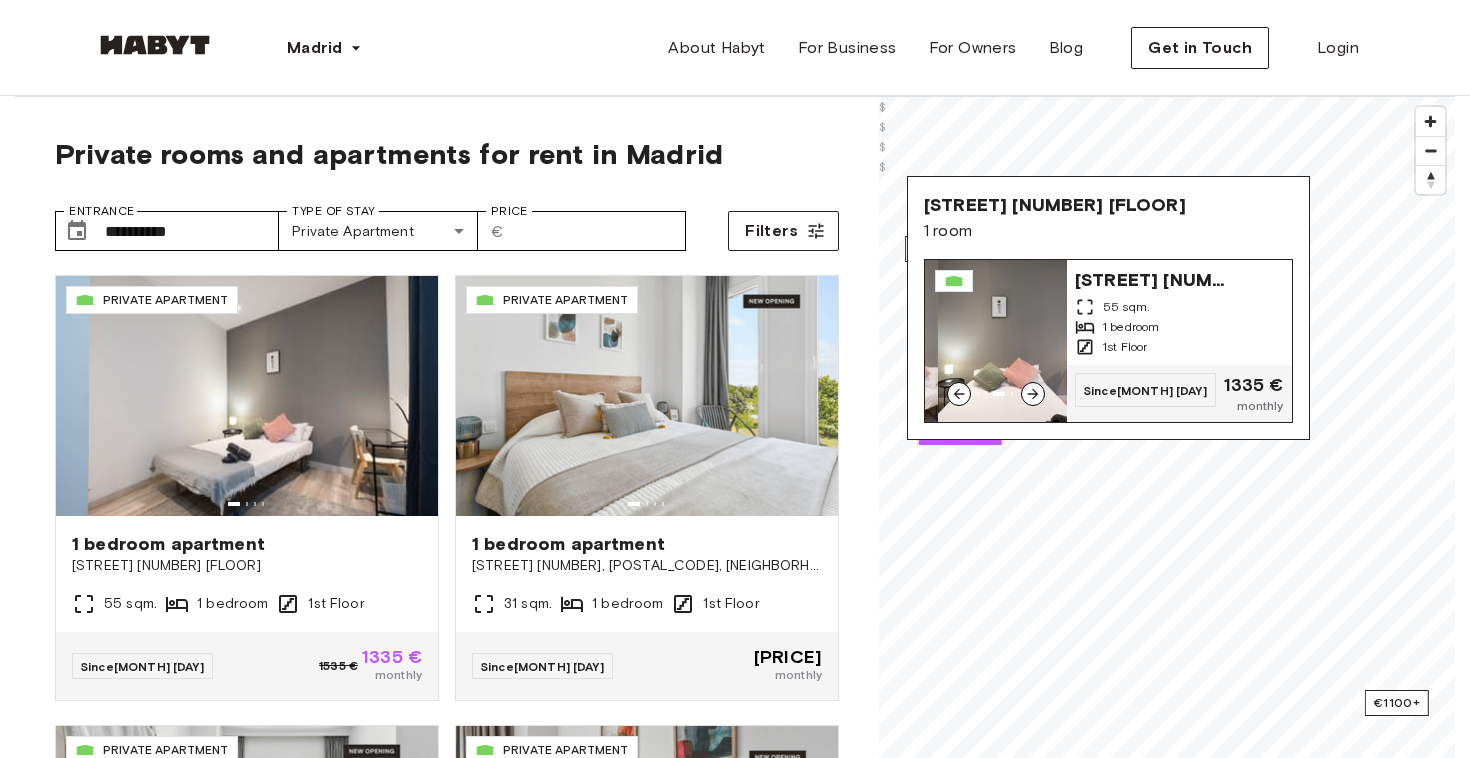 click 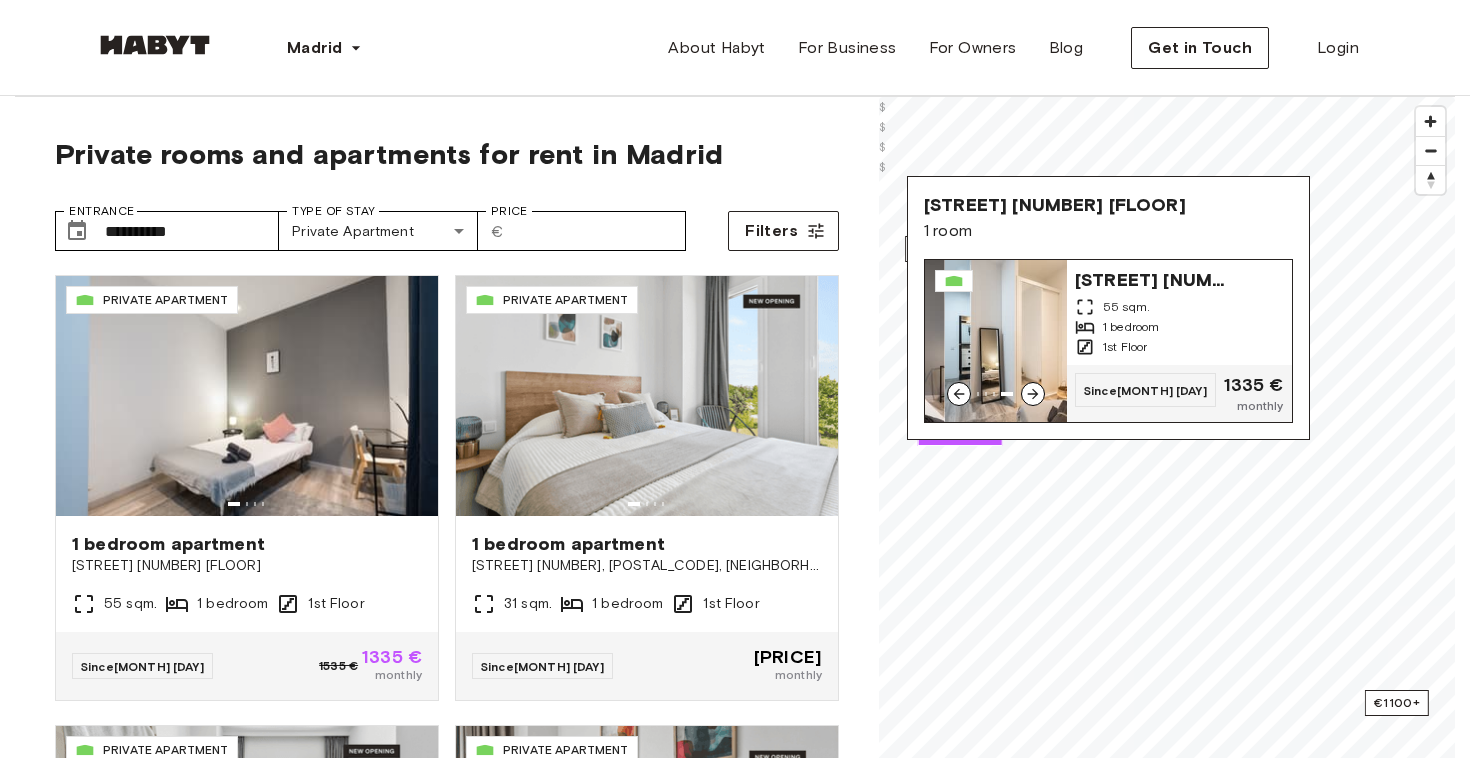 click 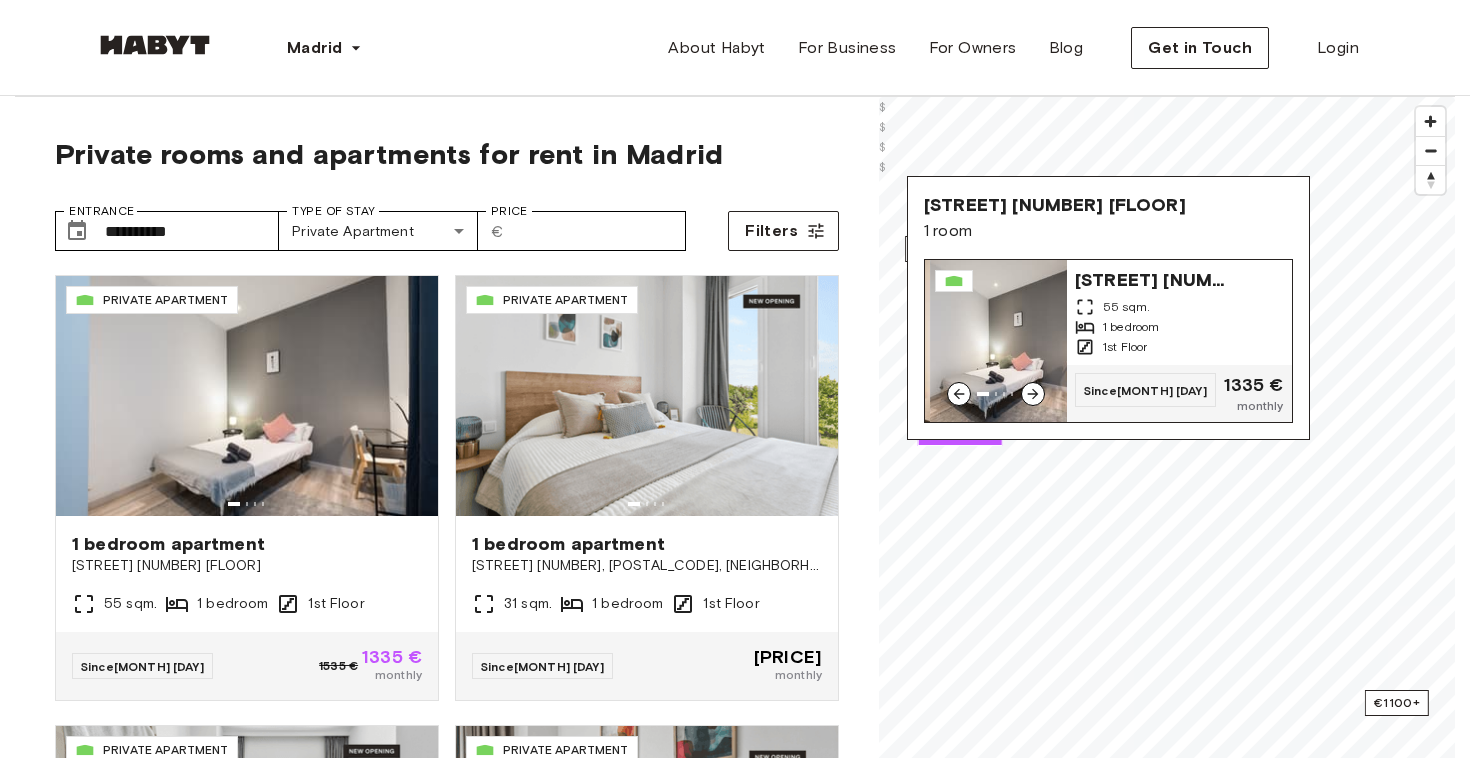 click 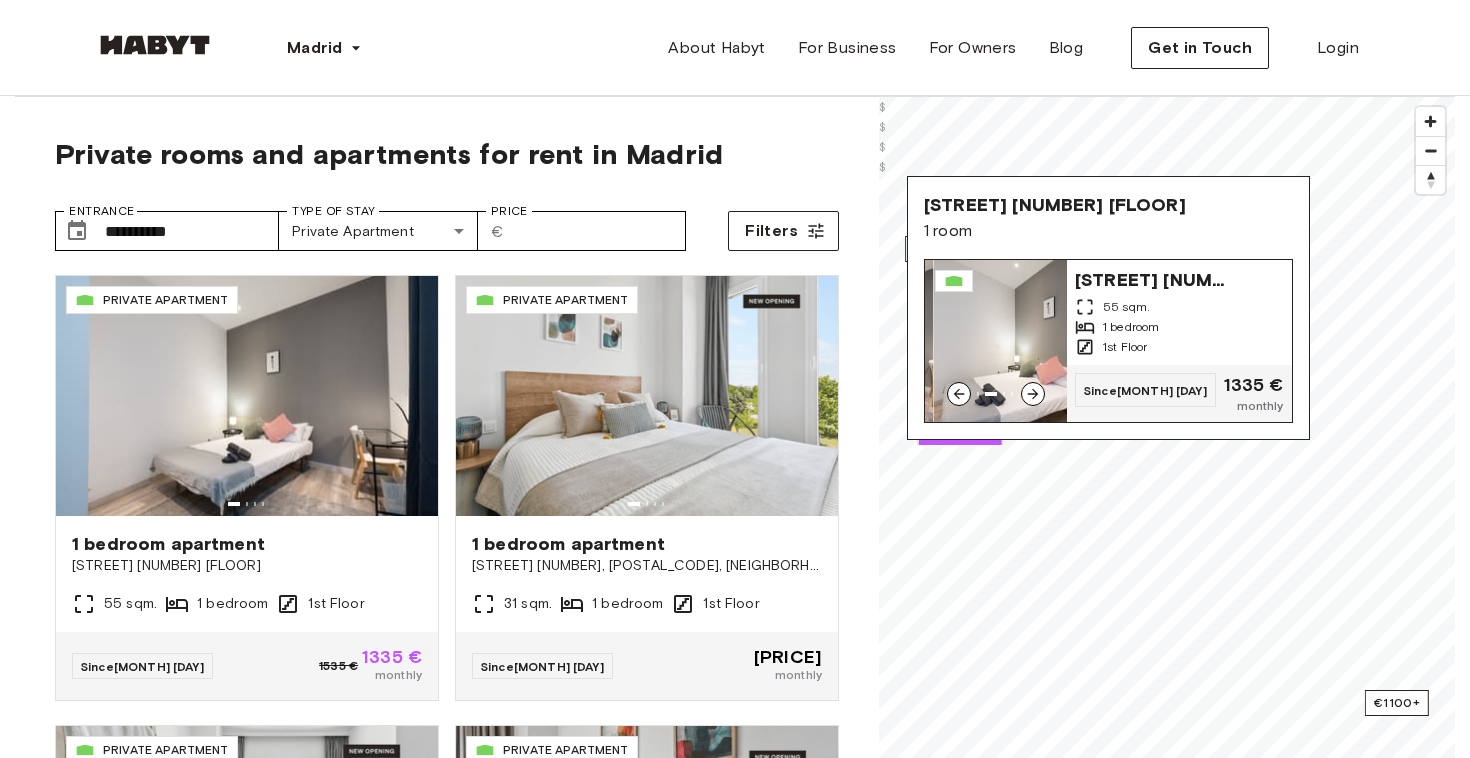 click 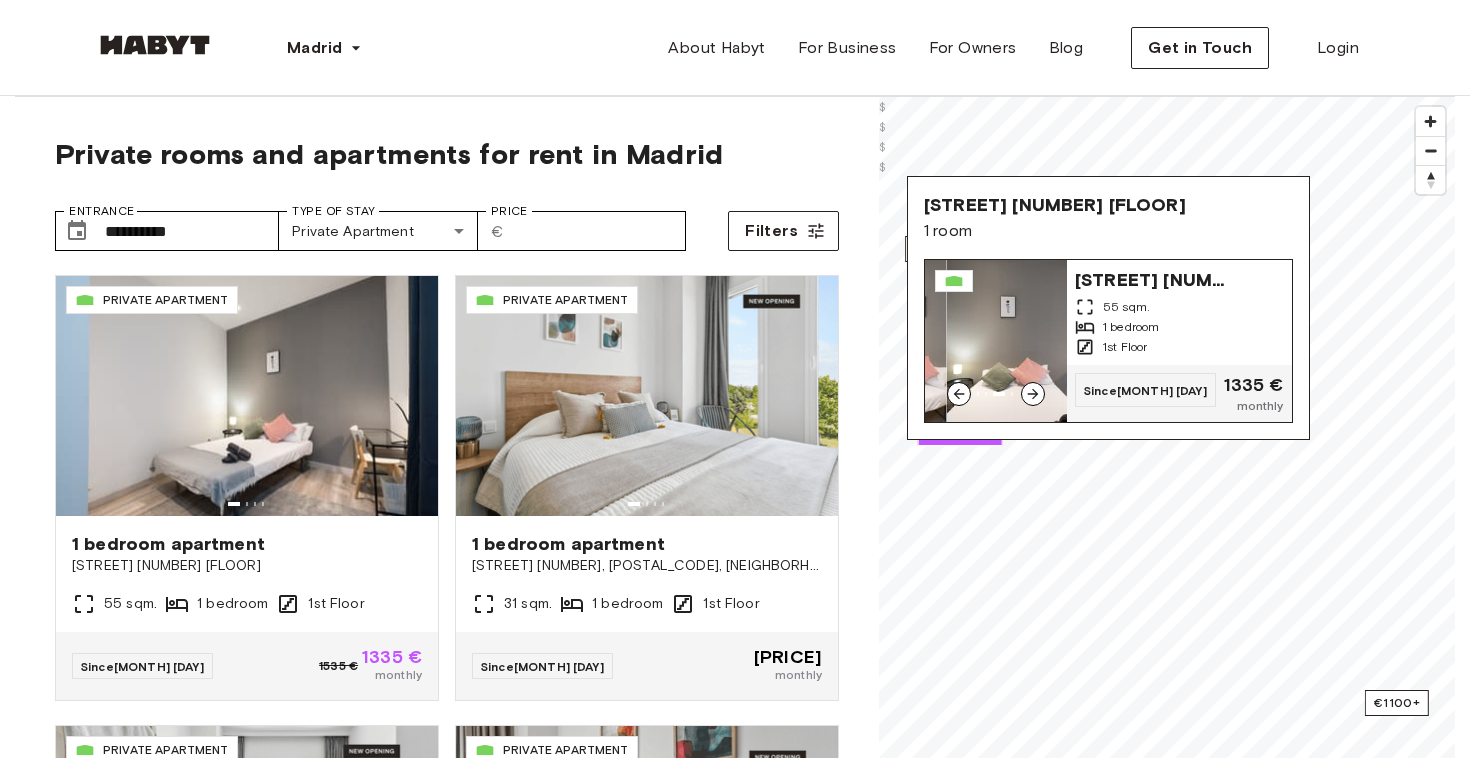 click 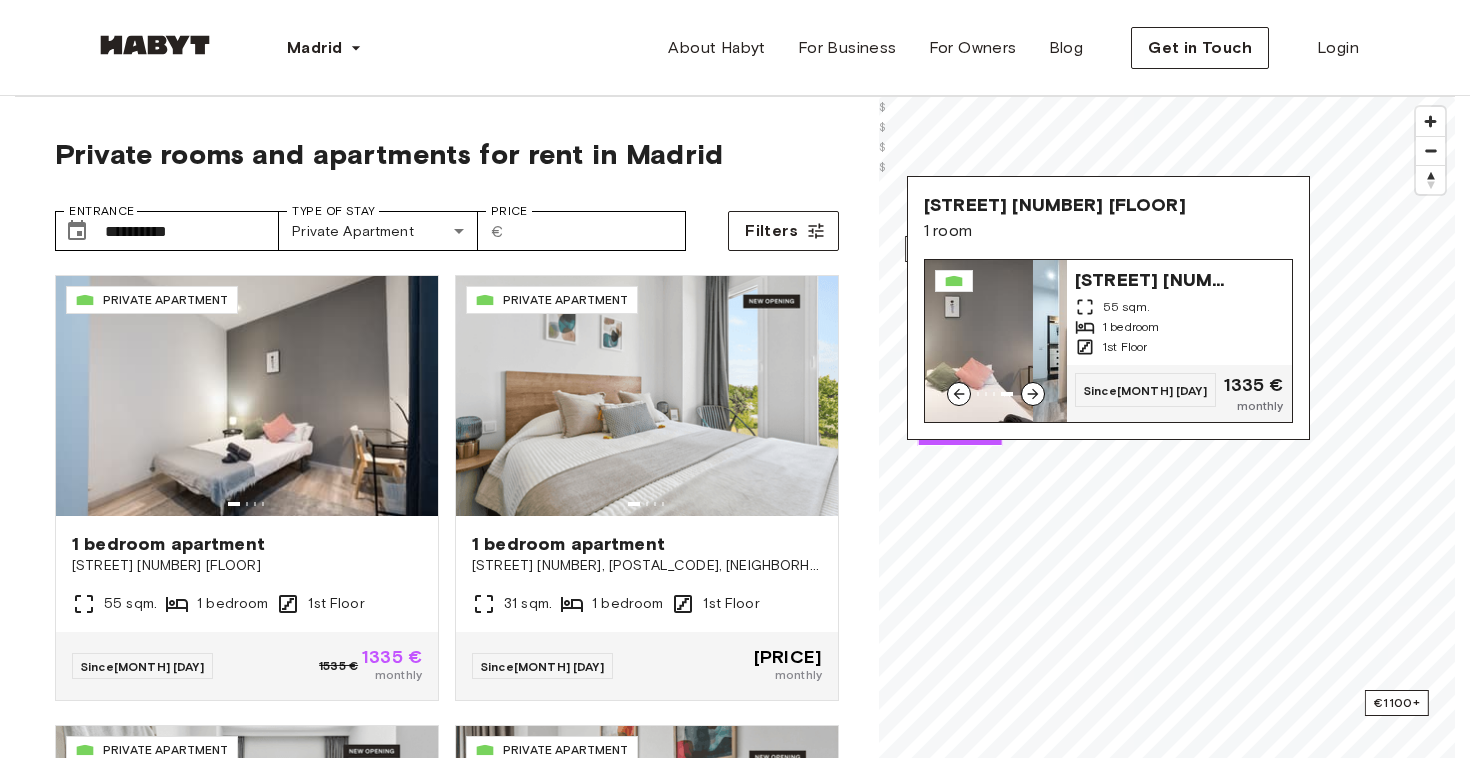 click 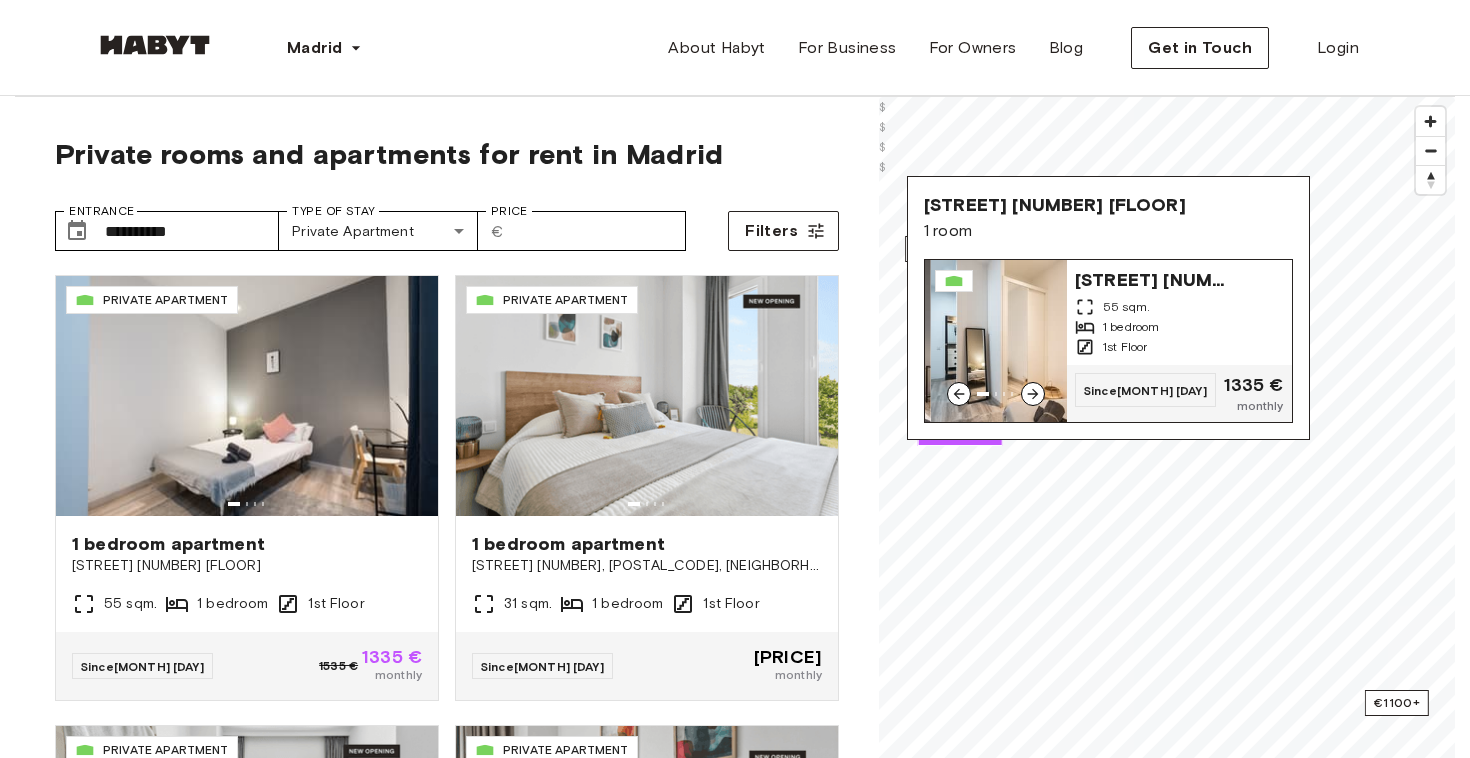 click 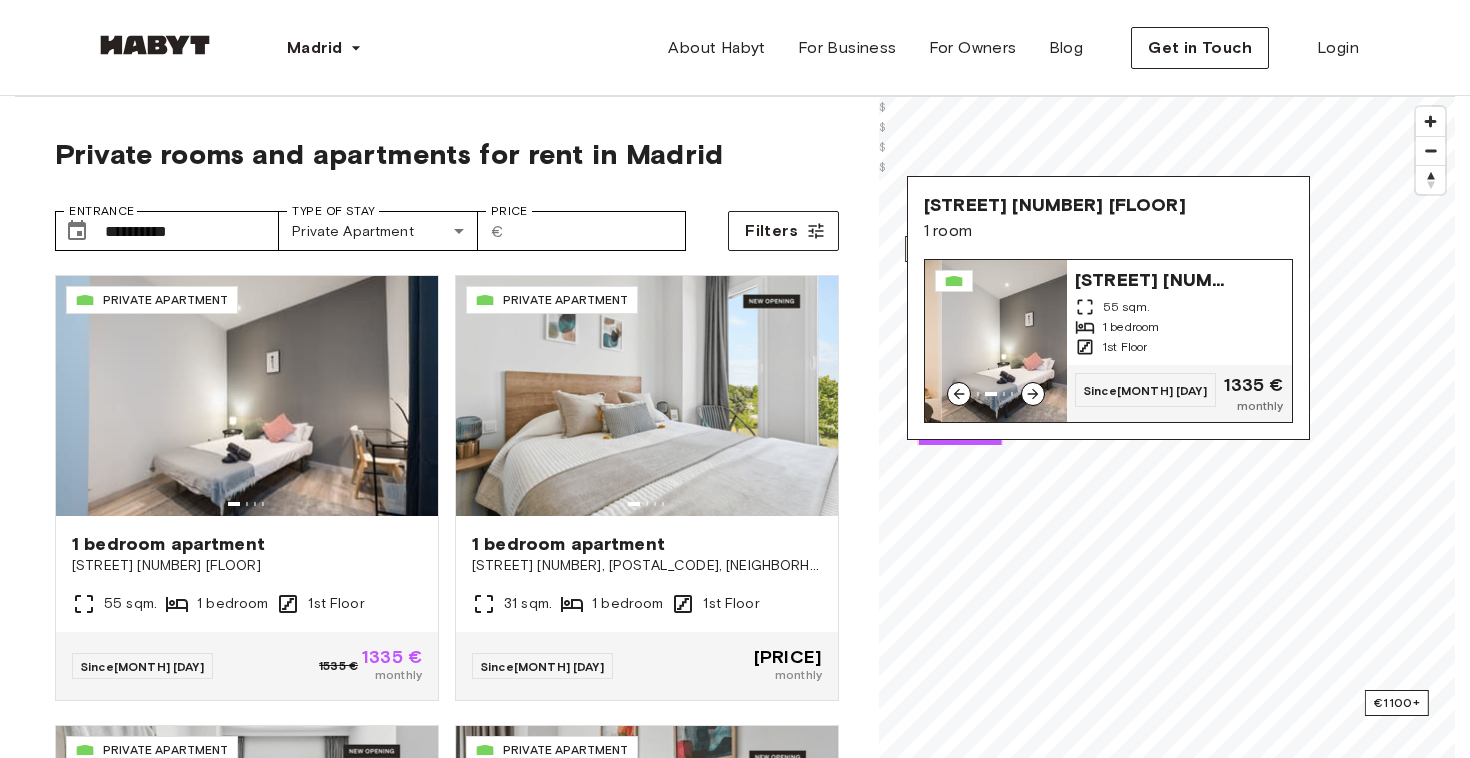 click 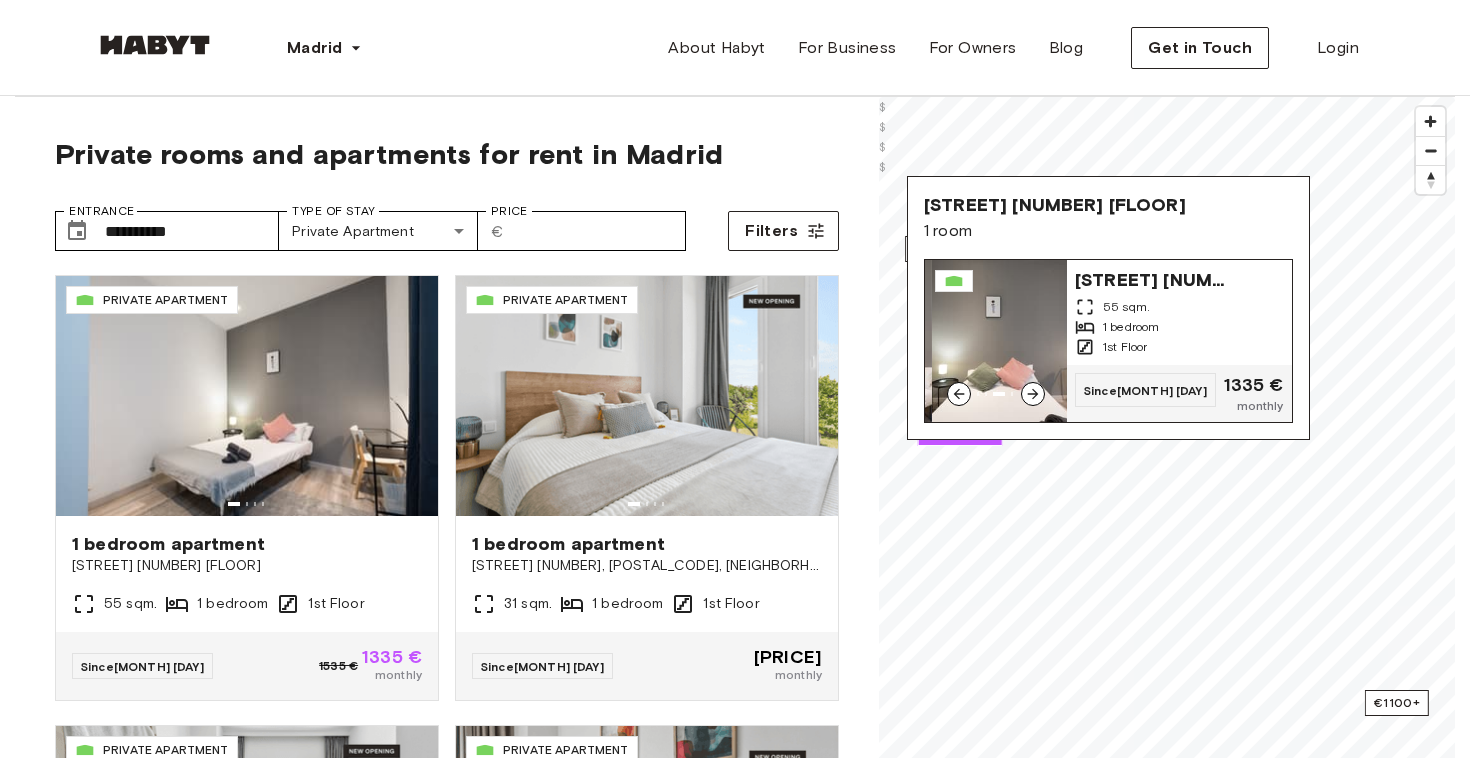 click 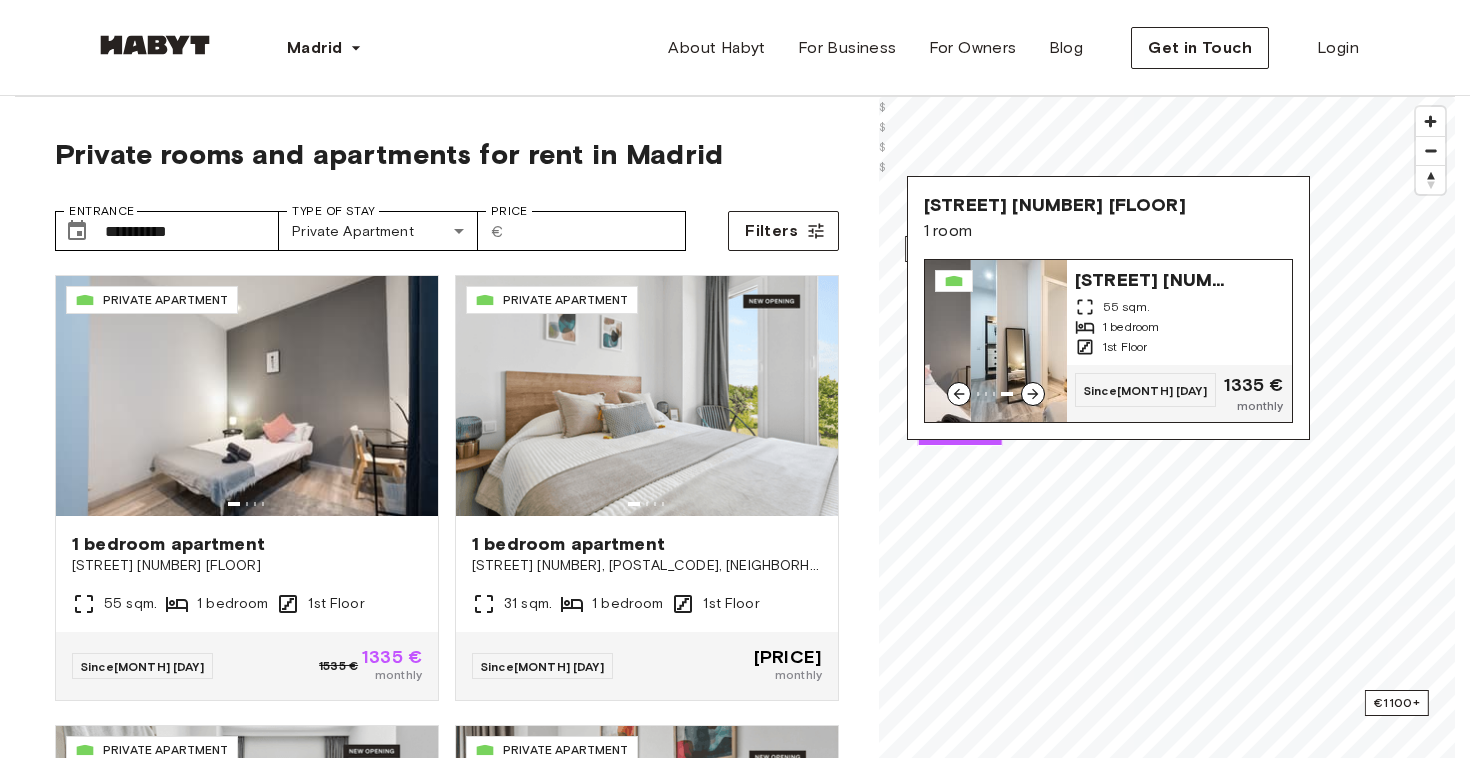 click 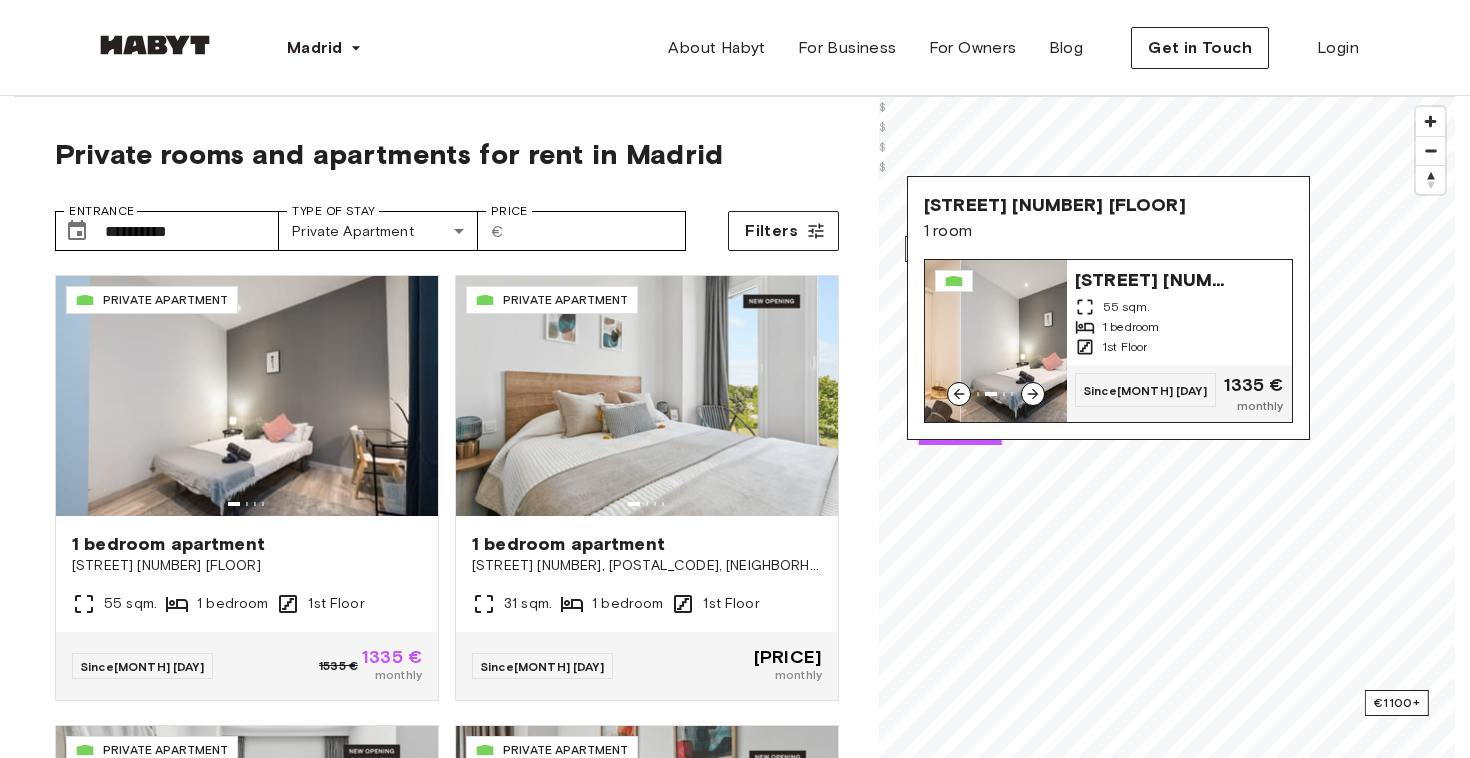 click 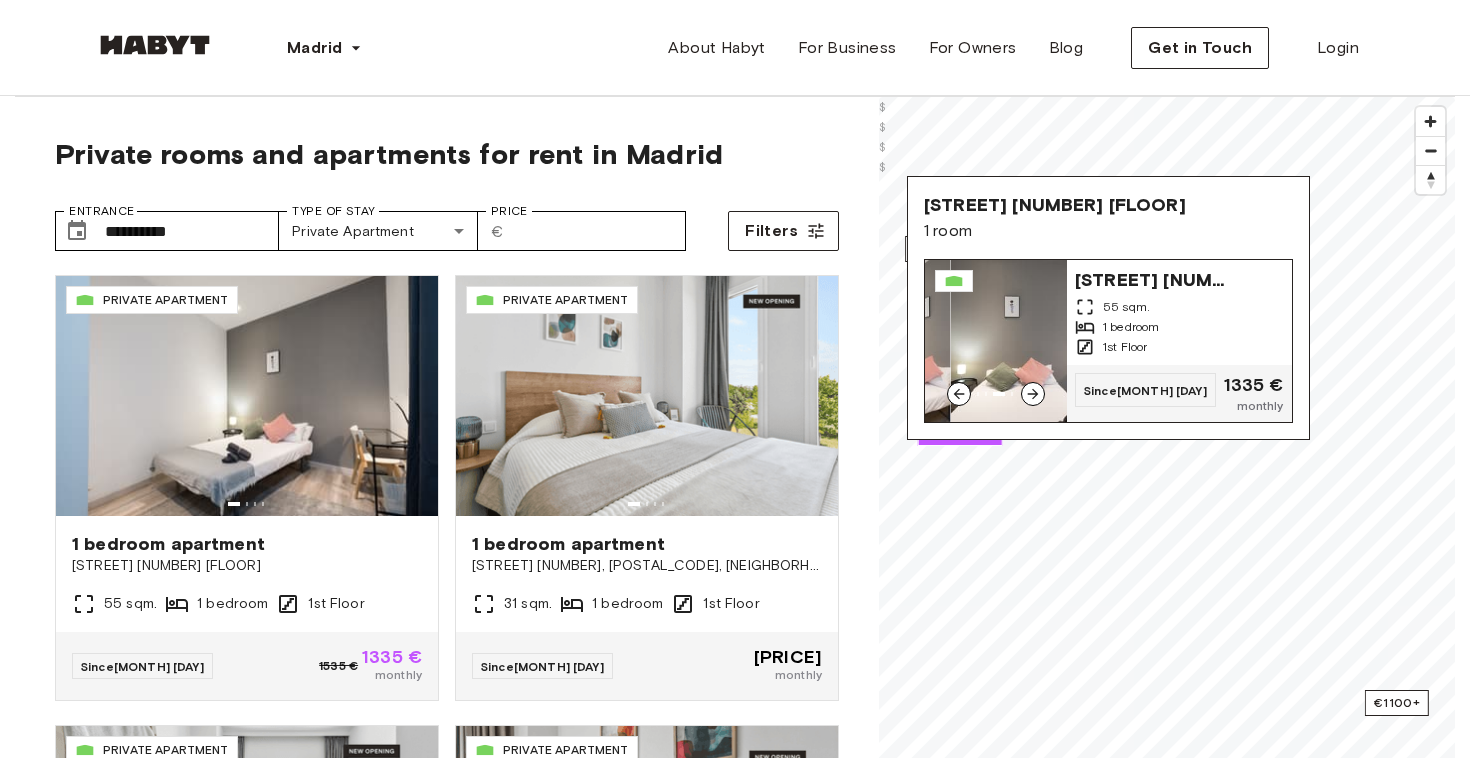 click 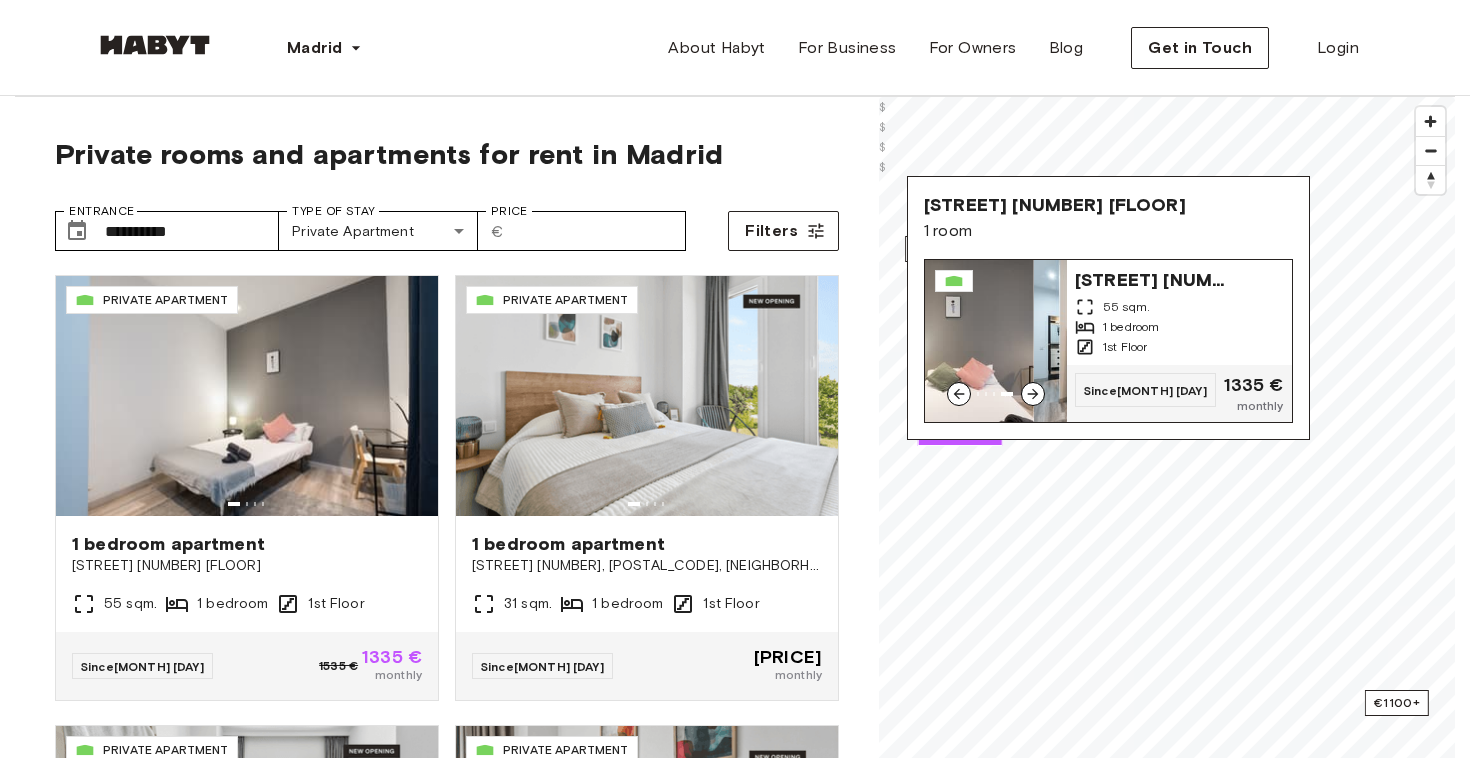 click 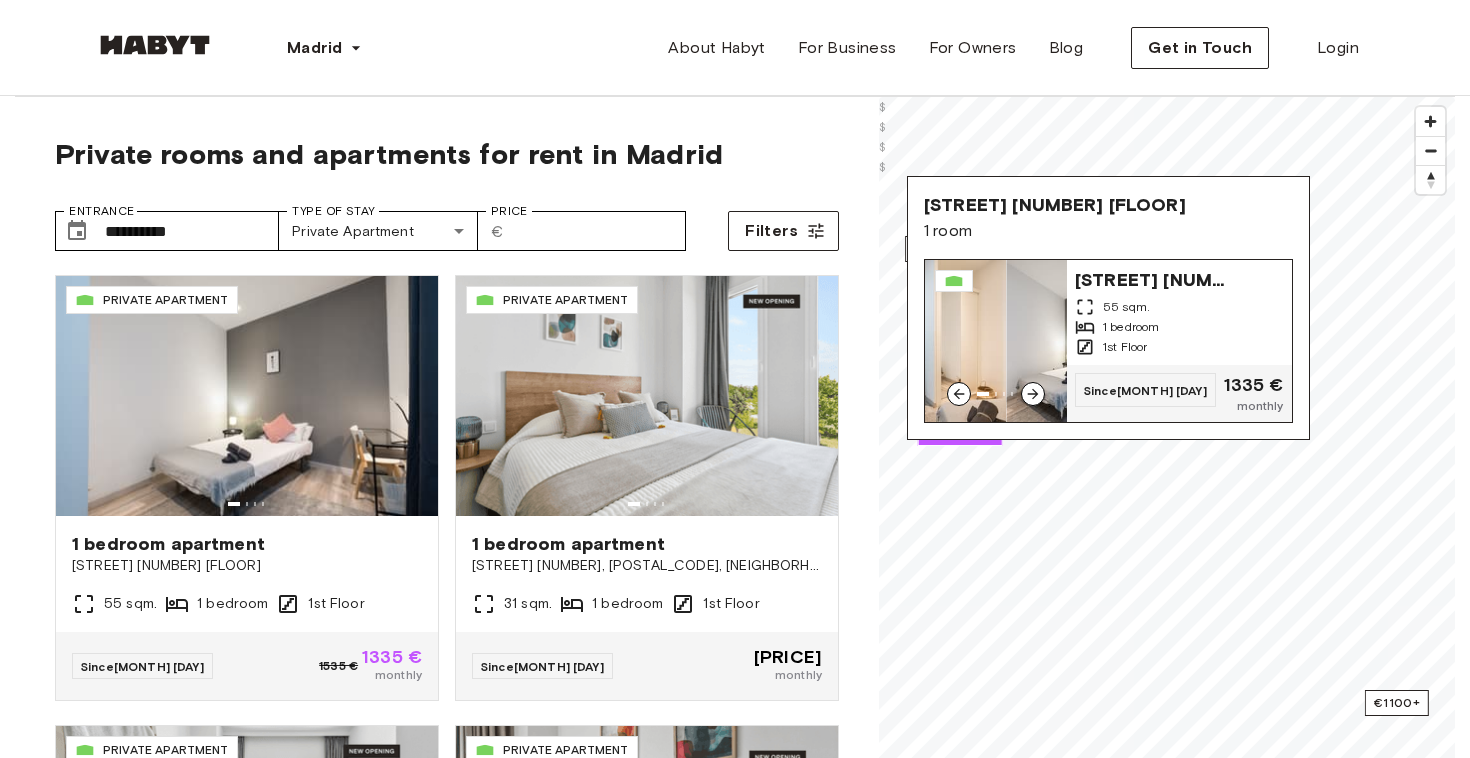 click 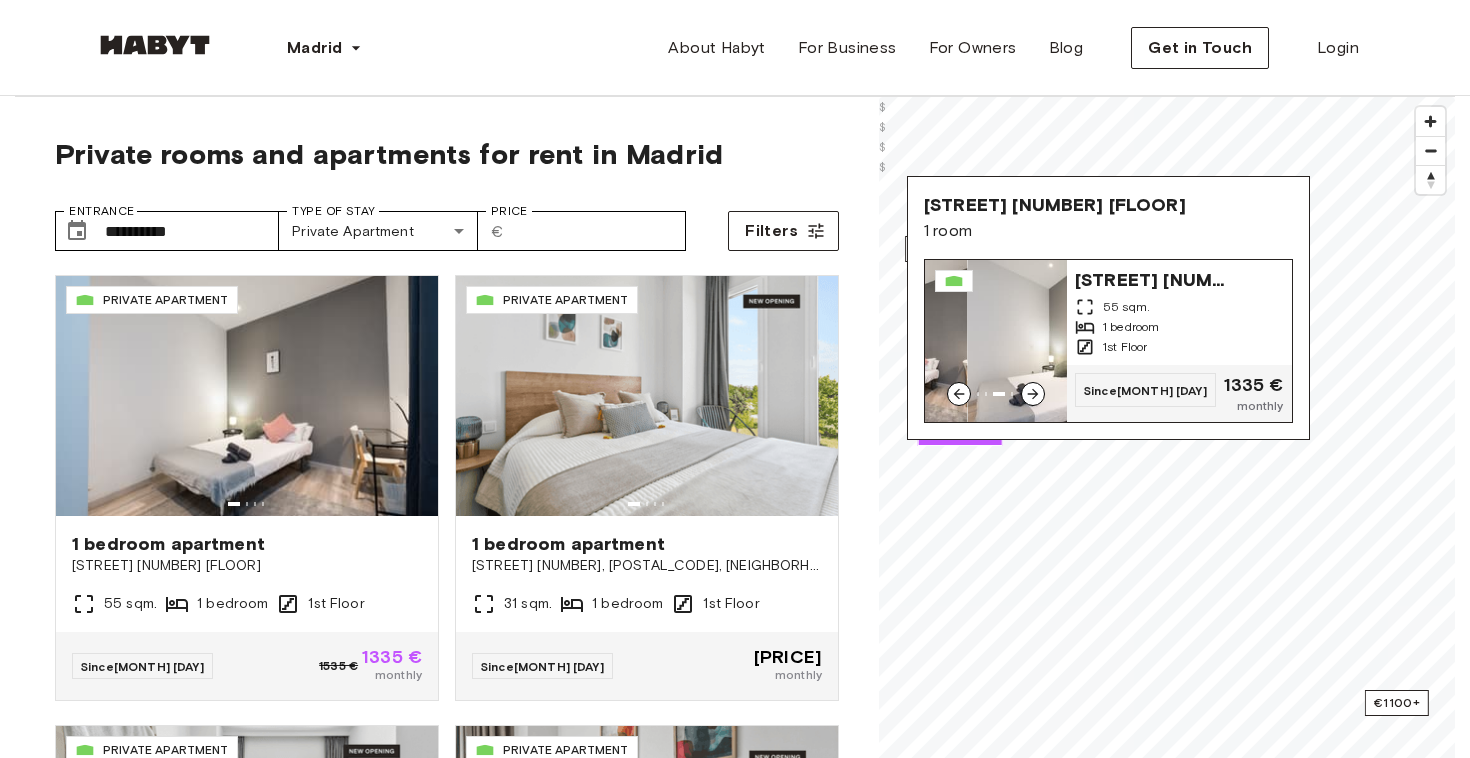 click 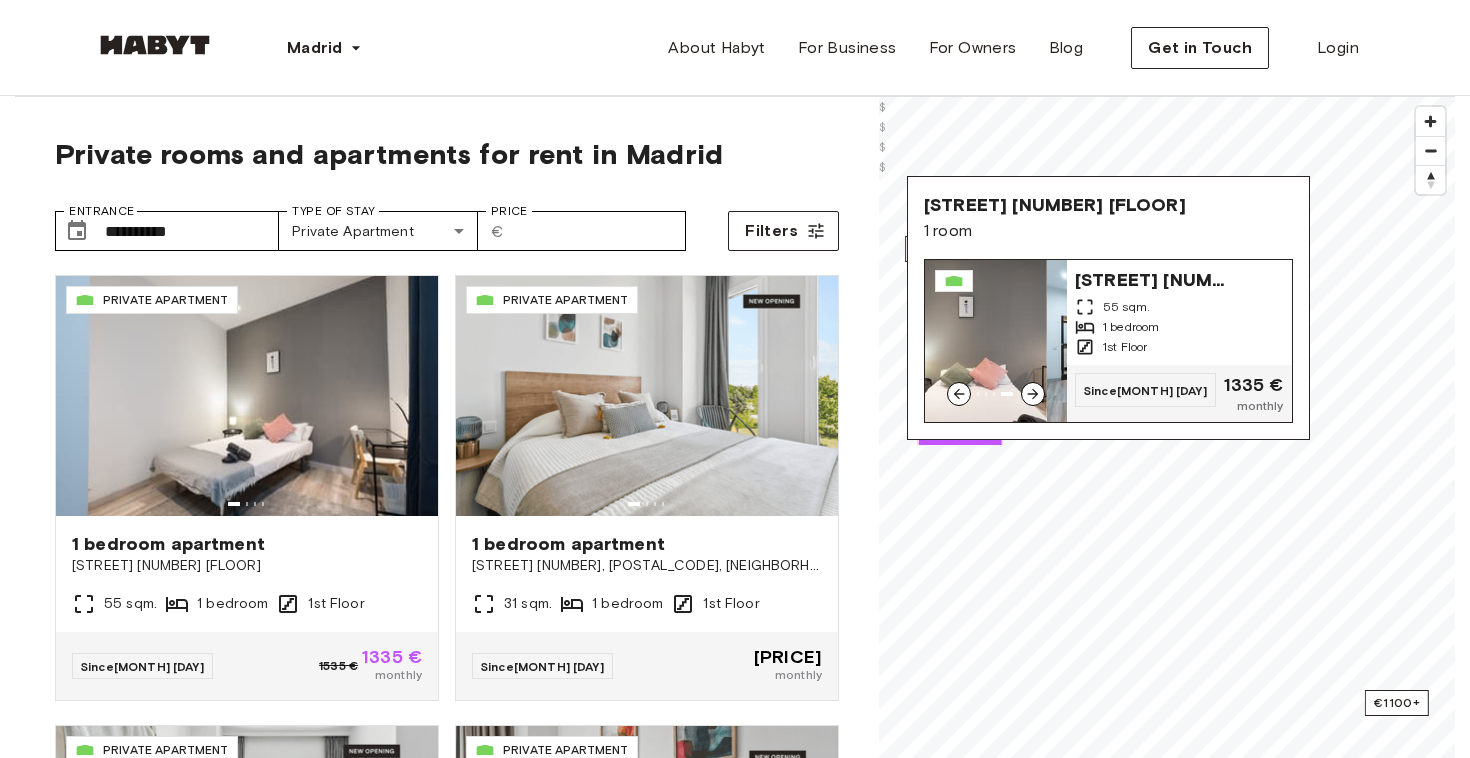 click 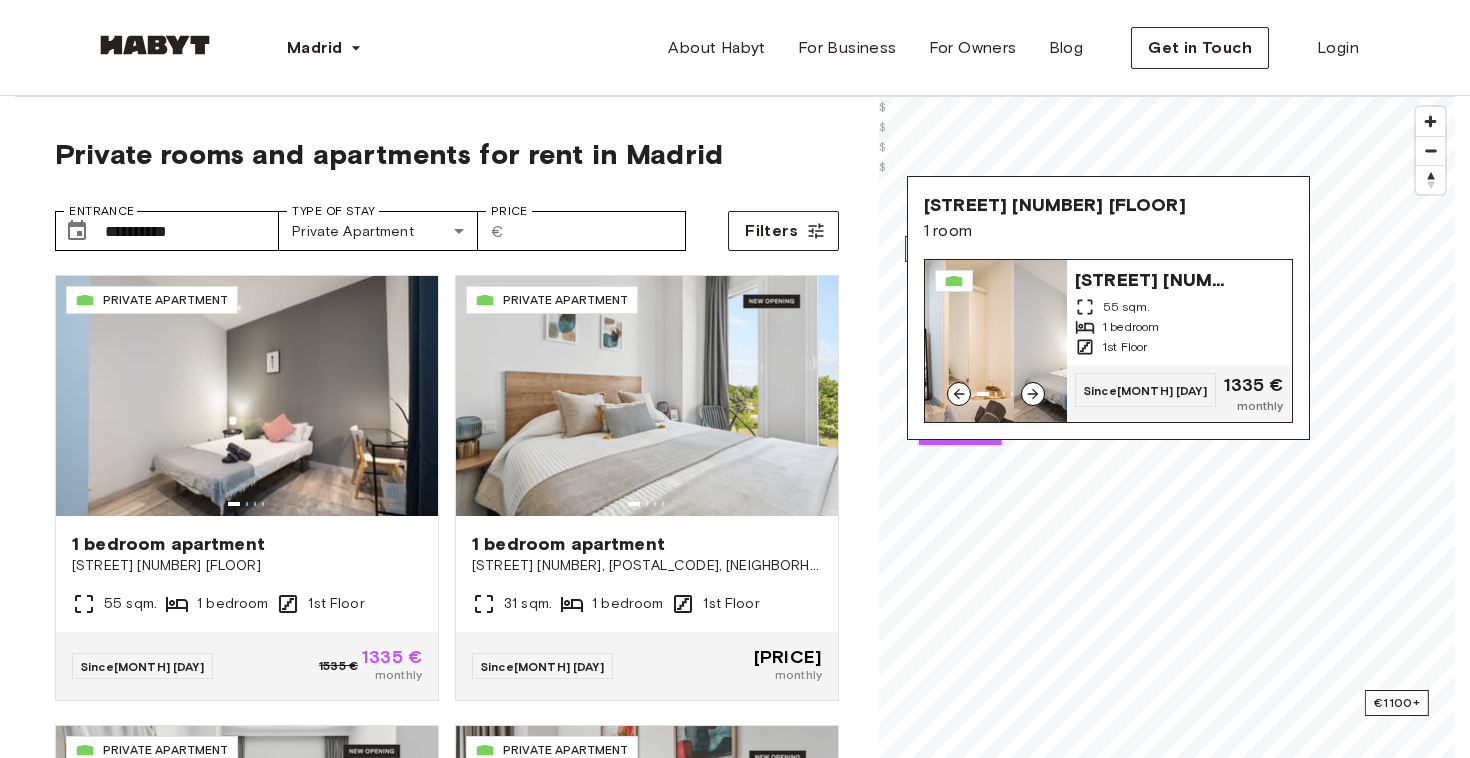 click 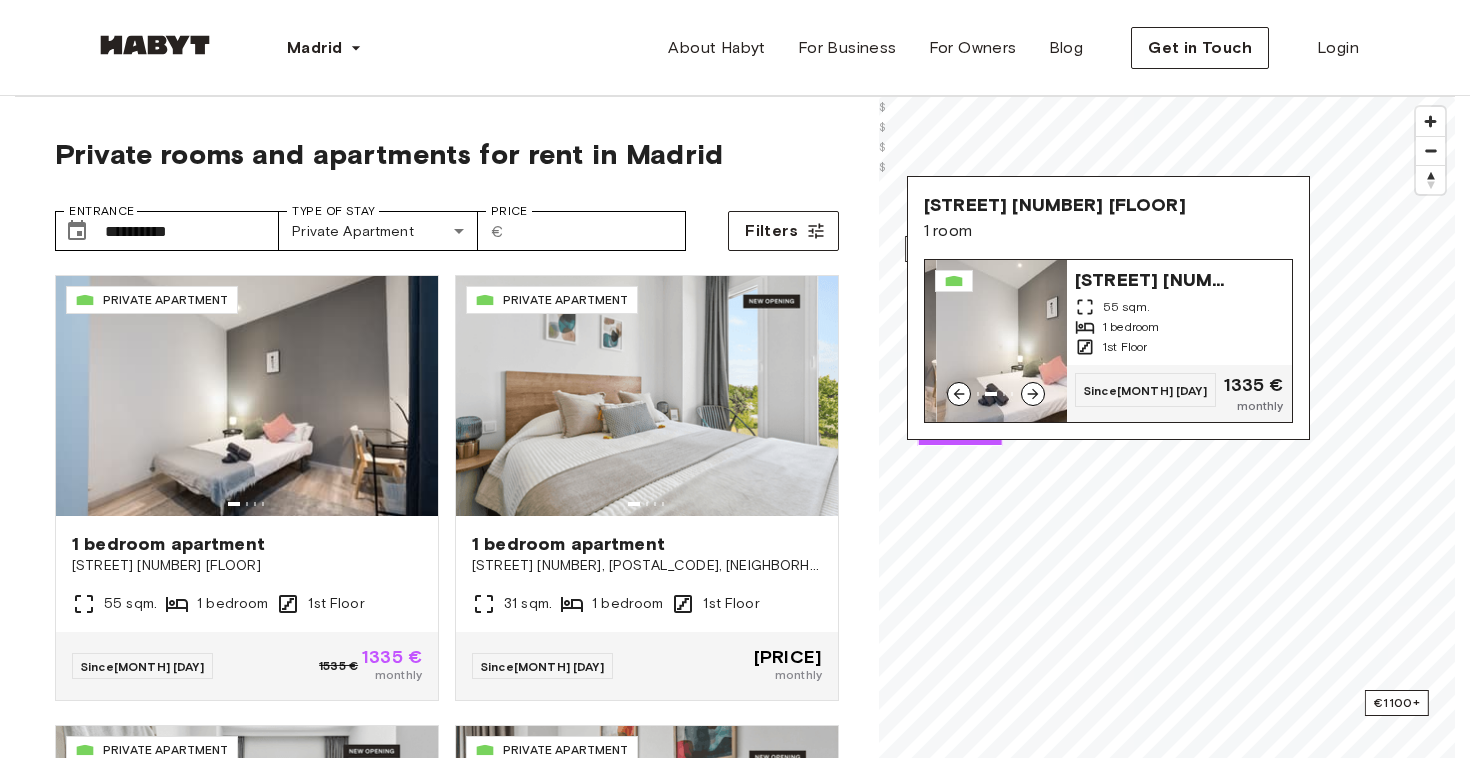 click 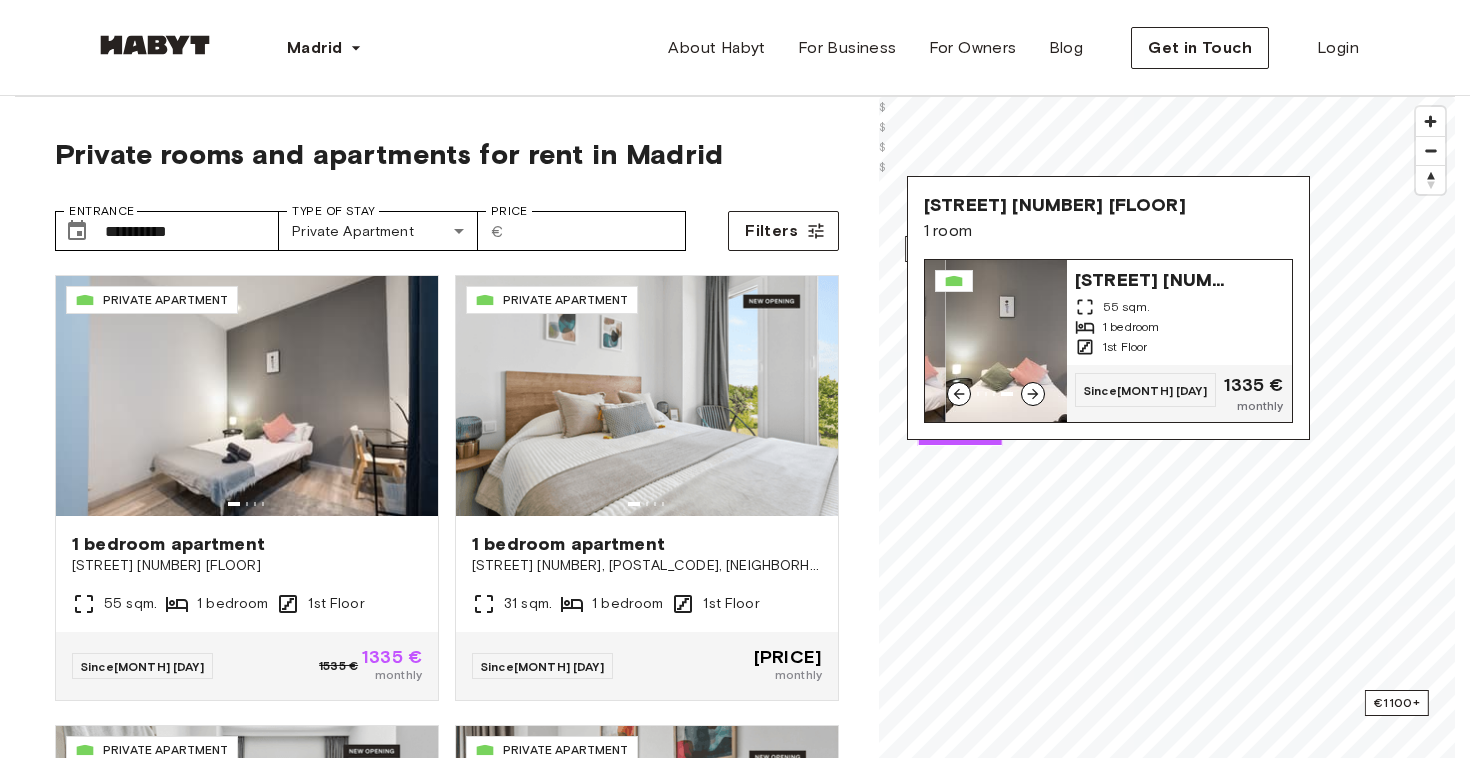 click 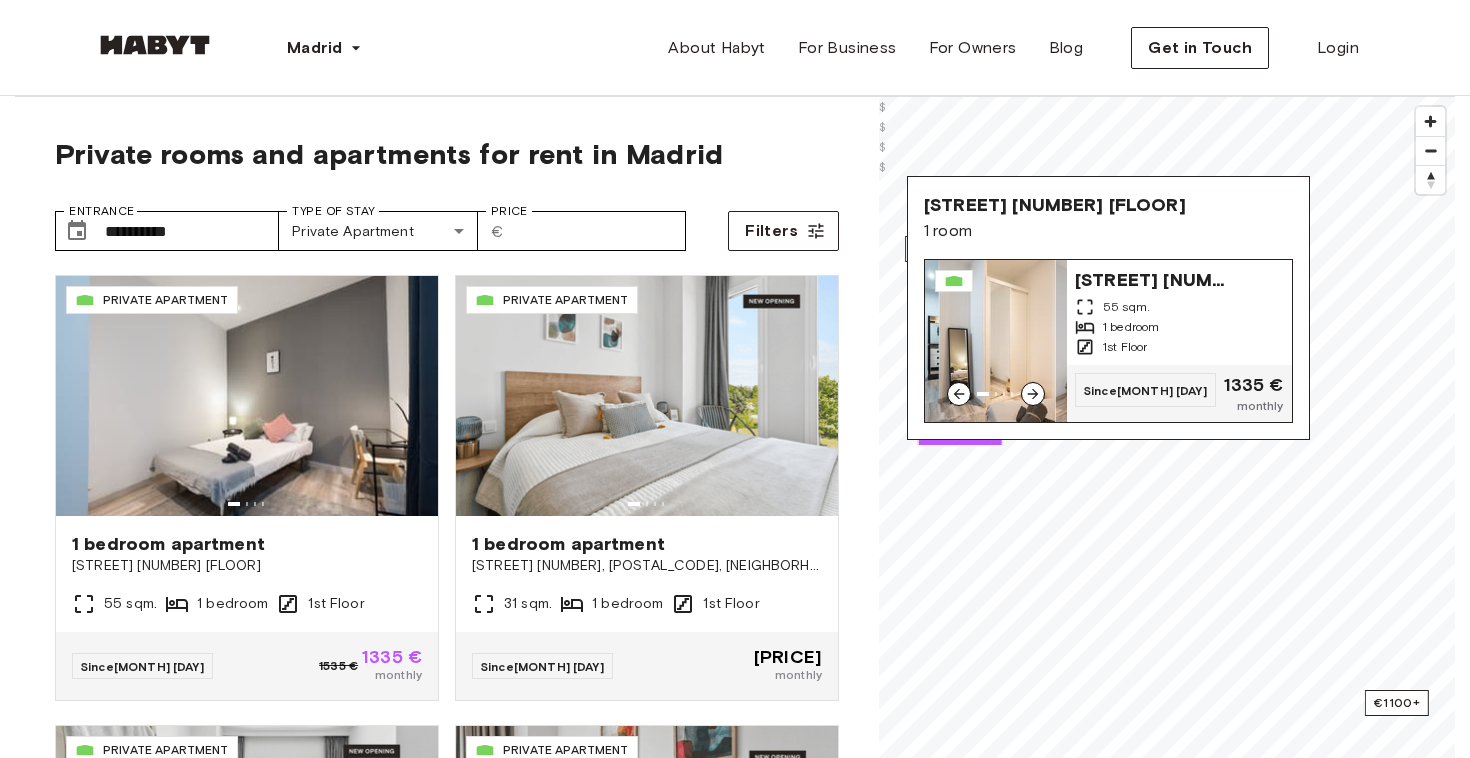 click 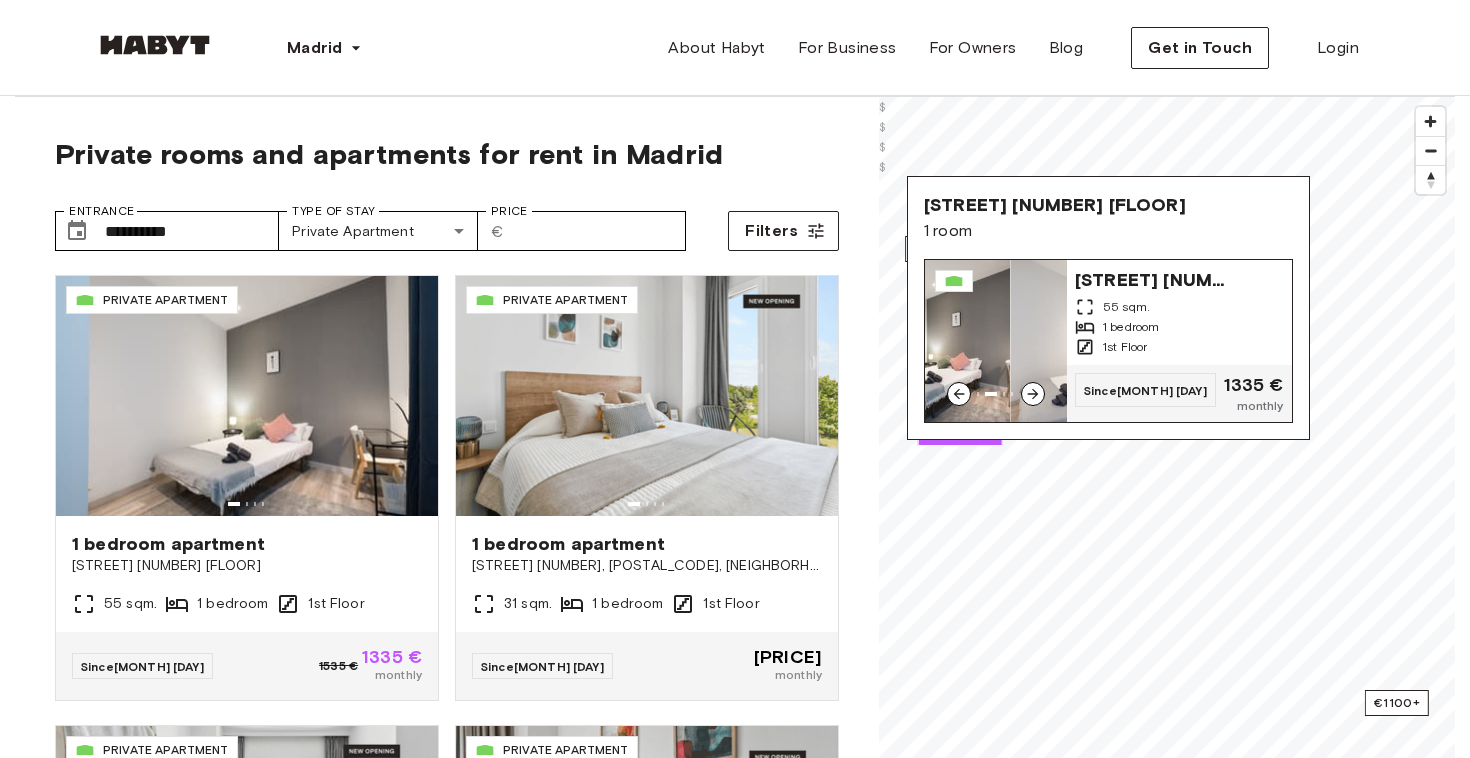 click 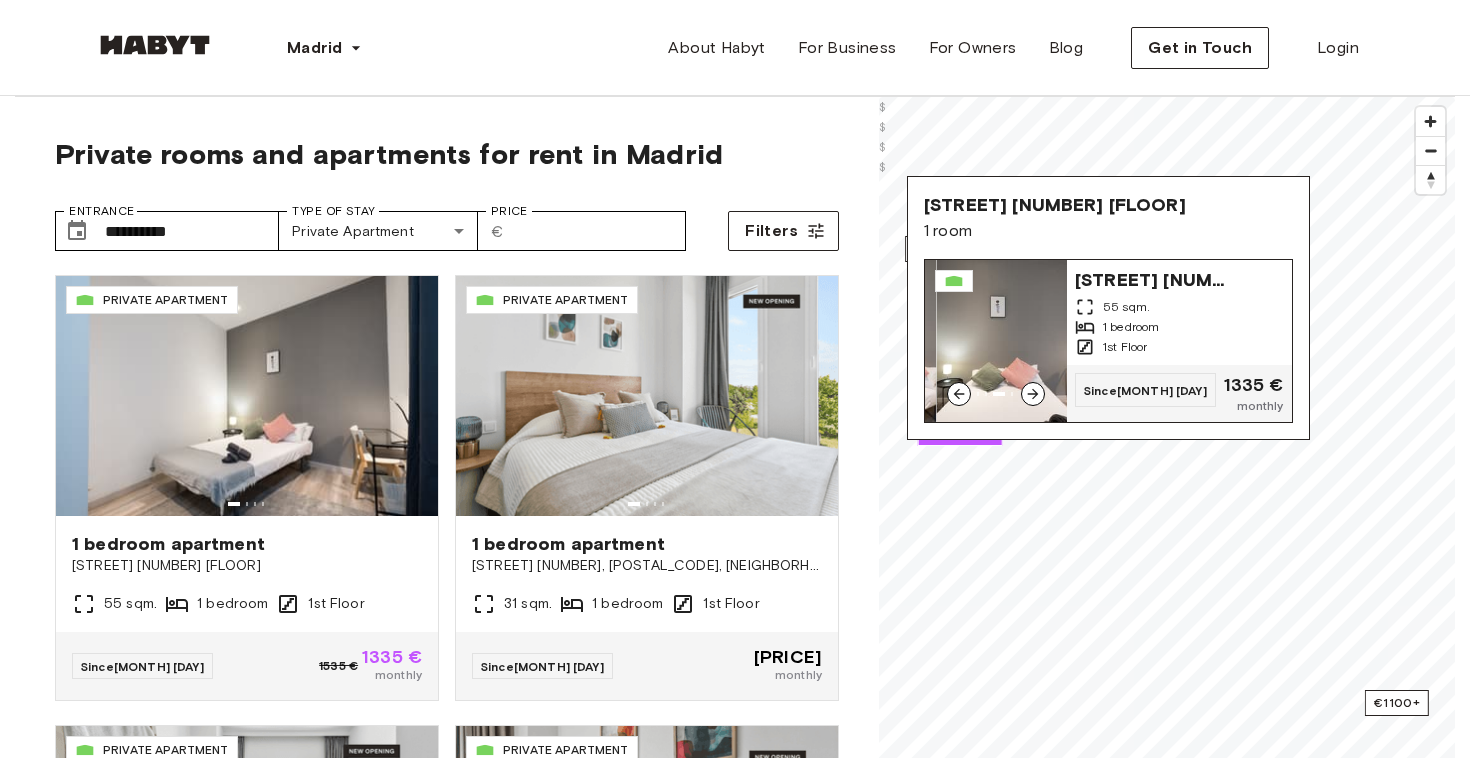 click 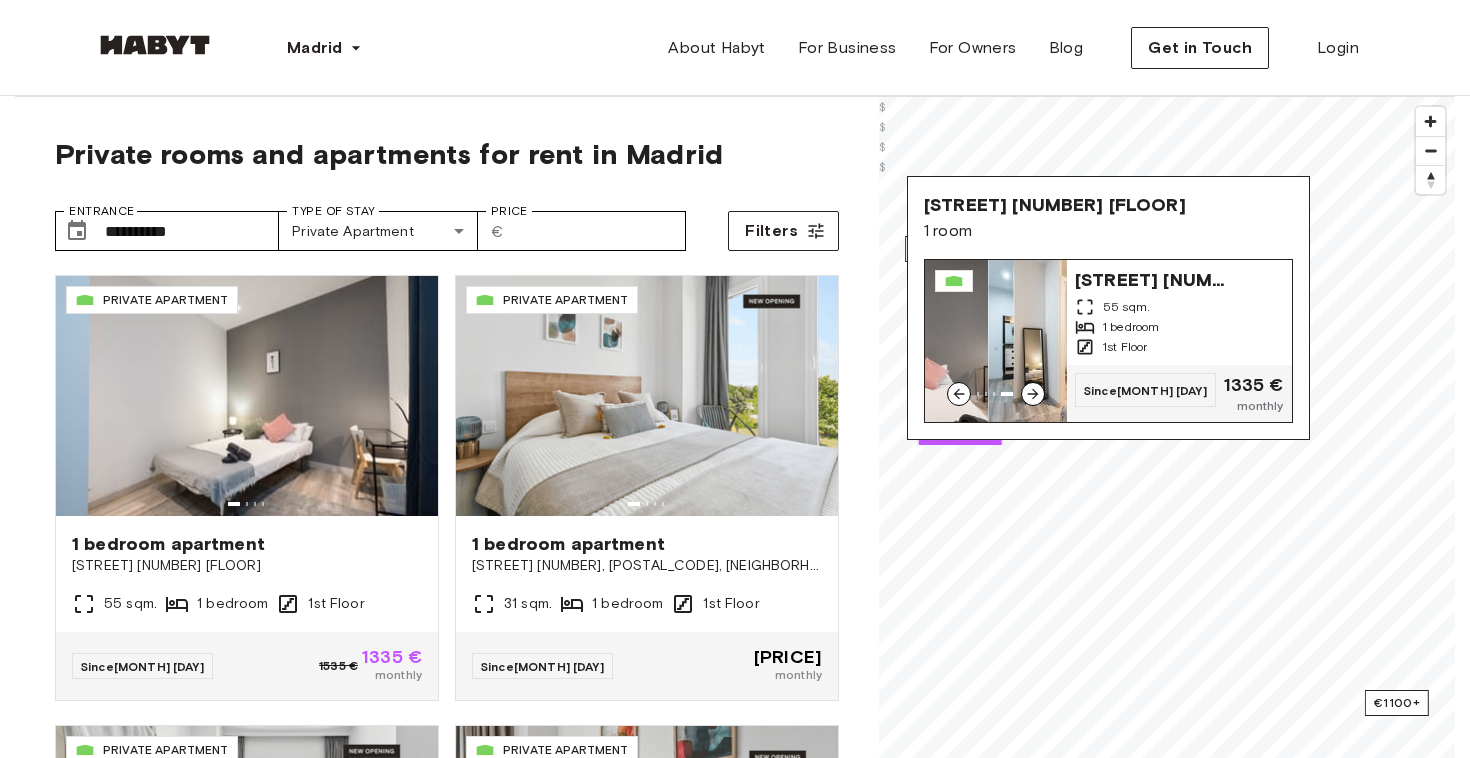 click 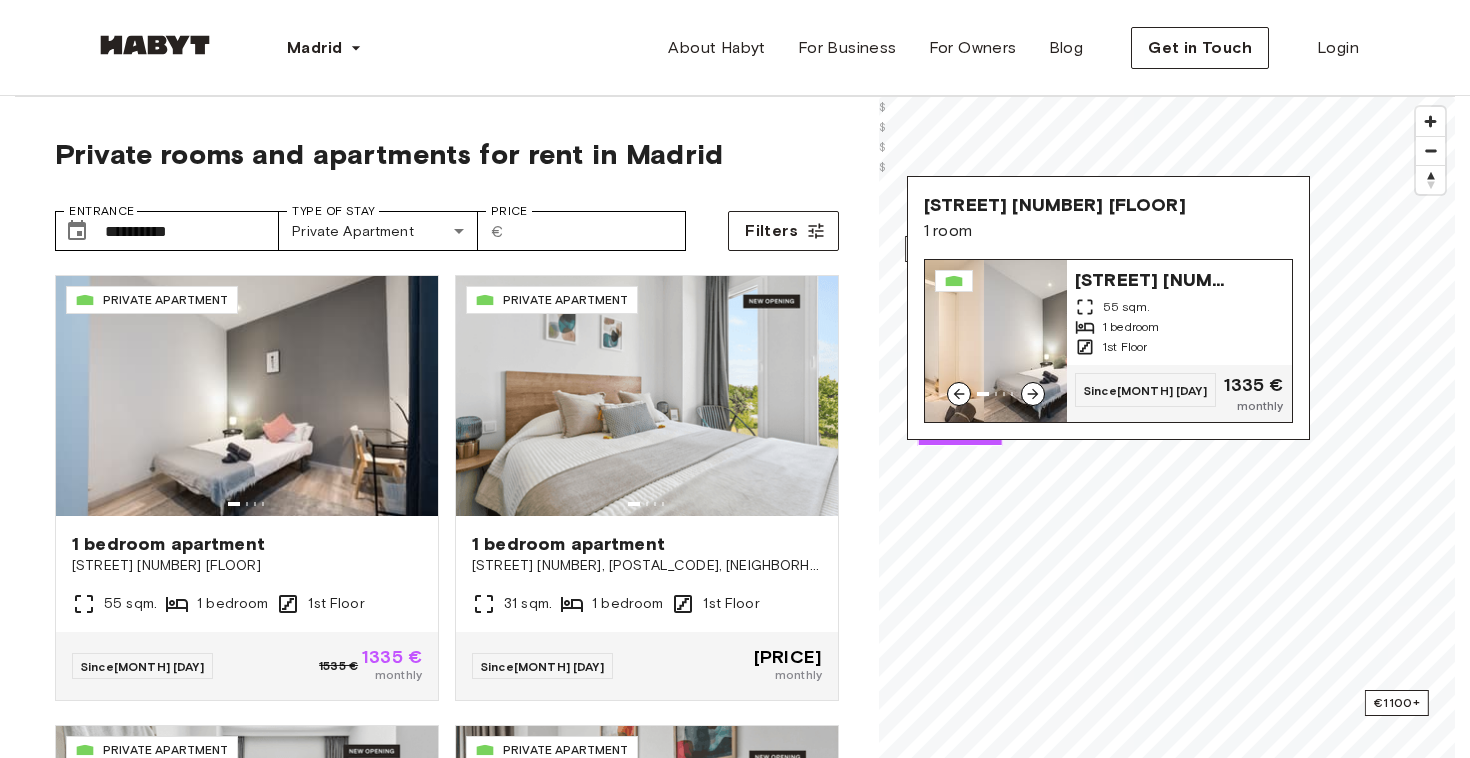 click 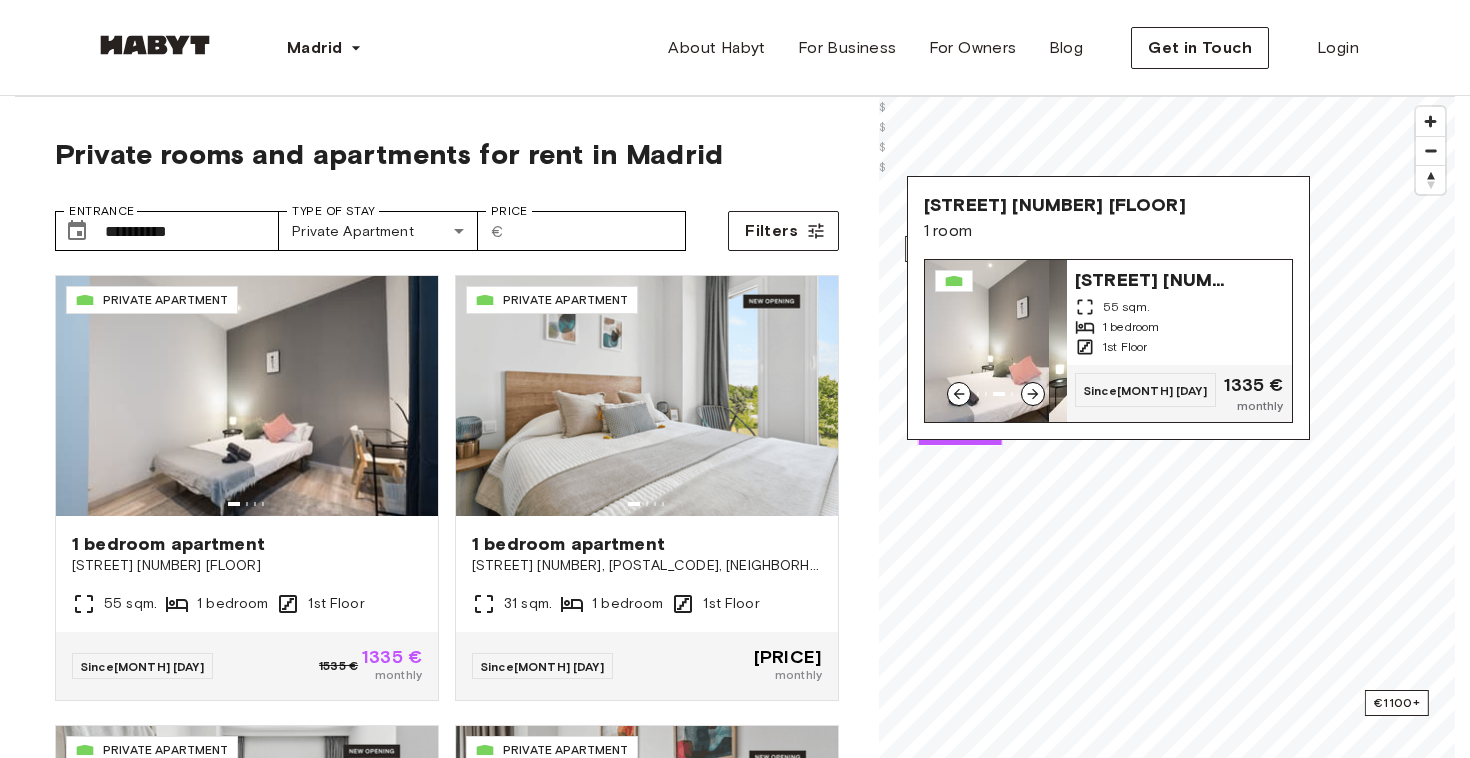 click 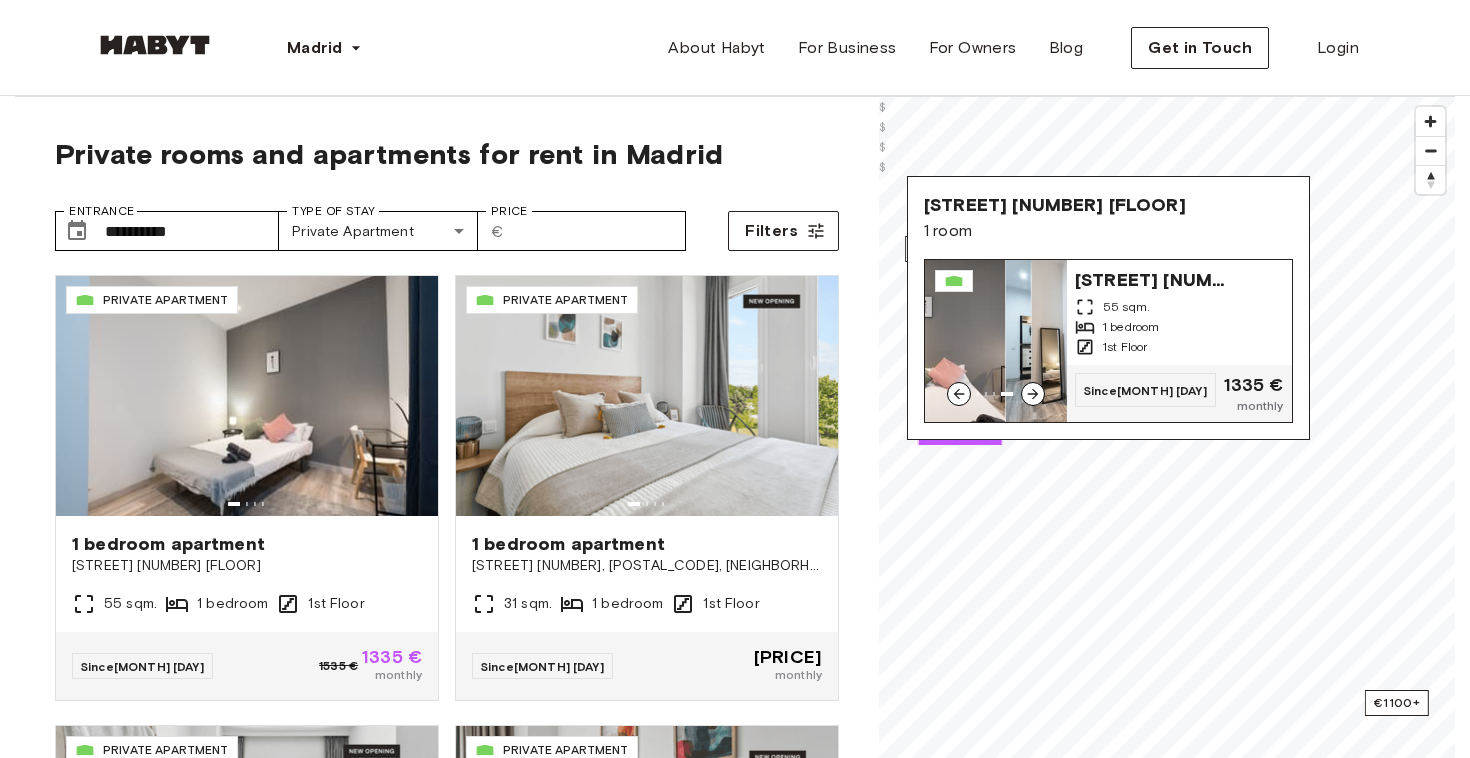 click 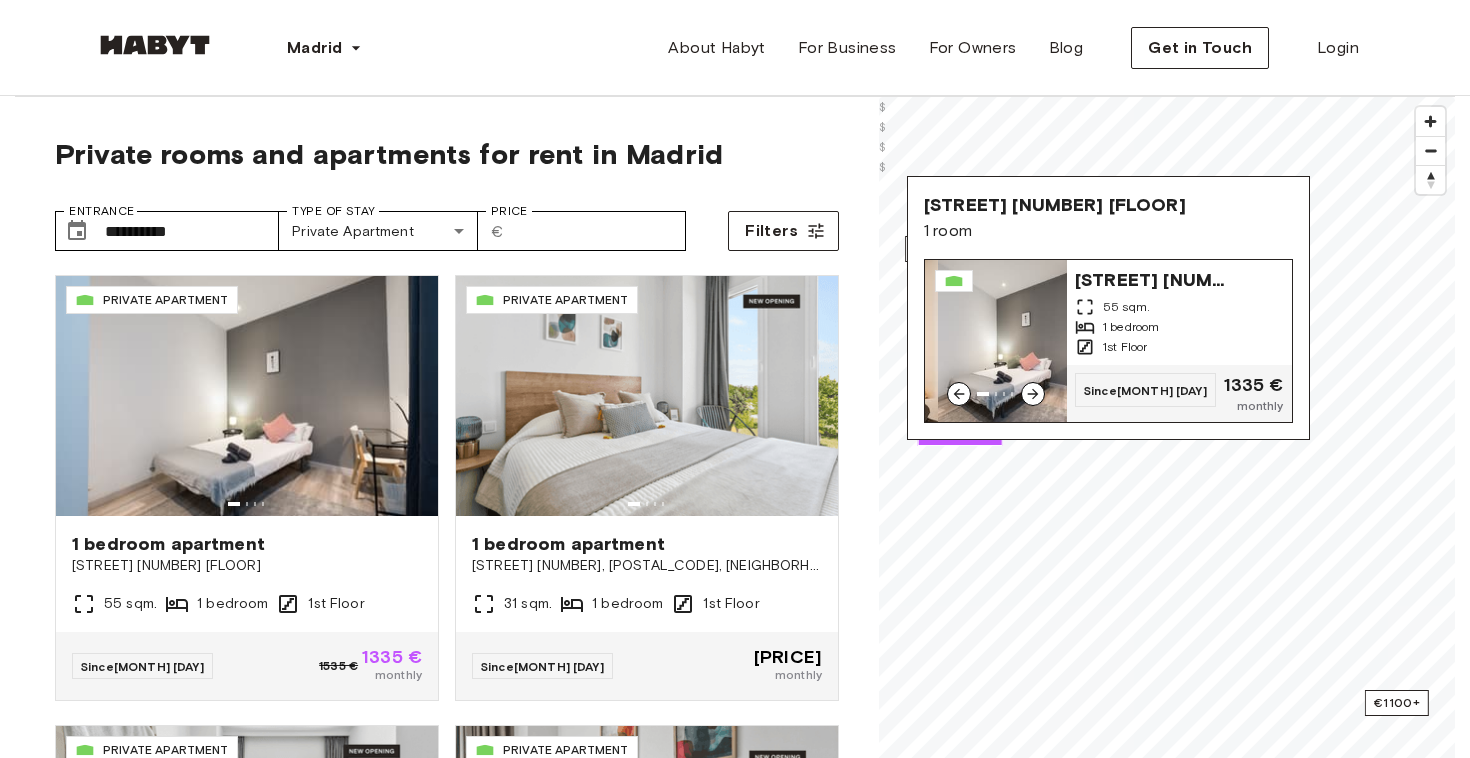 click 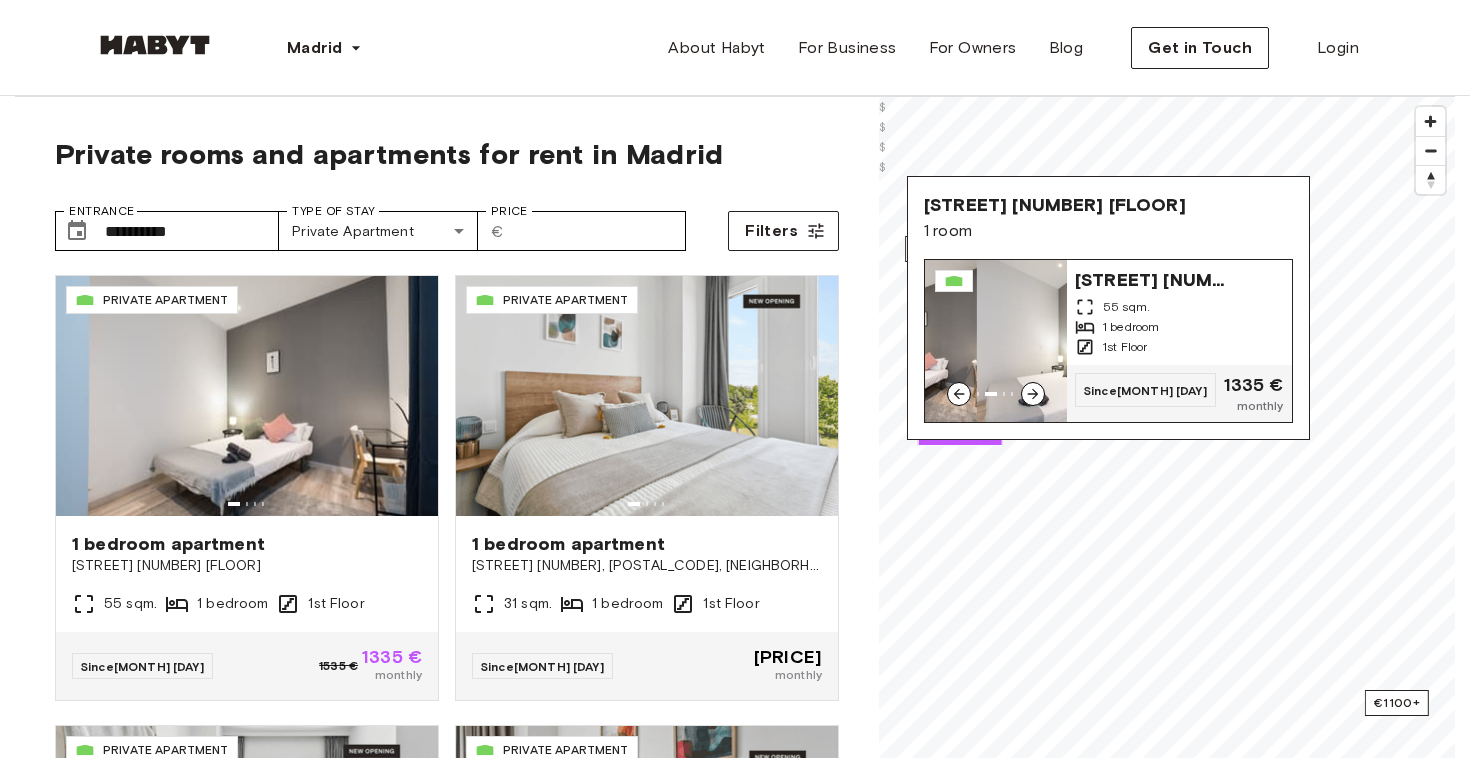 click 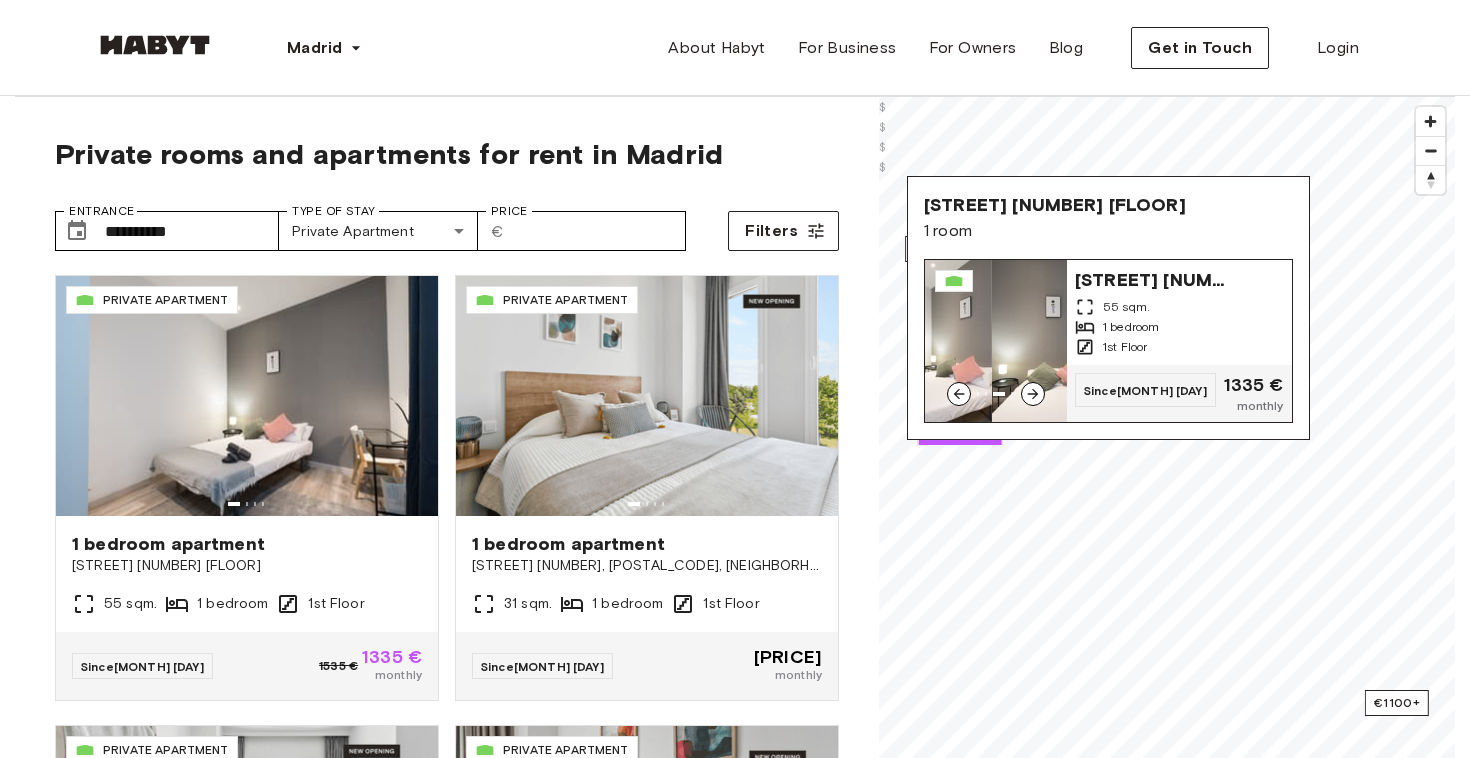 click 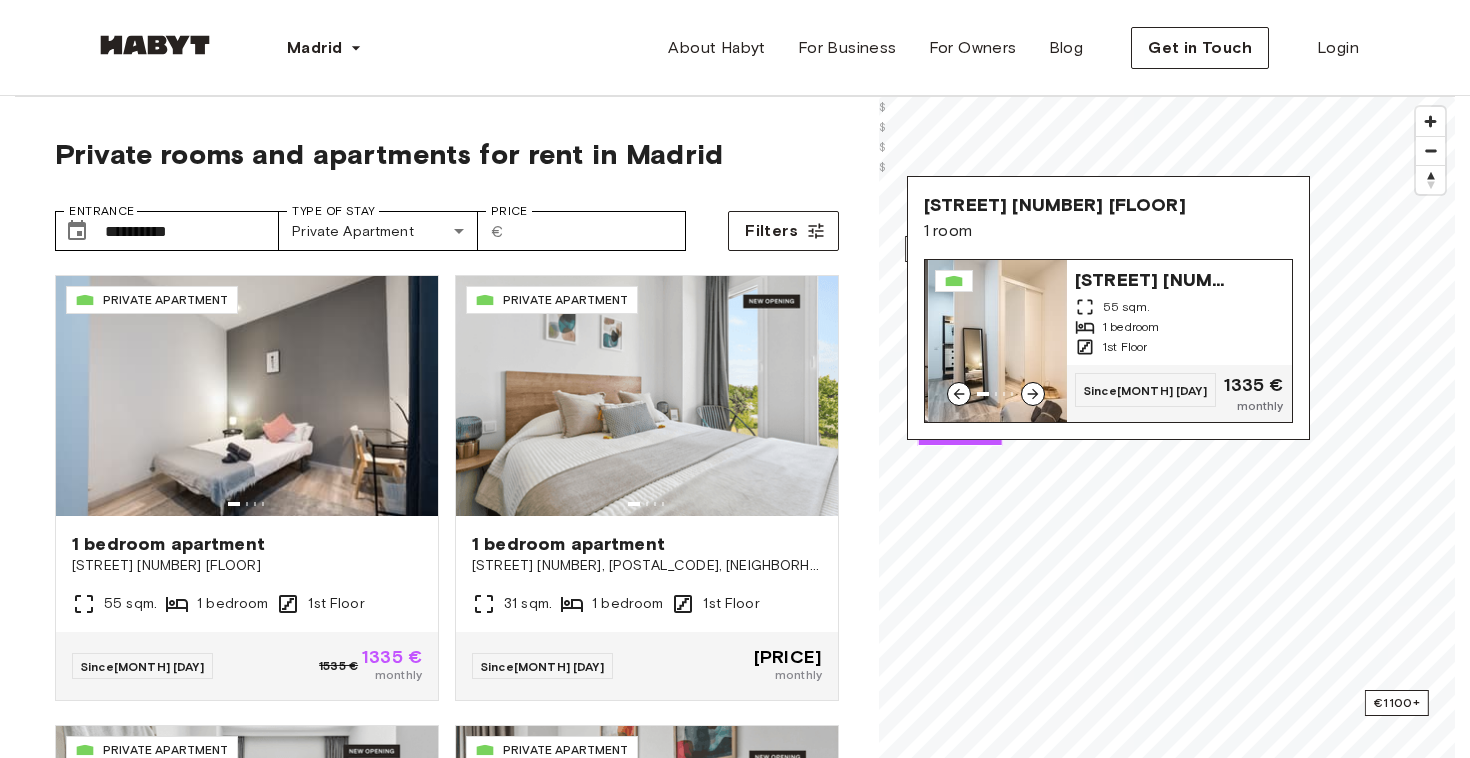 click 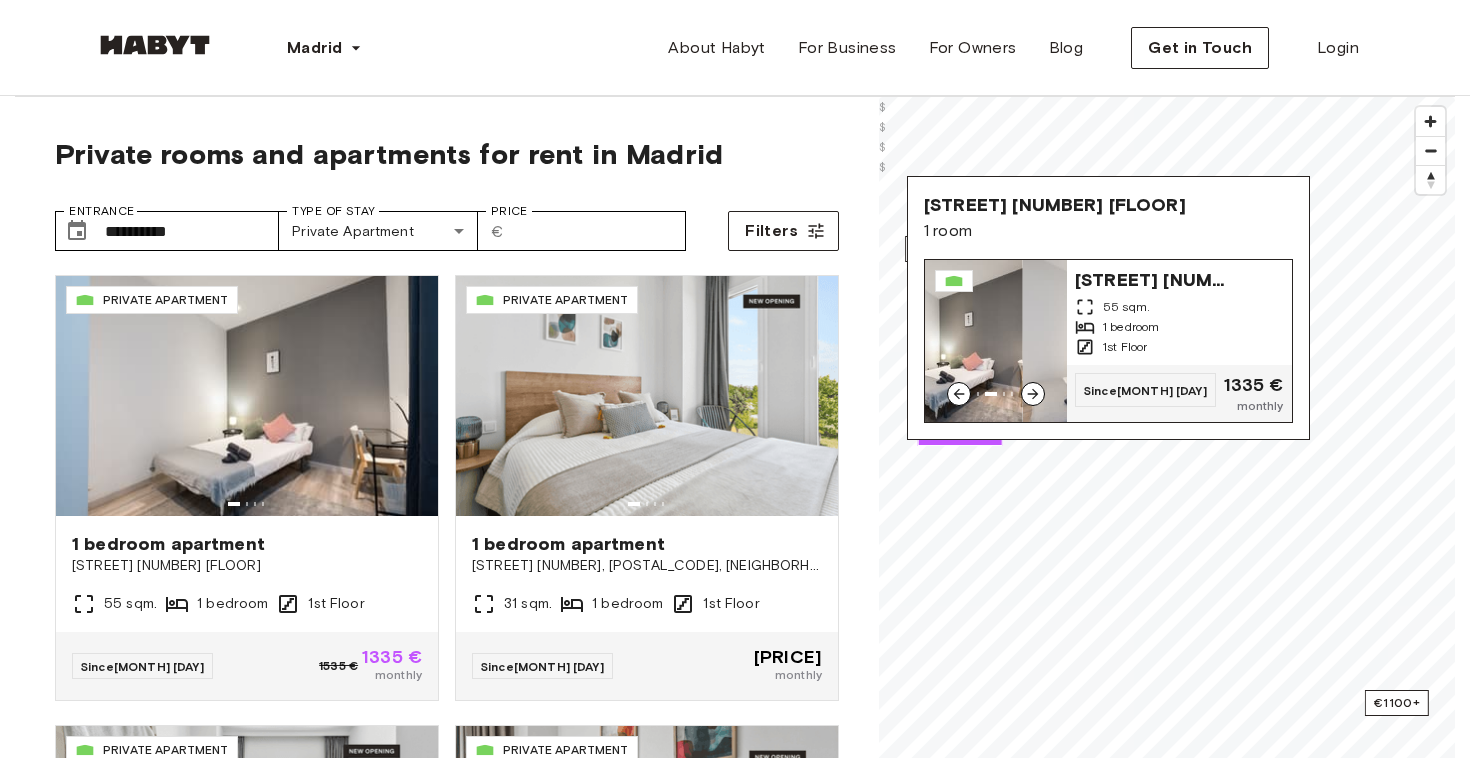 click 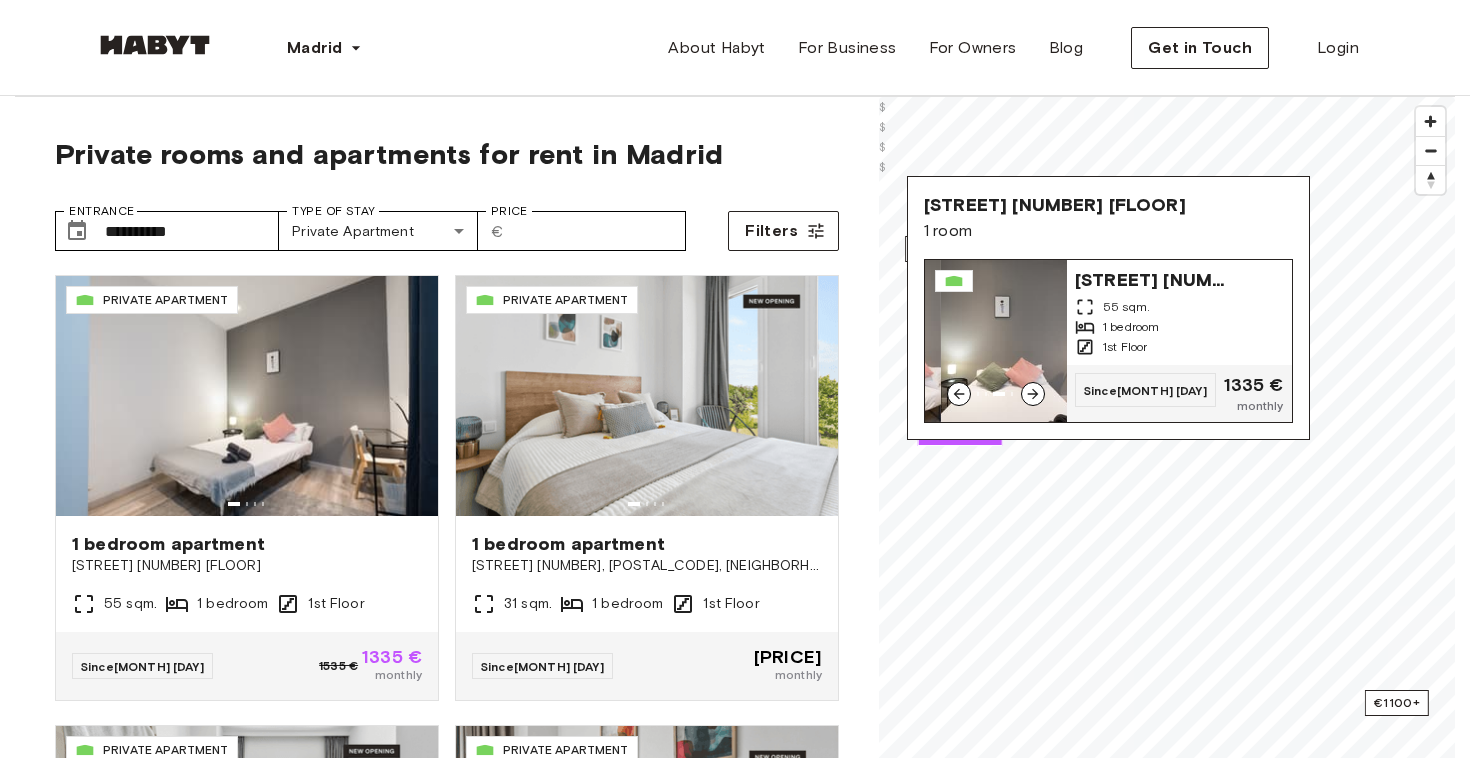 click 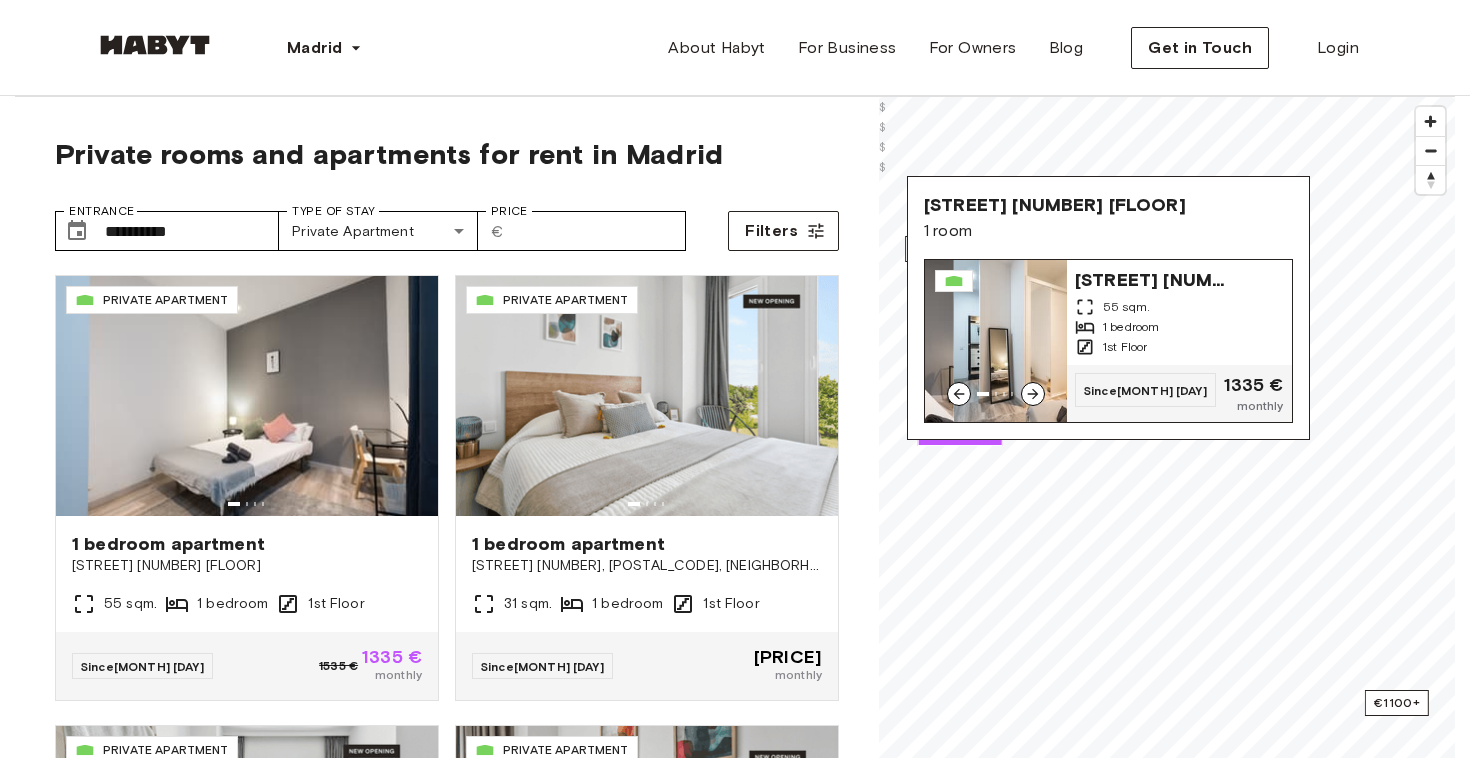 click 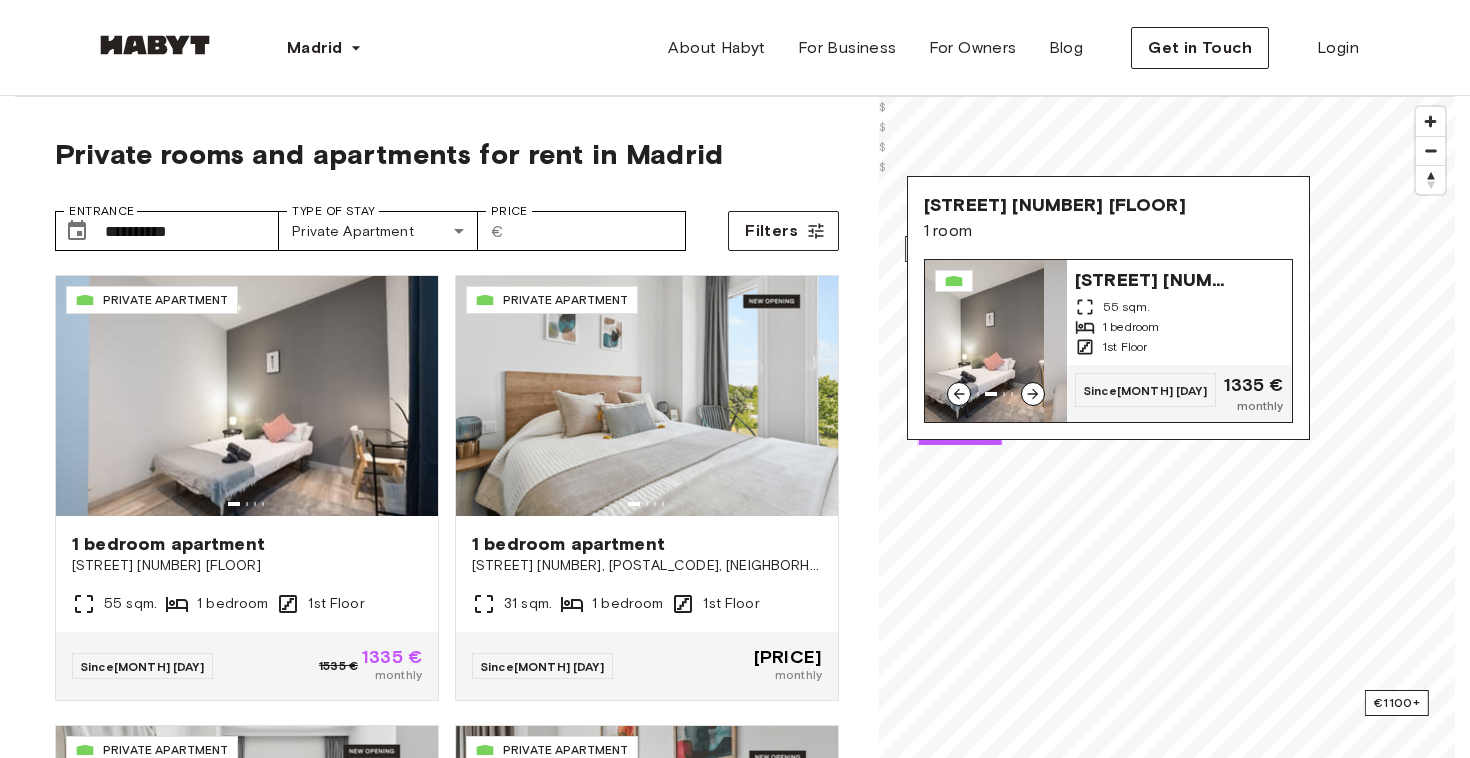 click 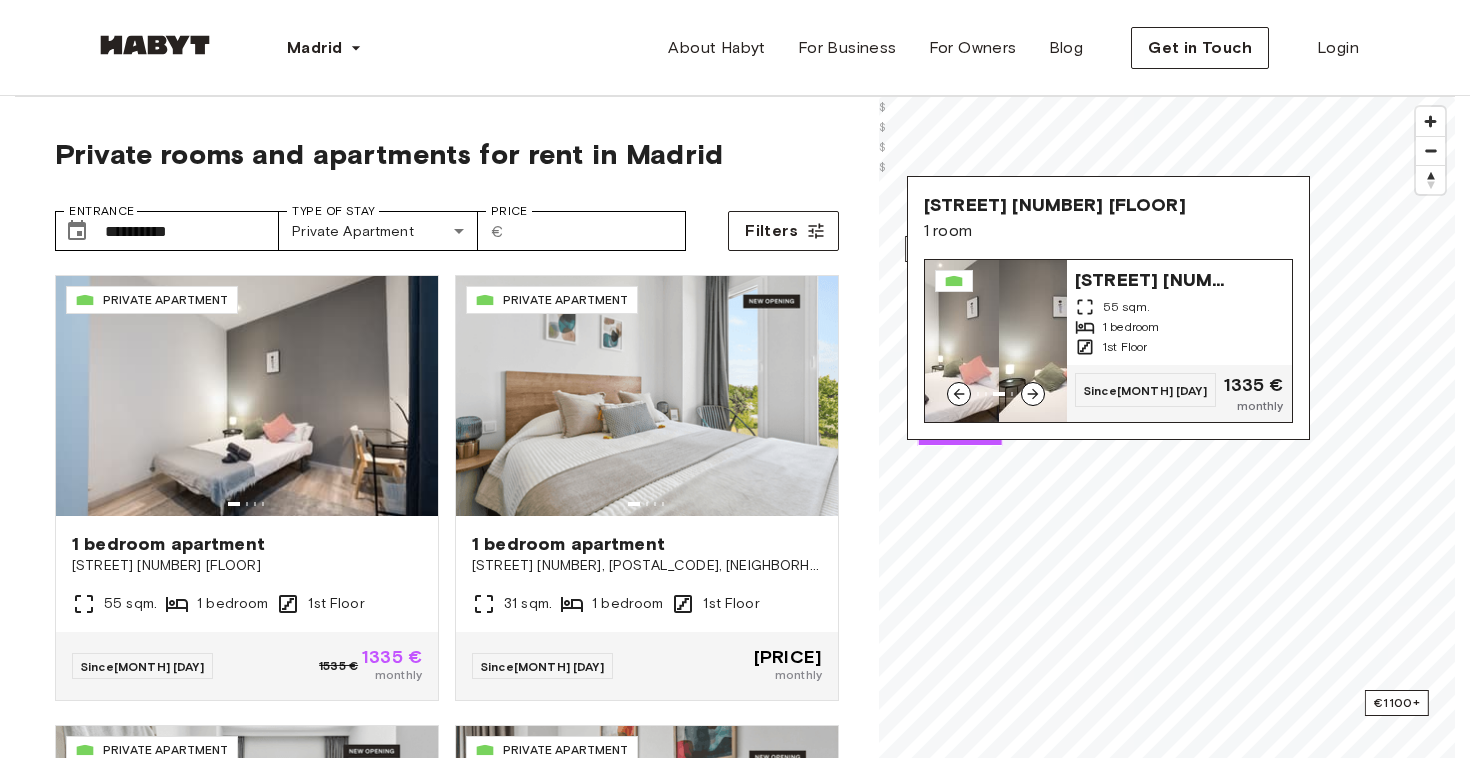 click 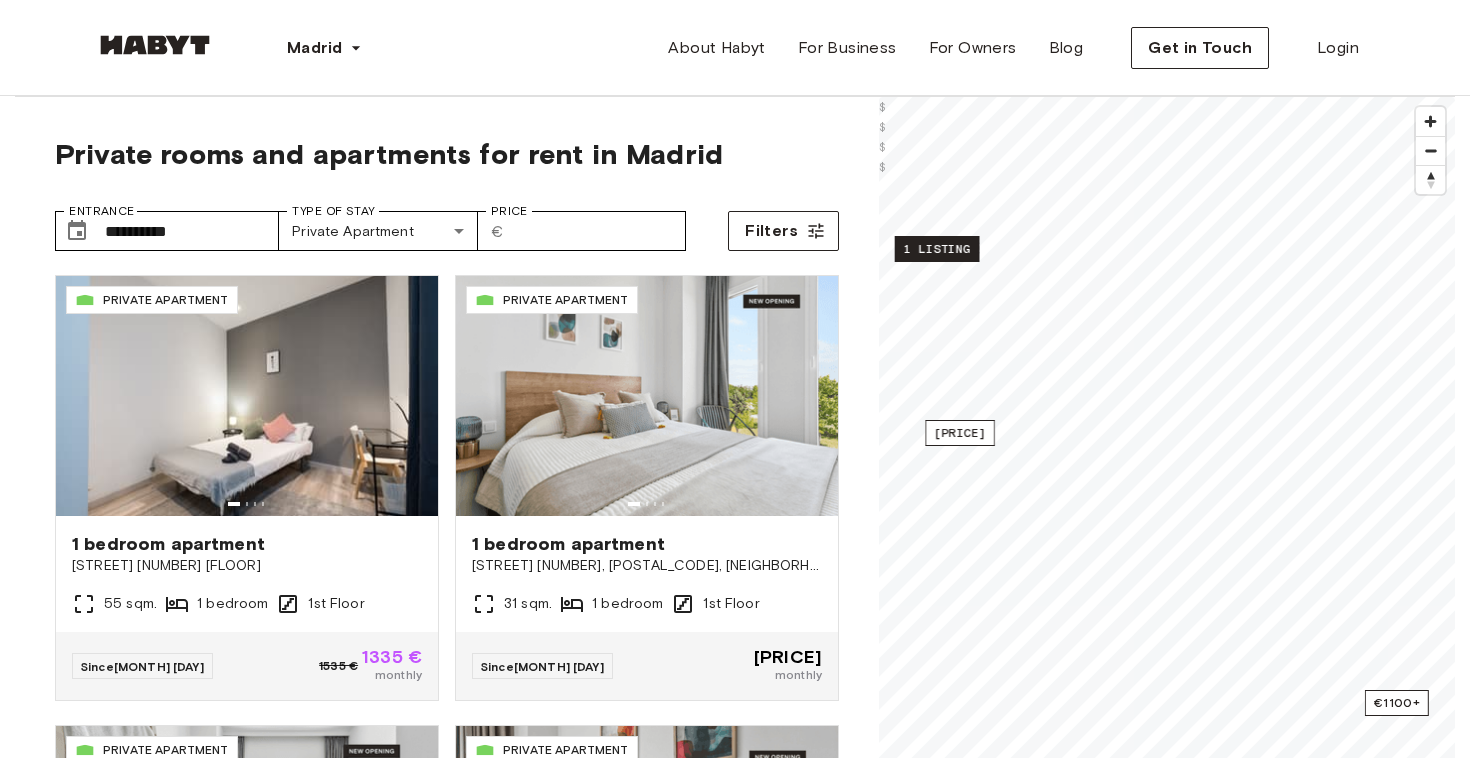 click on "1 listing" at bounding box center [937, 249] 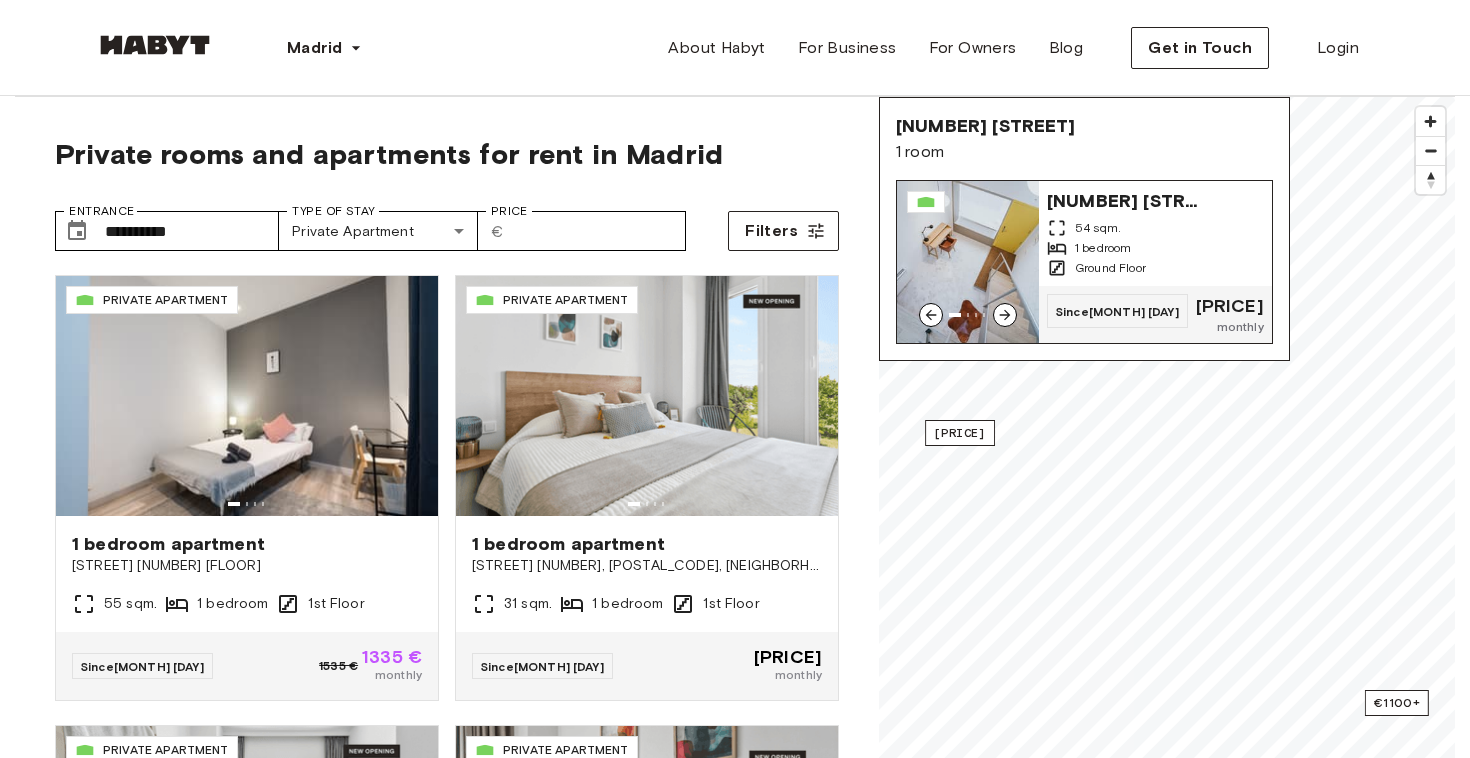 click 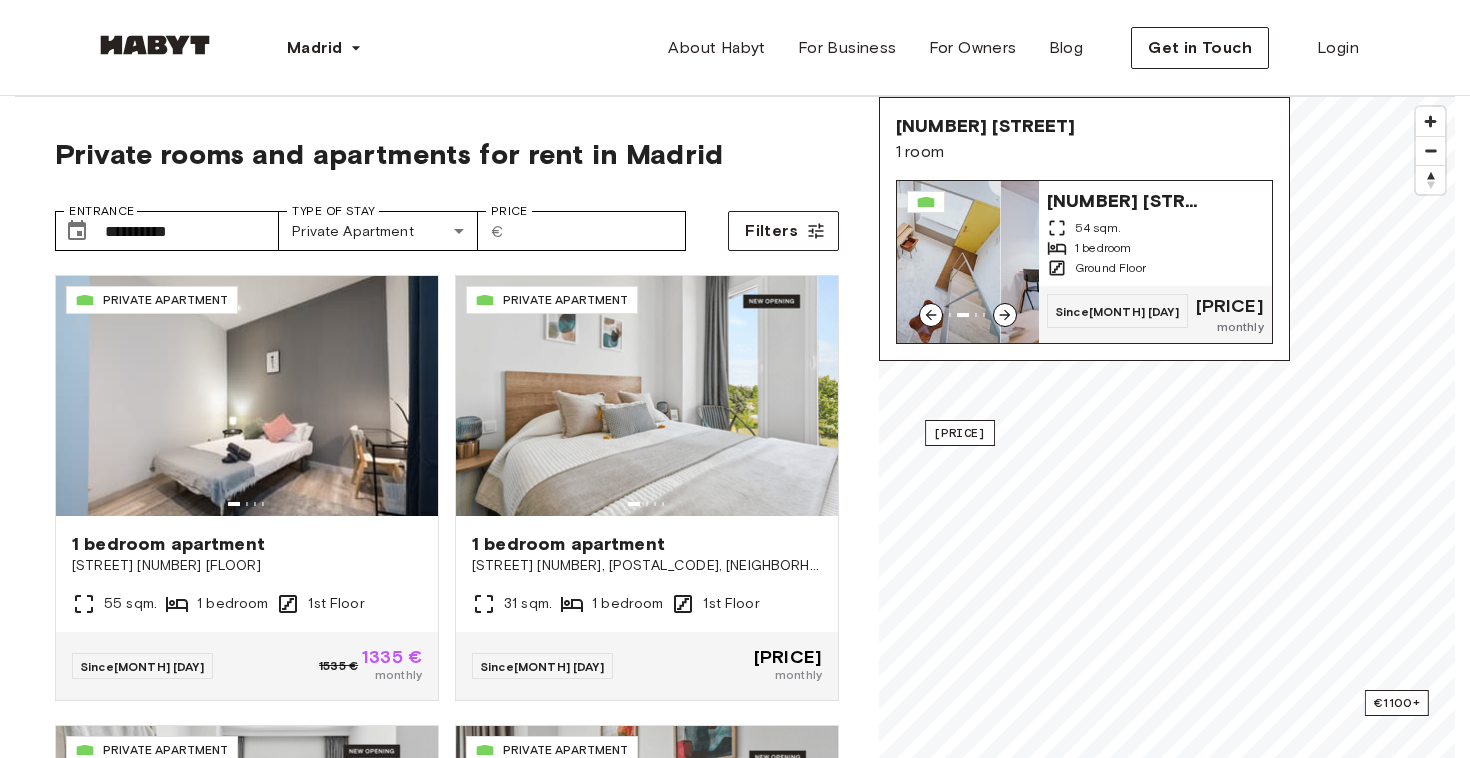 click 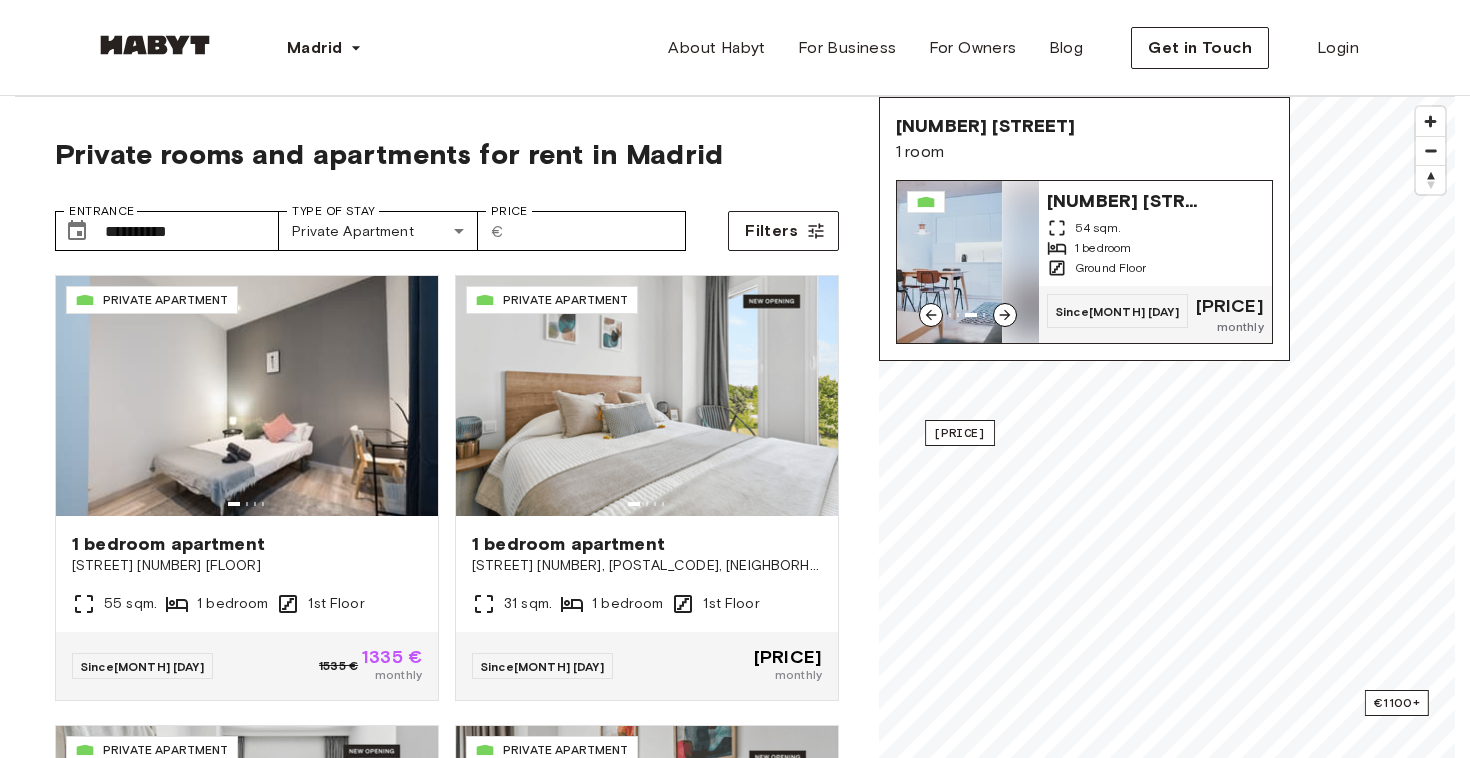 click 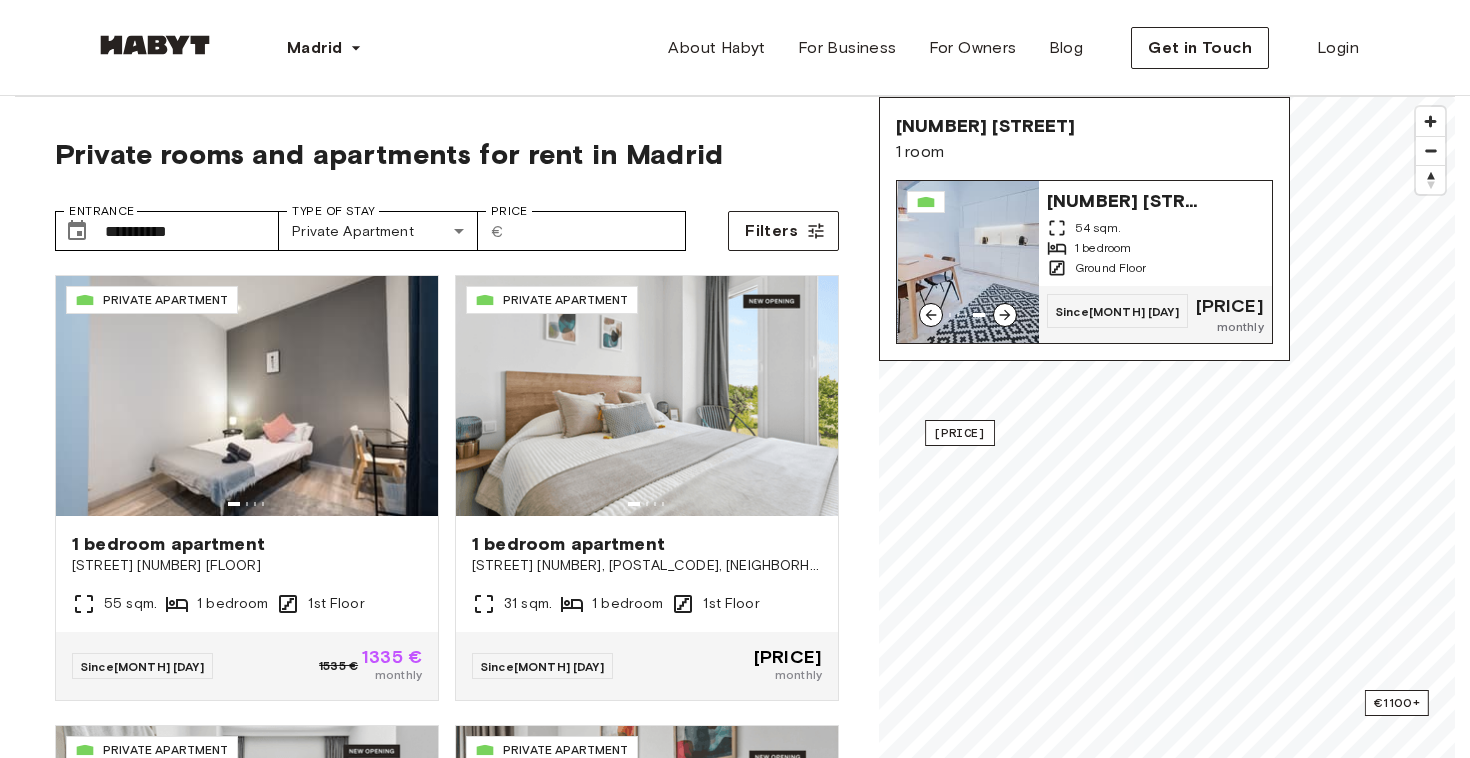 click 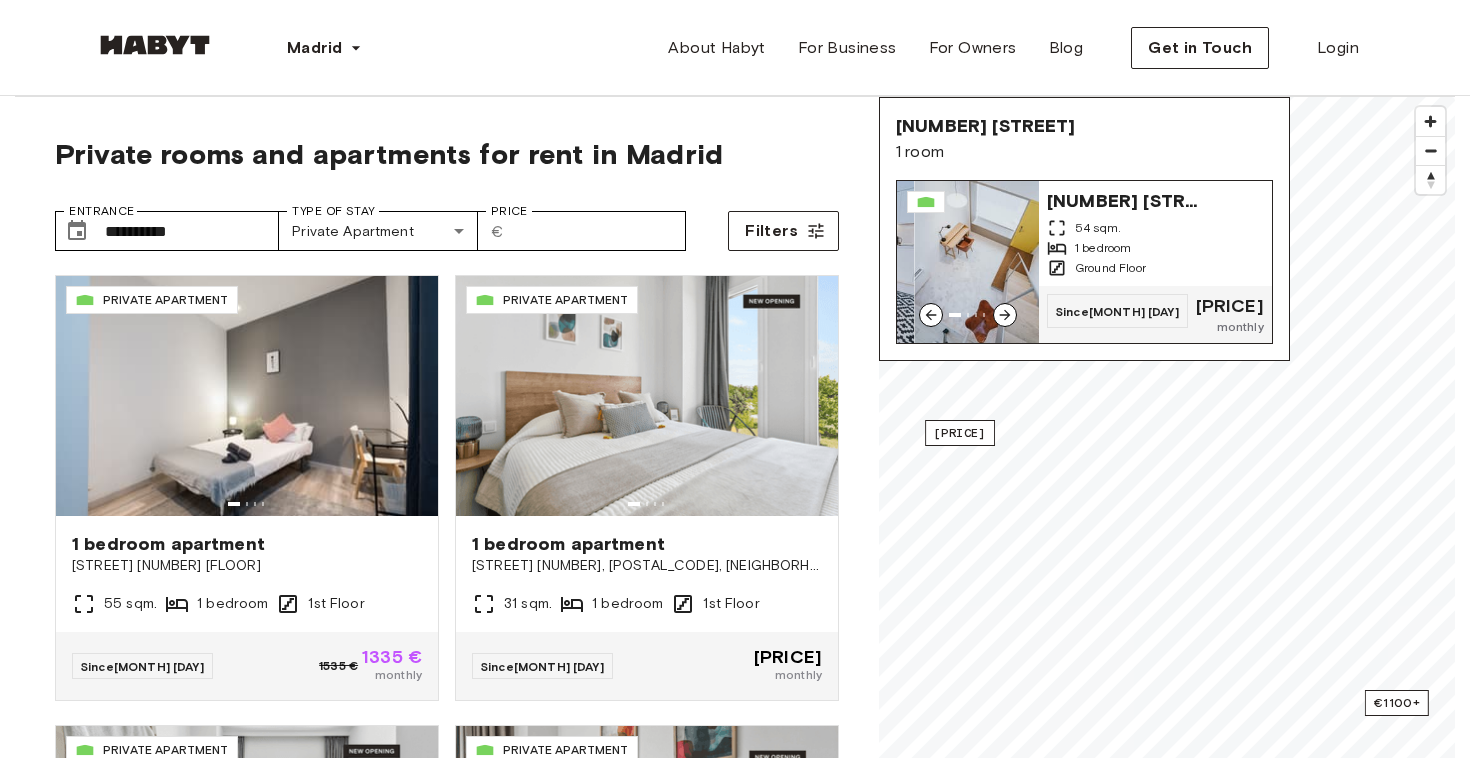 click 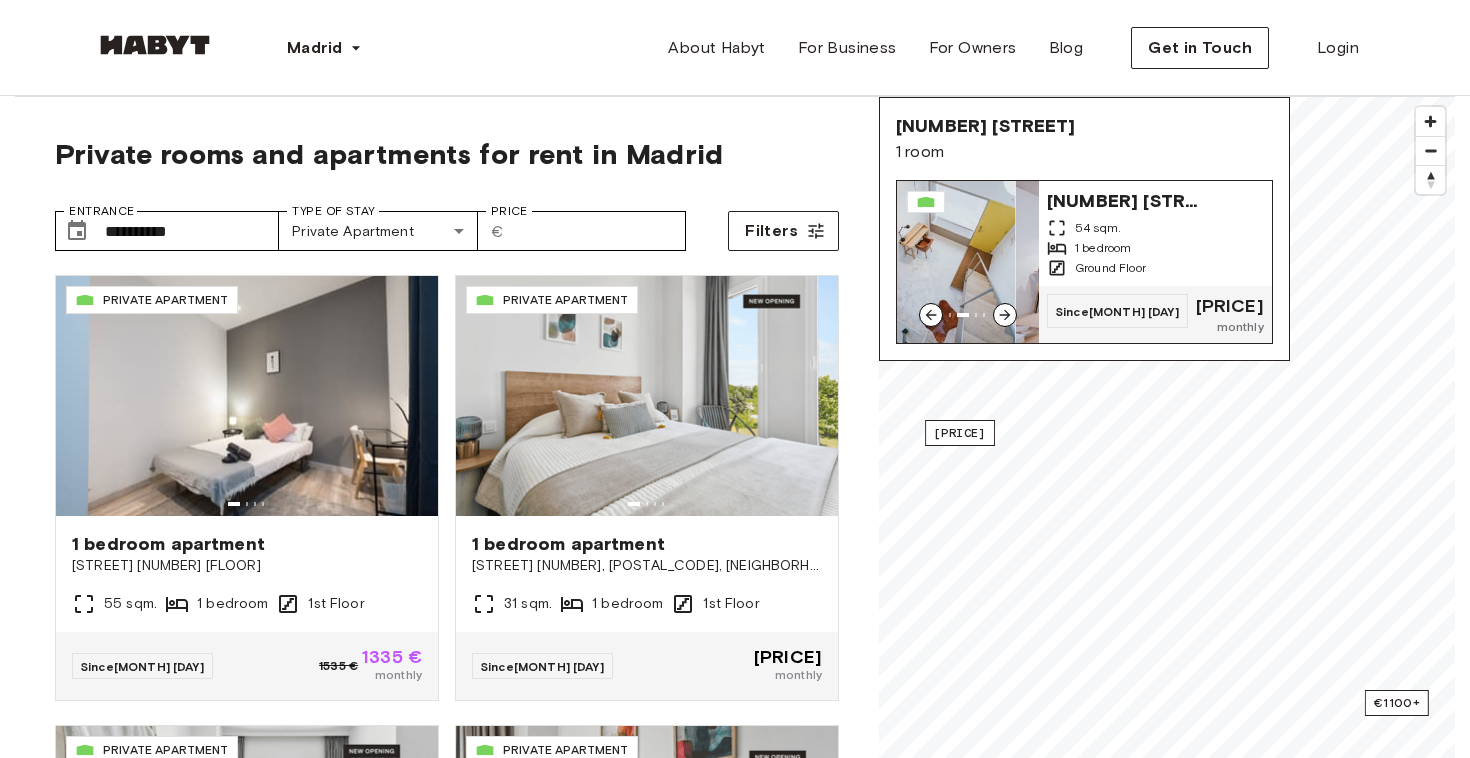 click 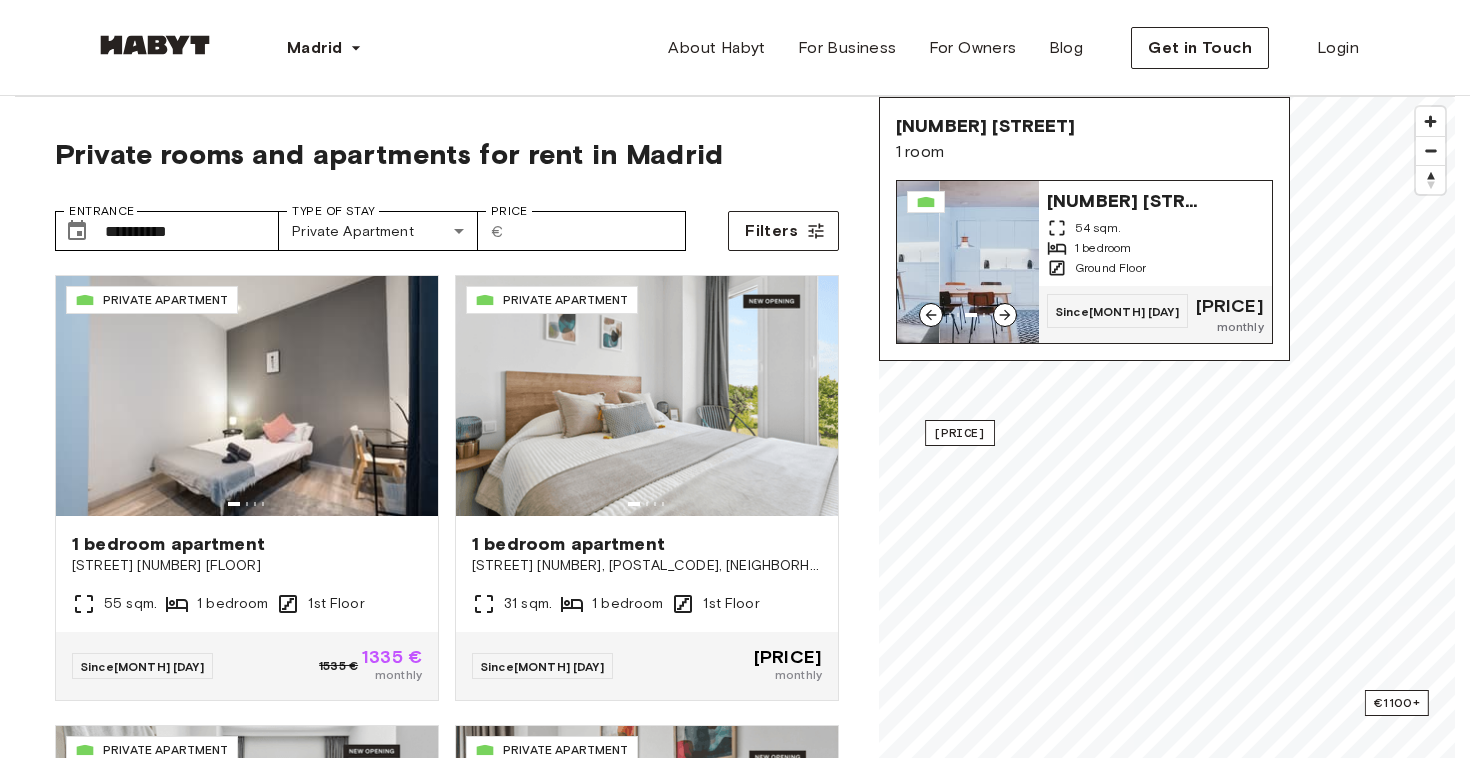 click 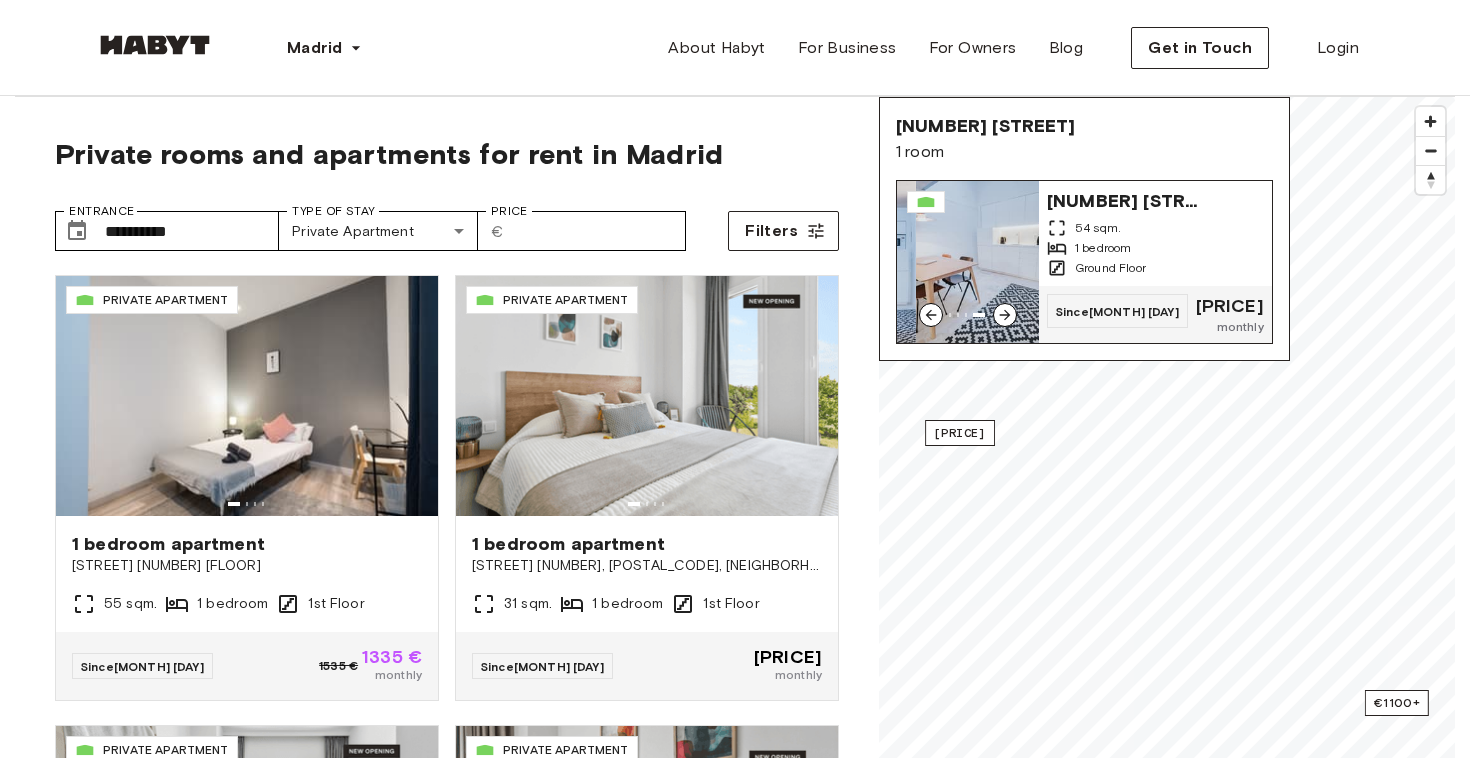 click 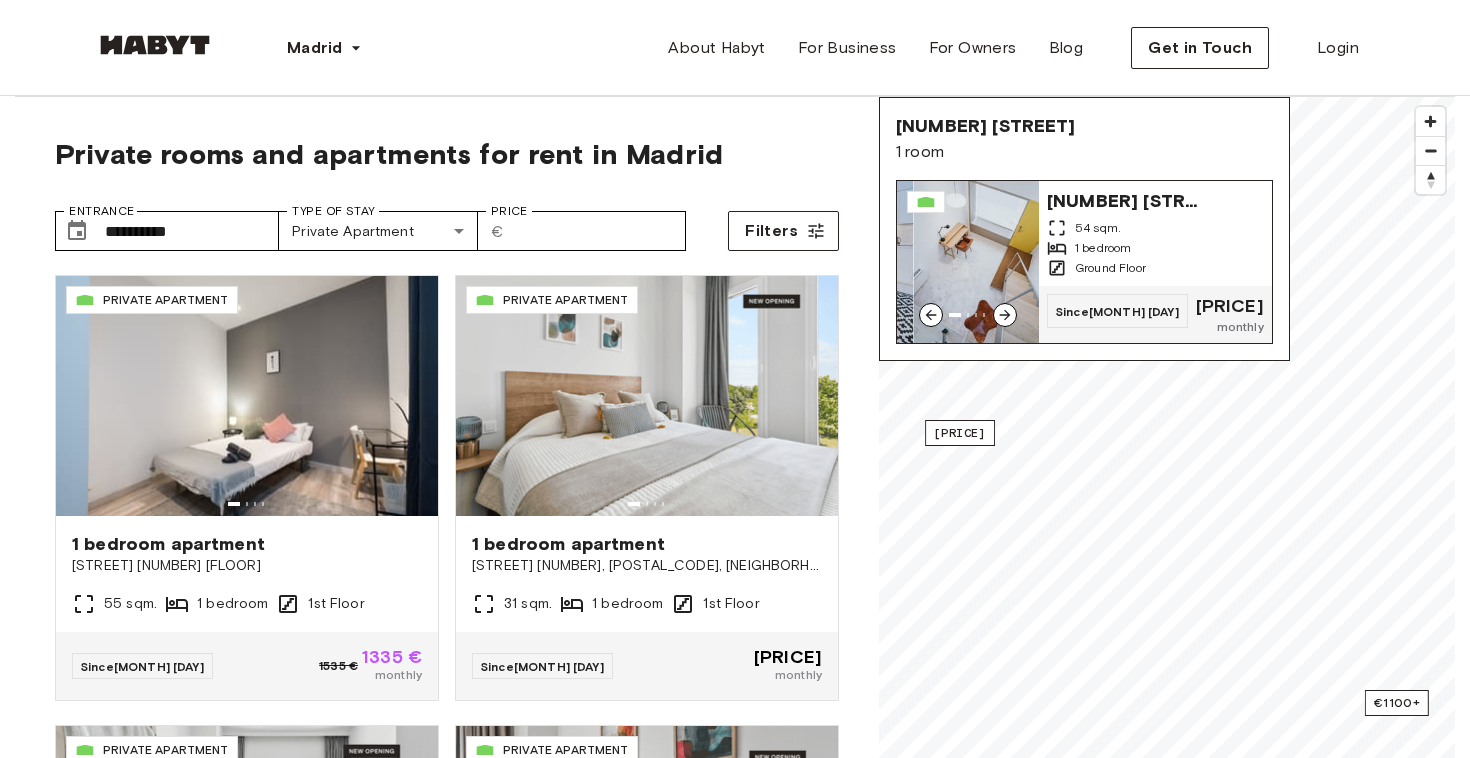 click 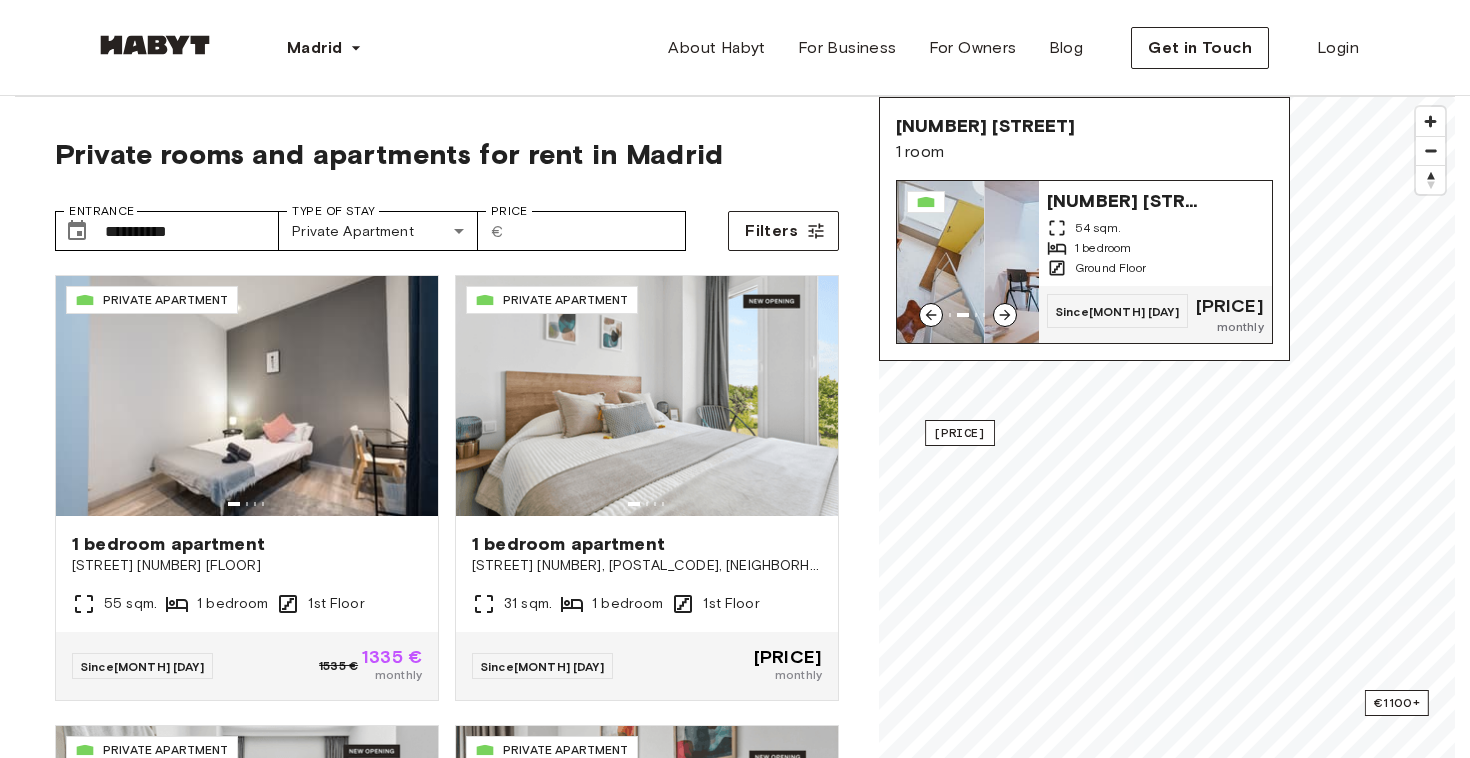 click 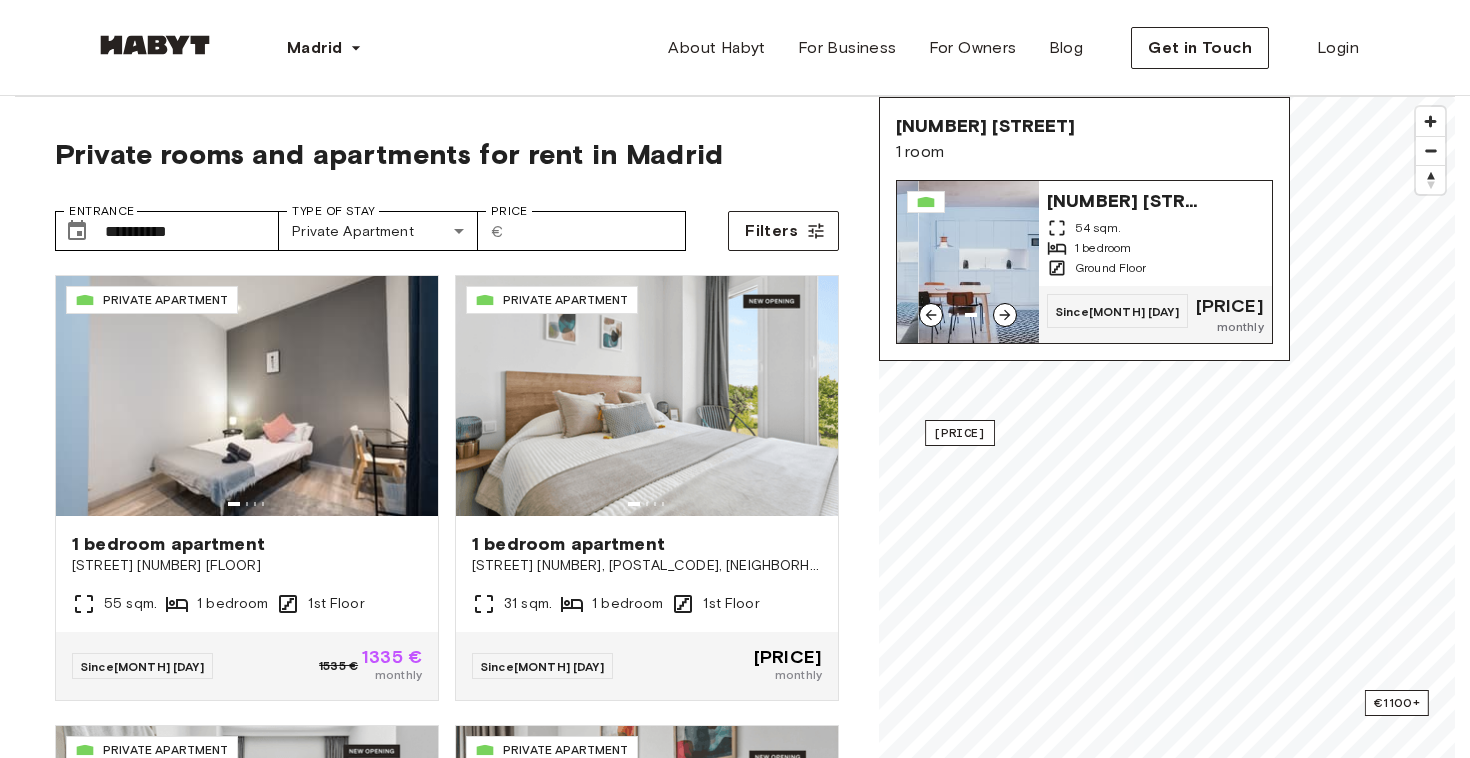 click 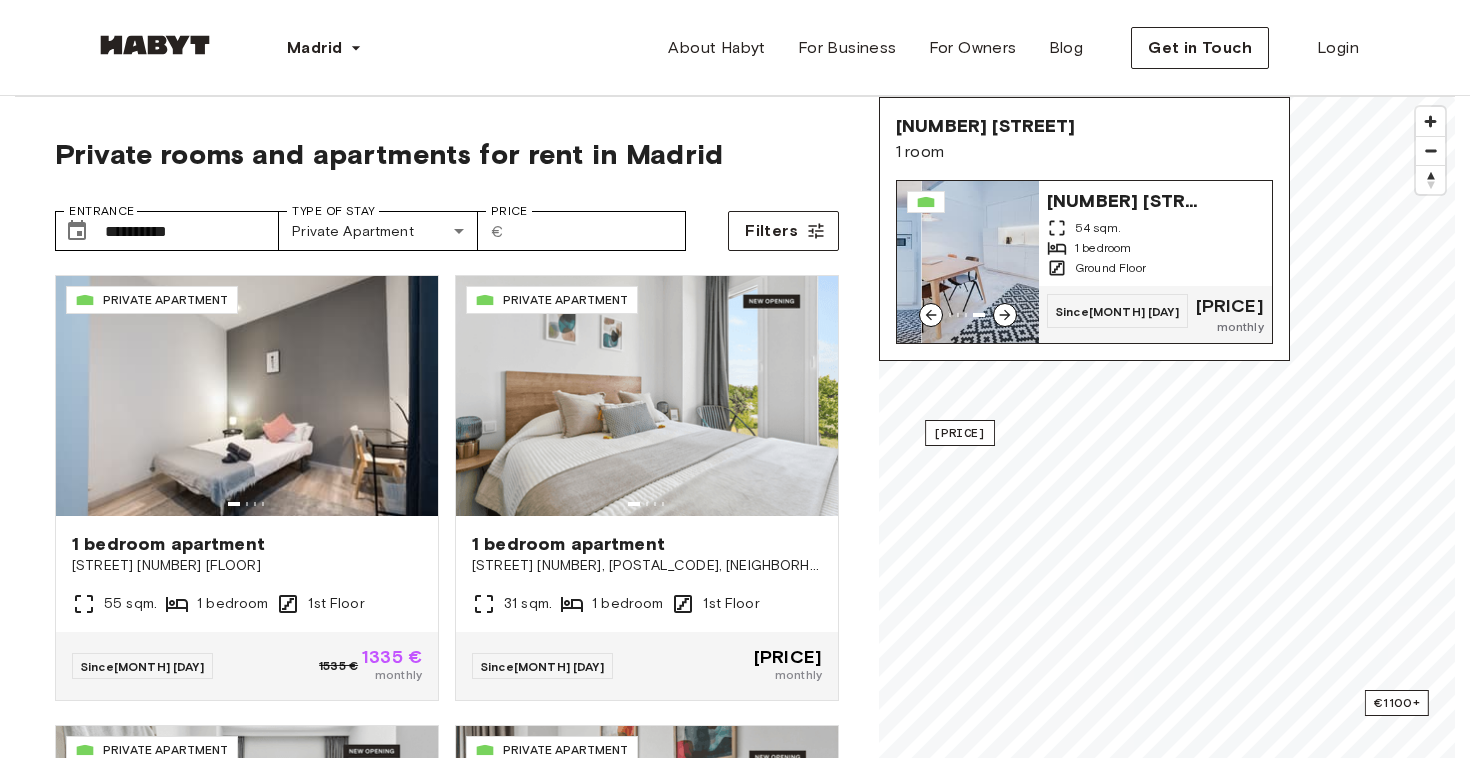 click 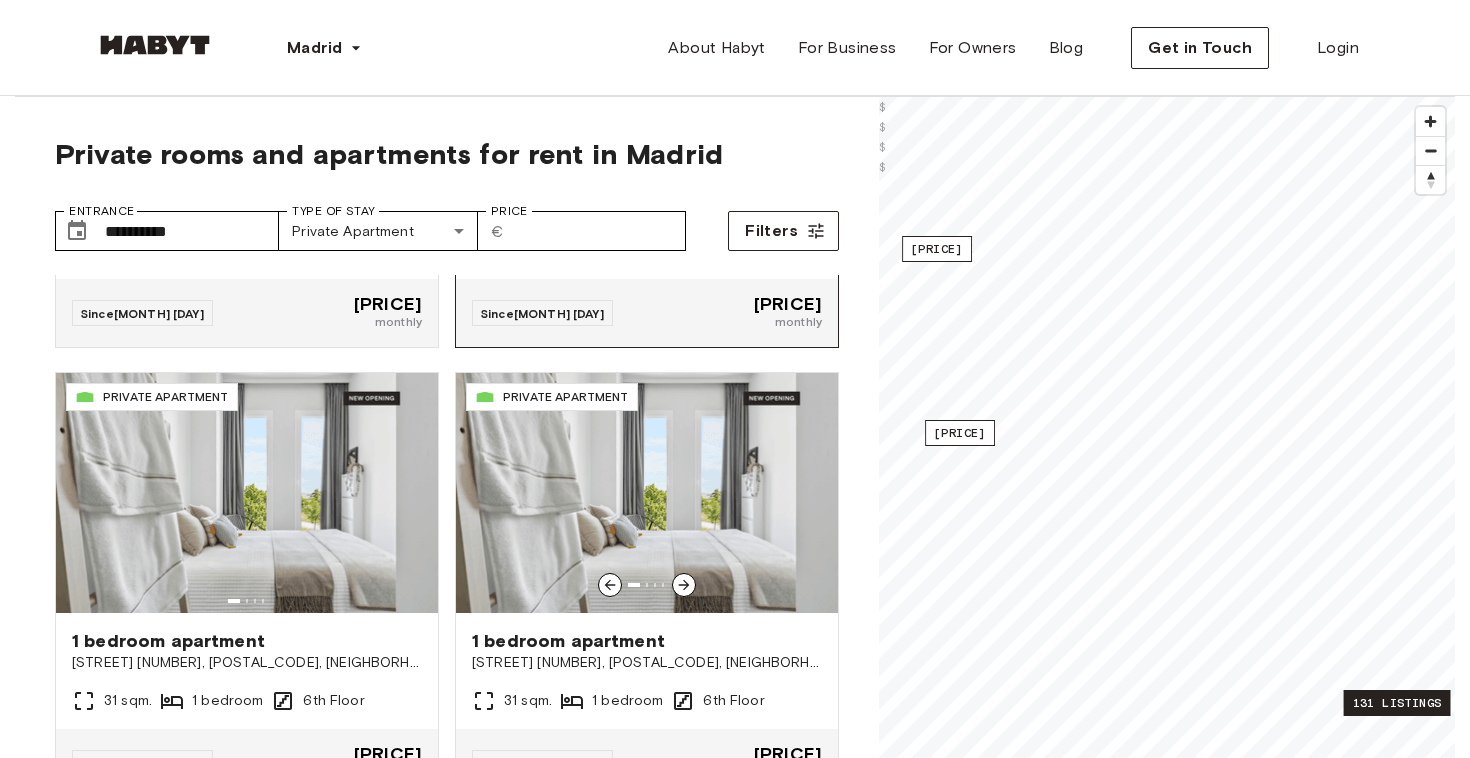 scroll, scrollTop: 808, scrollLeft: 0, axis: vertical 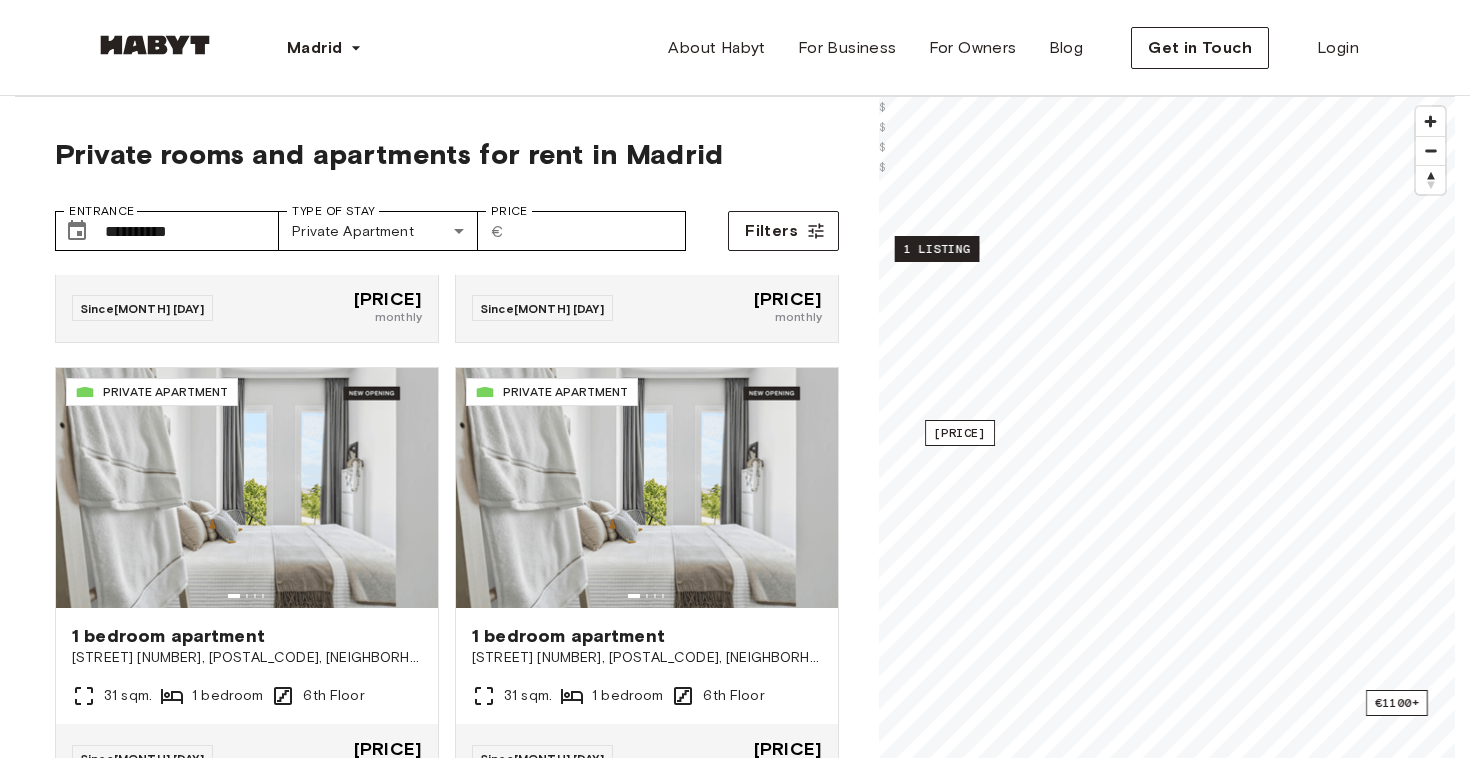 click on "1 listing" at bounding box center (937, 249) 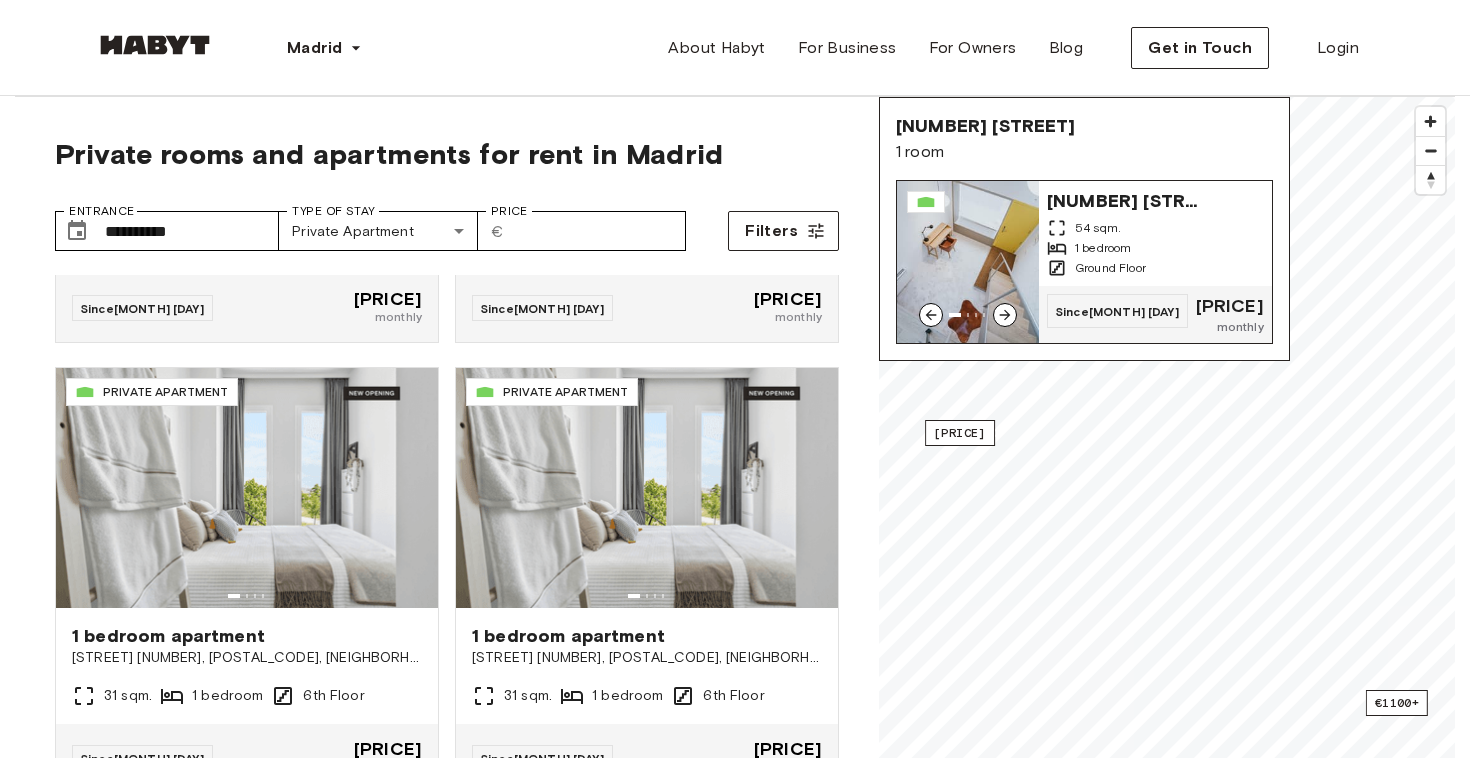 click at bounding box center [968, 262] 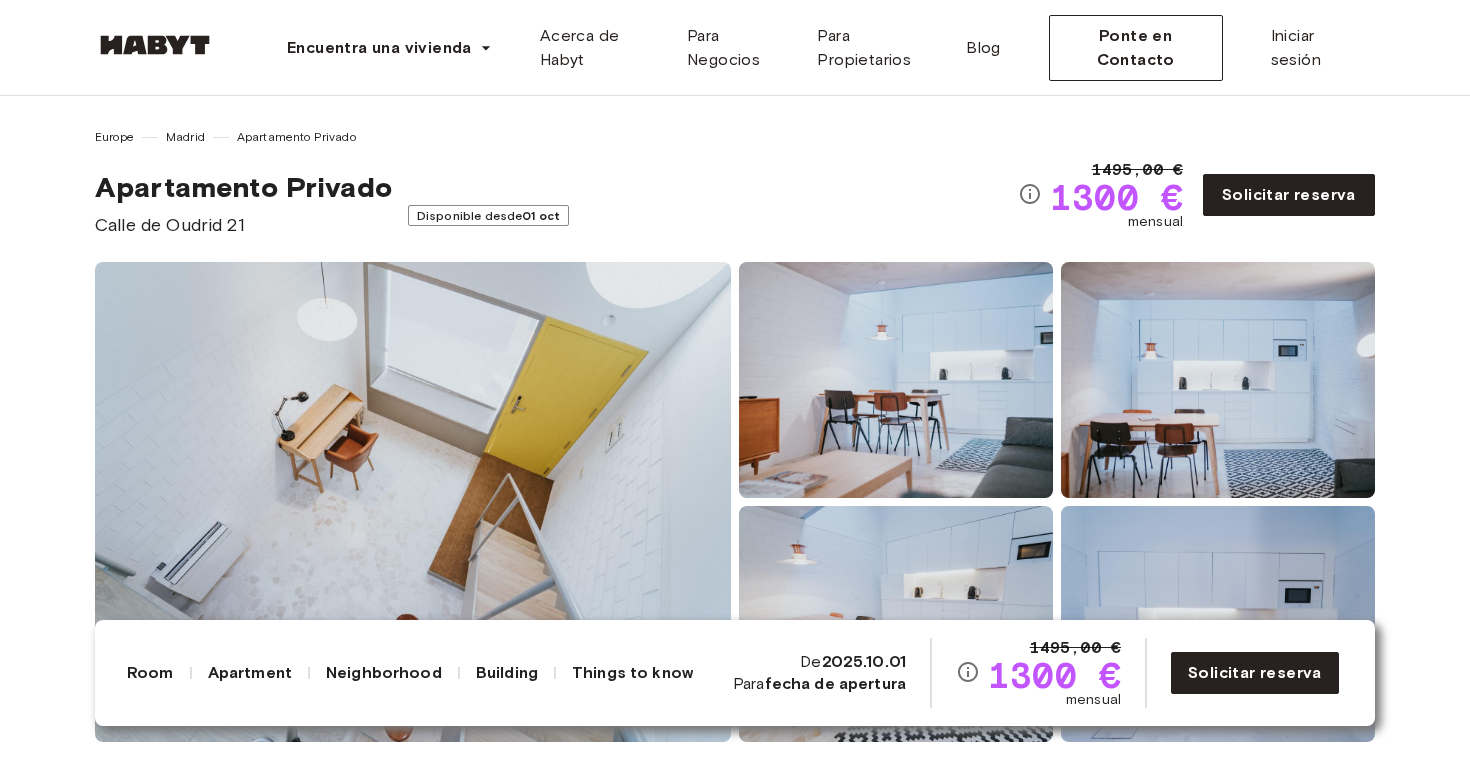 scroll, scrollTop: 389, scrollLeft: 0, axis: vertical 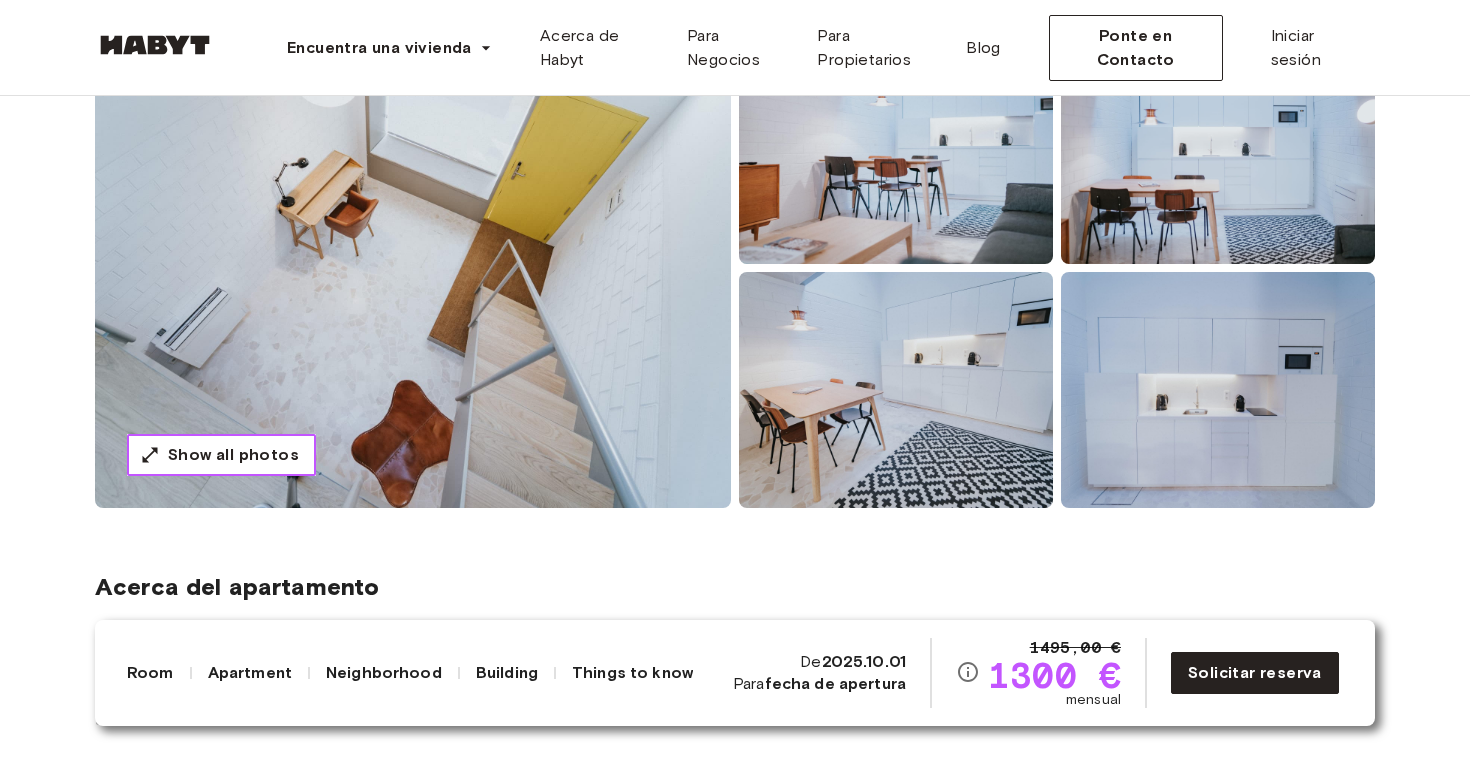 click on "Show all photos" at bounding box center (233, 455) 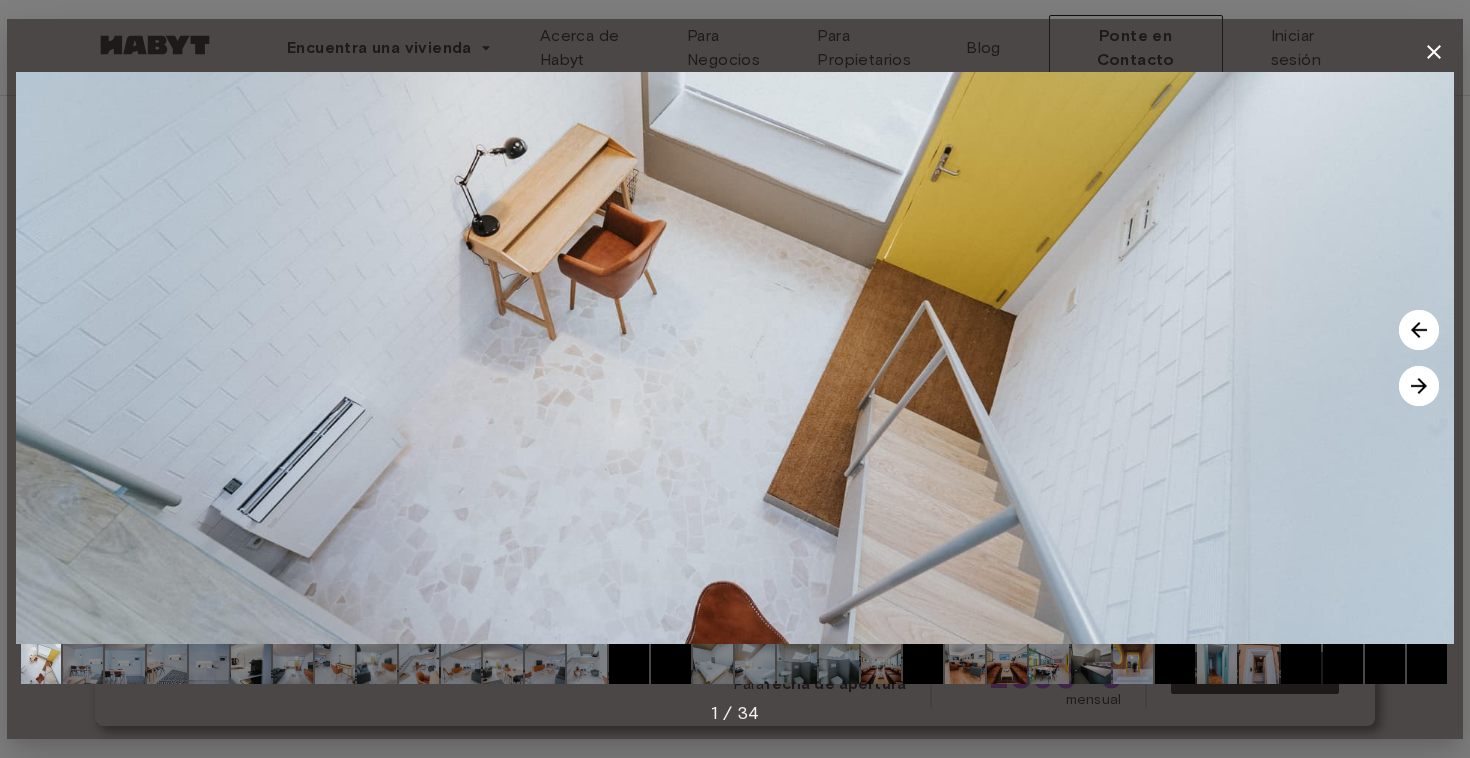 click at bounding box center [1419, 330] 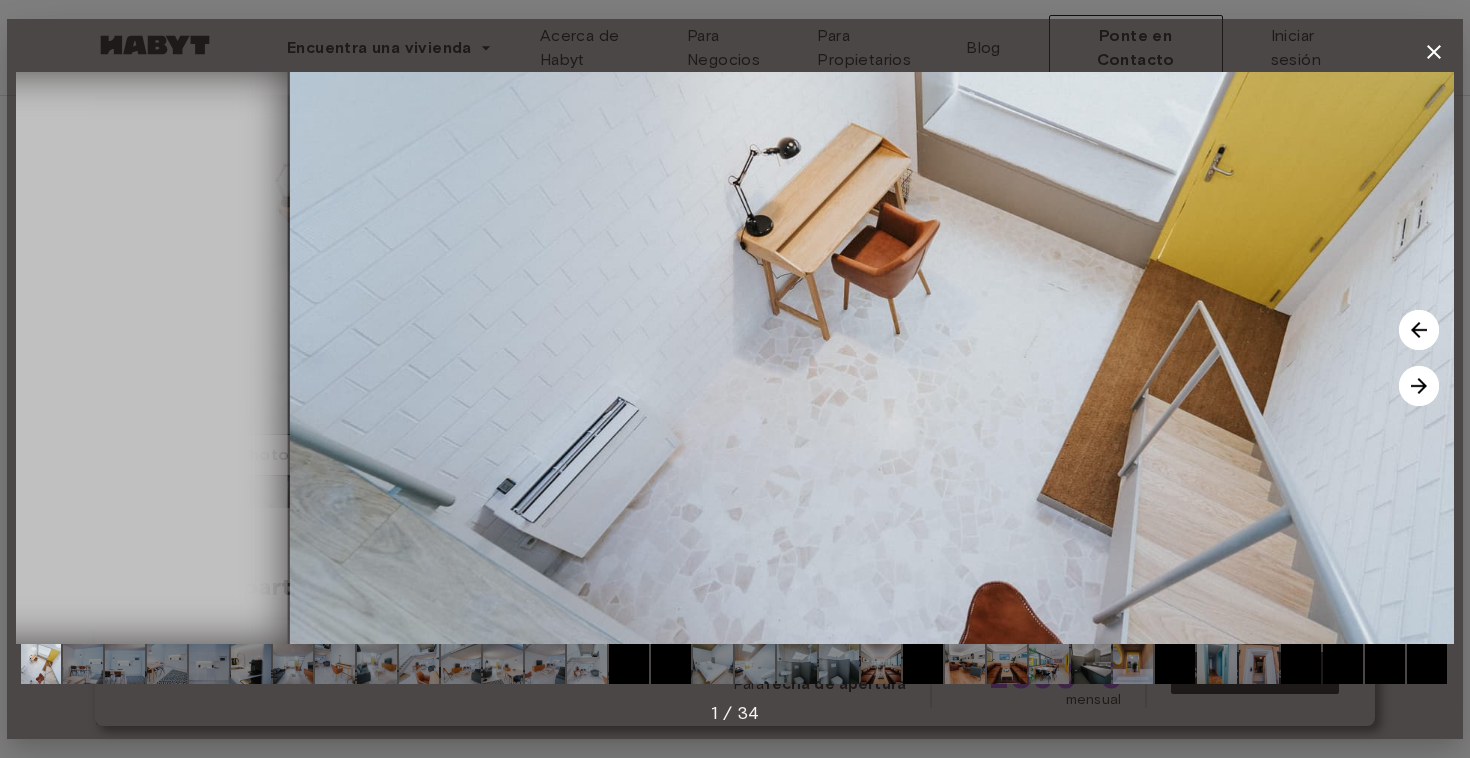click at bounding box center (1419, 330) 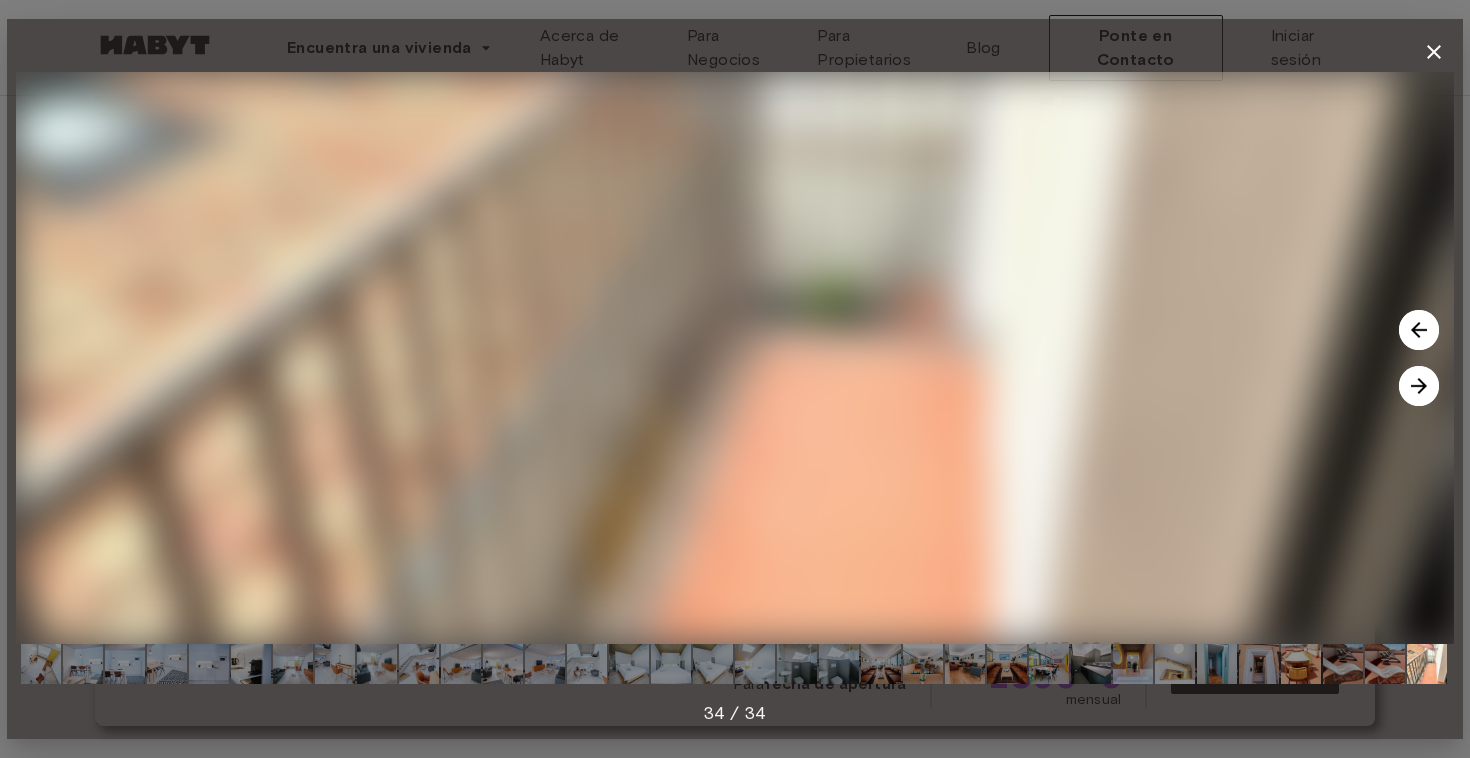 click at bounding box center [1419, 330] 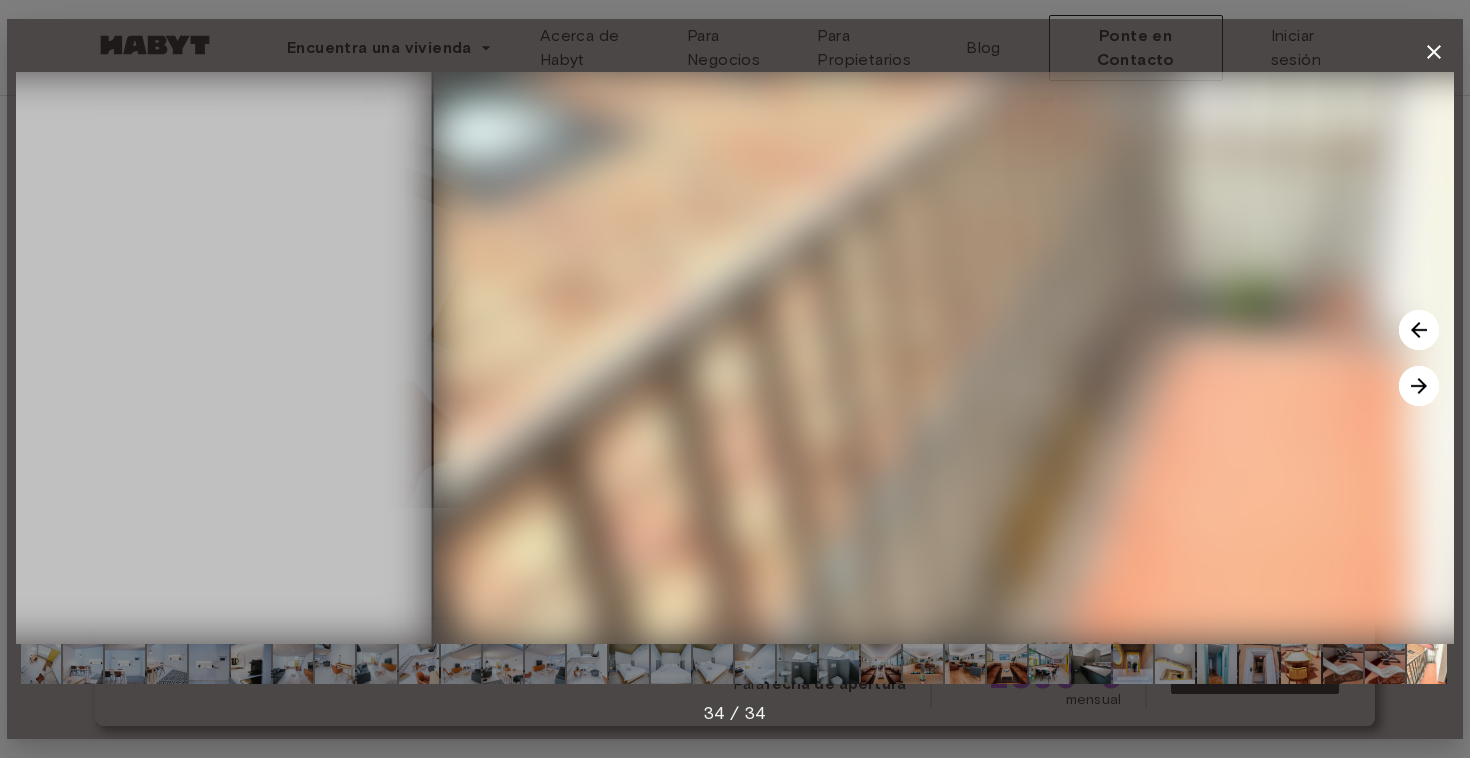 click at bounding box center (1419, 330) 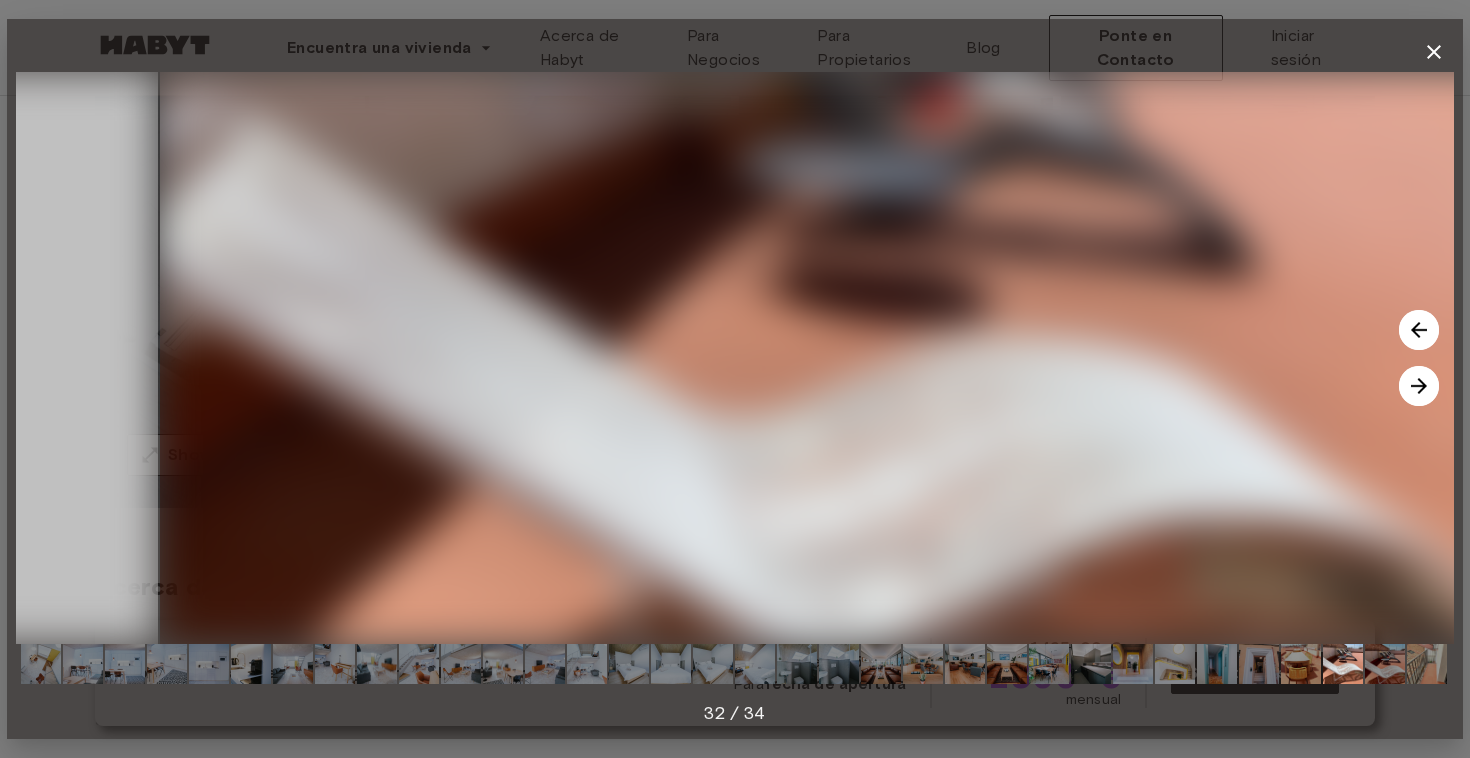 click at bounding box center (1419, 330) 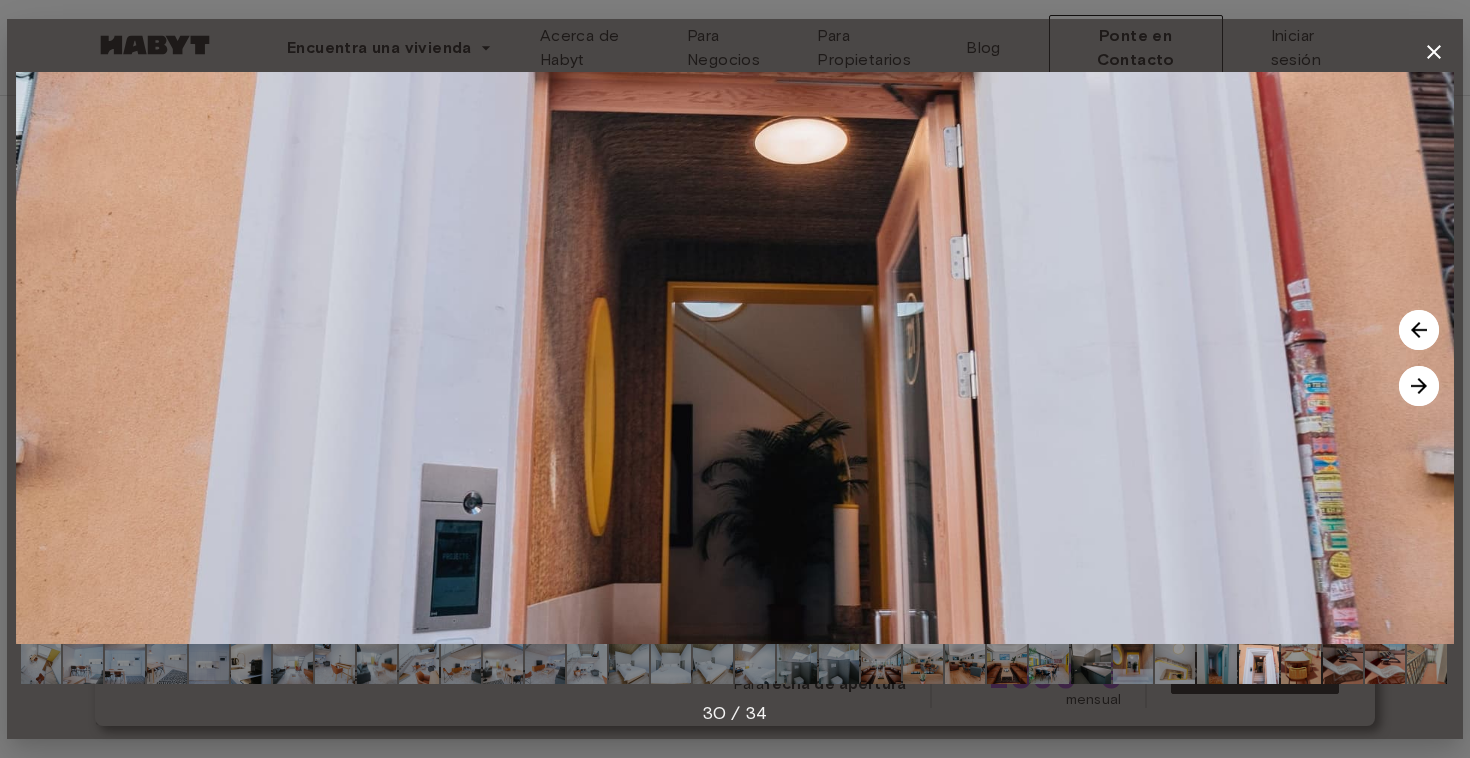 click at bounding box center (1419, 386) 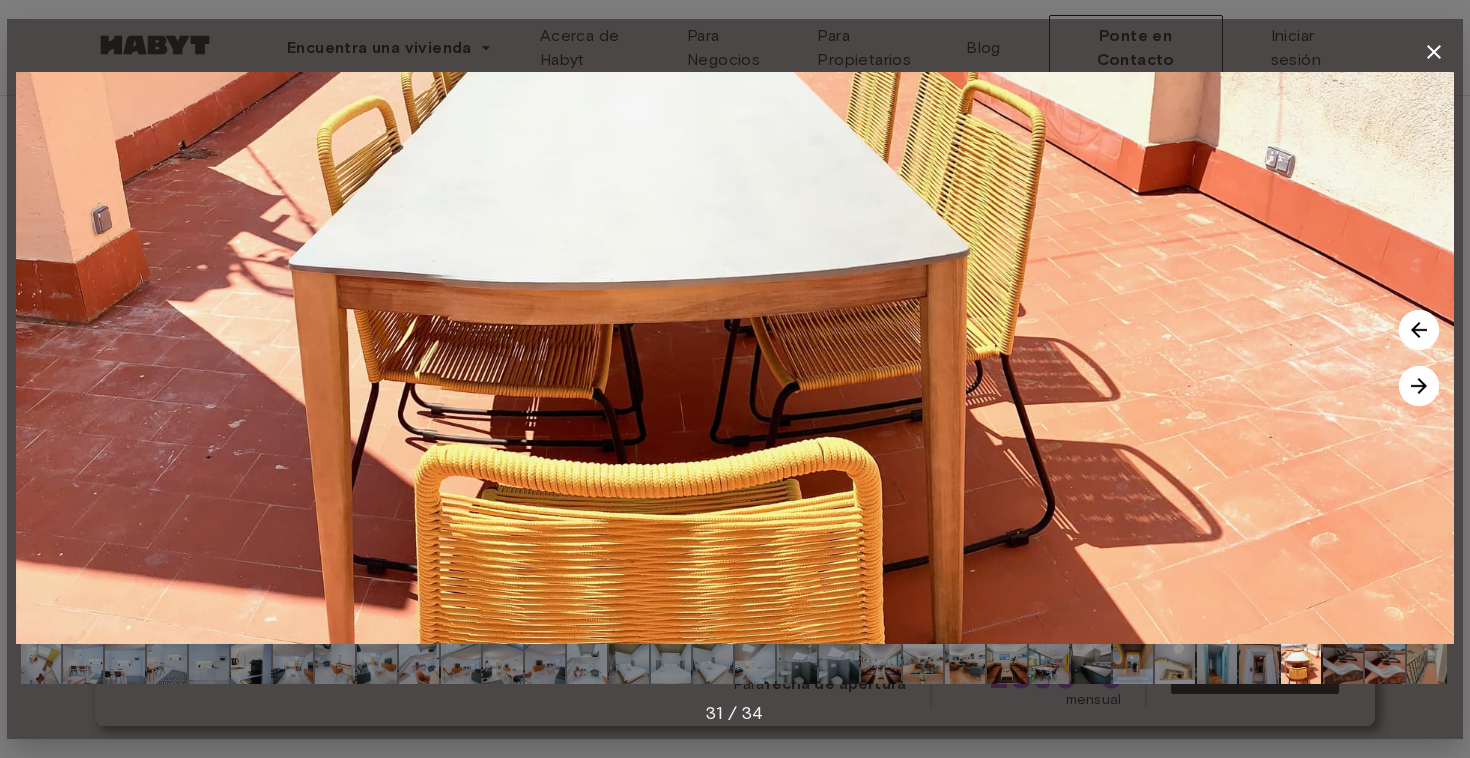 click at bounding box center (1419, 386) 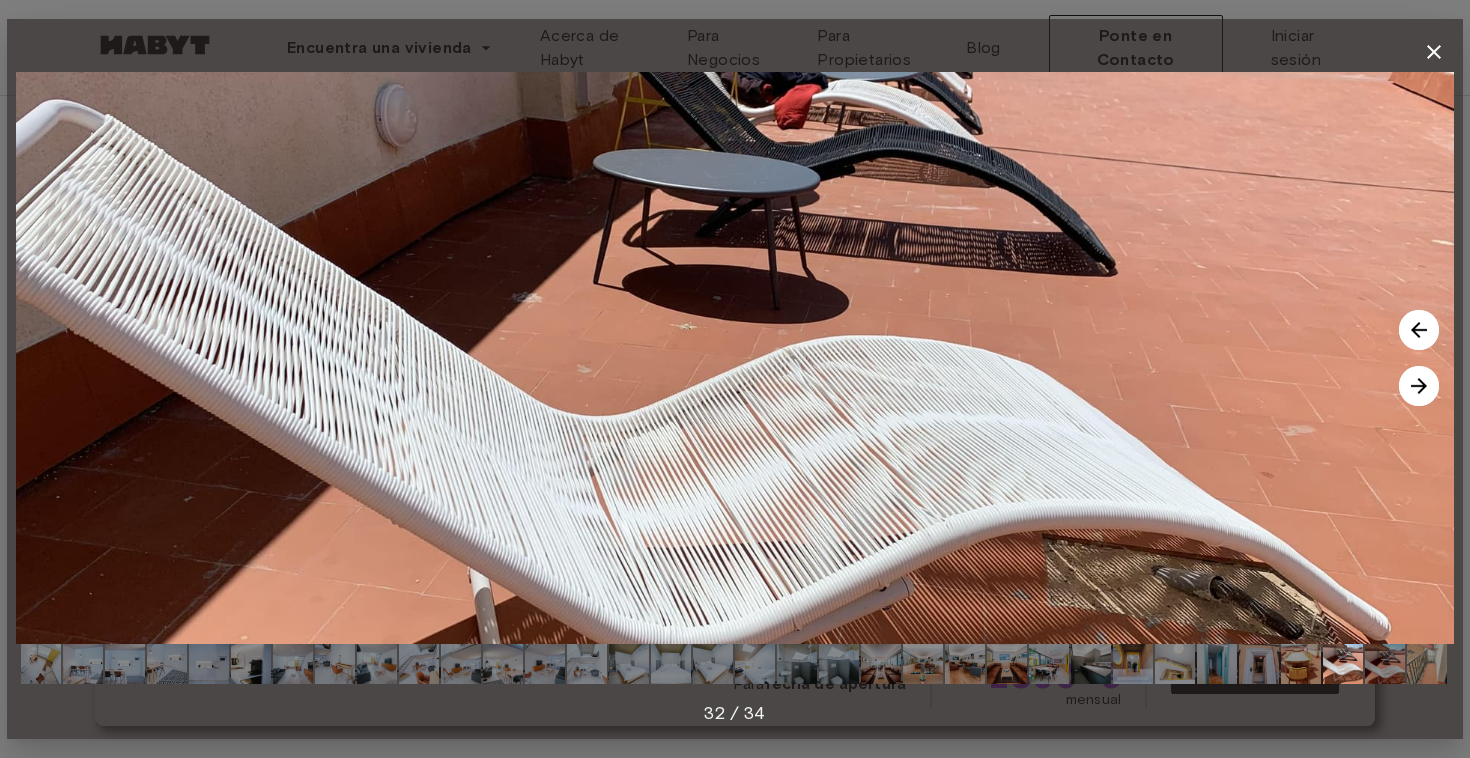 click at bounding box center [1419, 330] 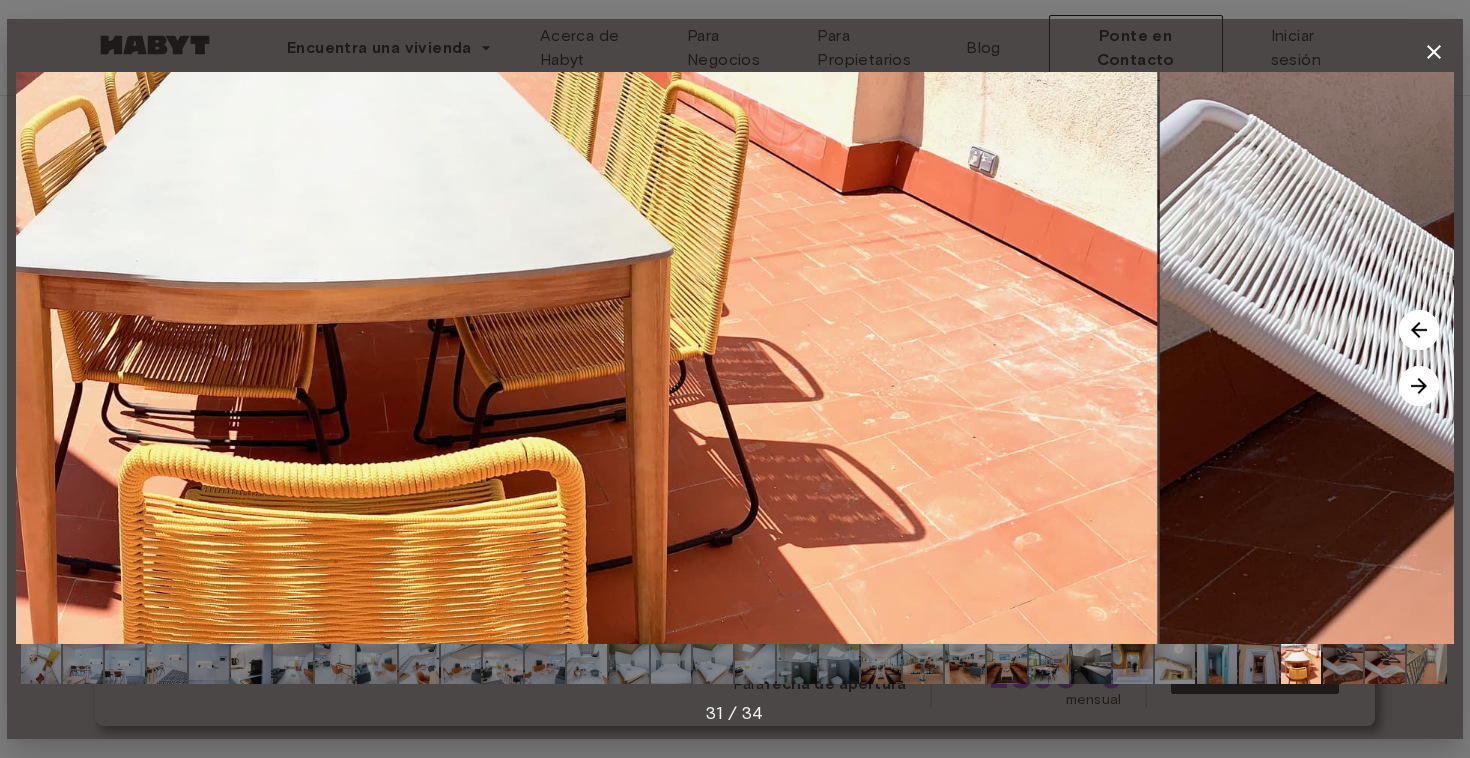click at bounding box center [1419, 330] 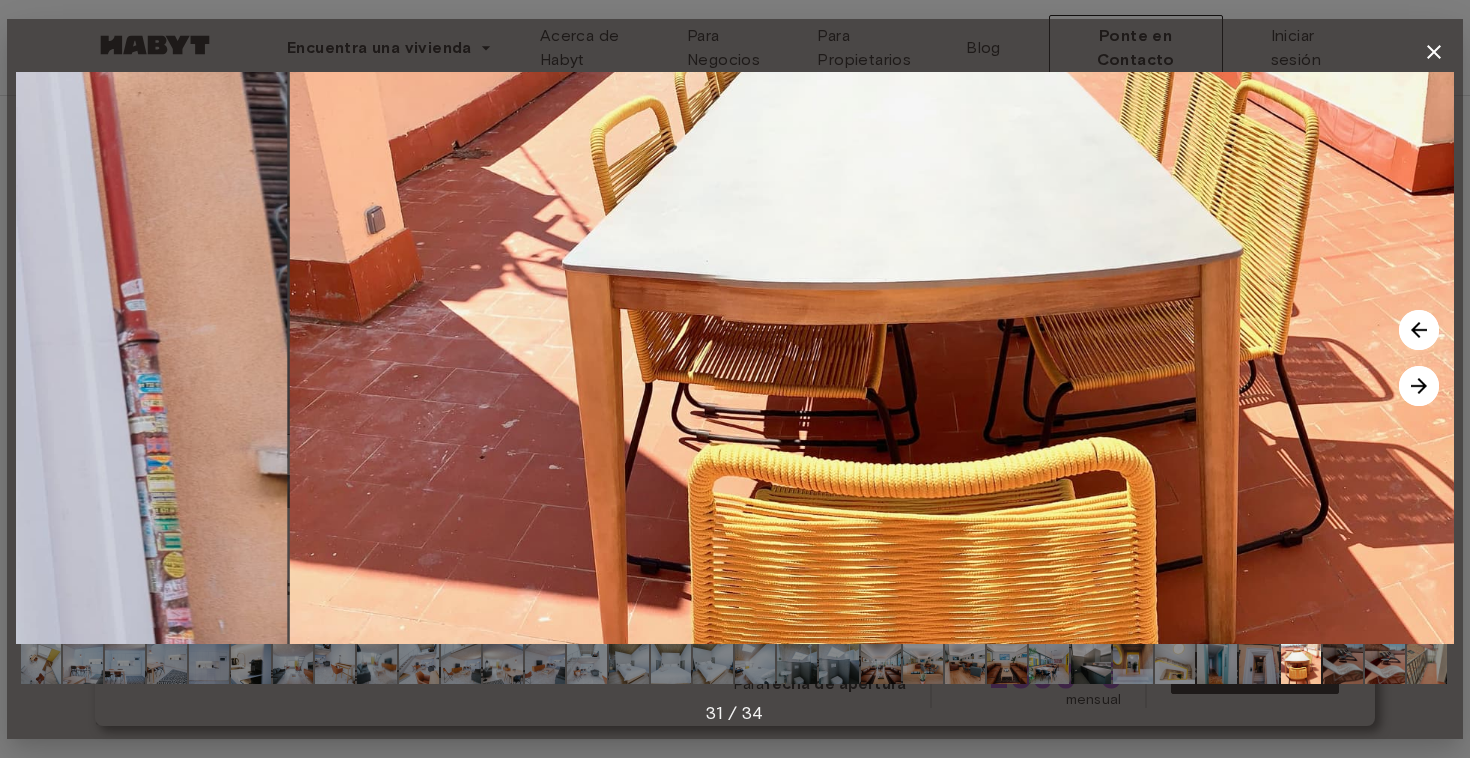 click at bounding box center (1419, 330) 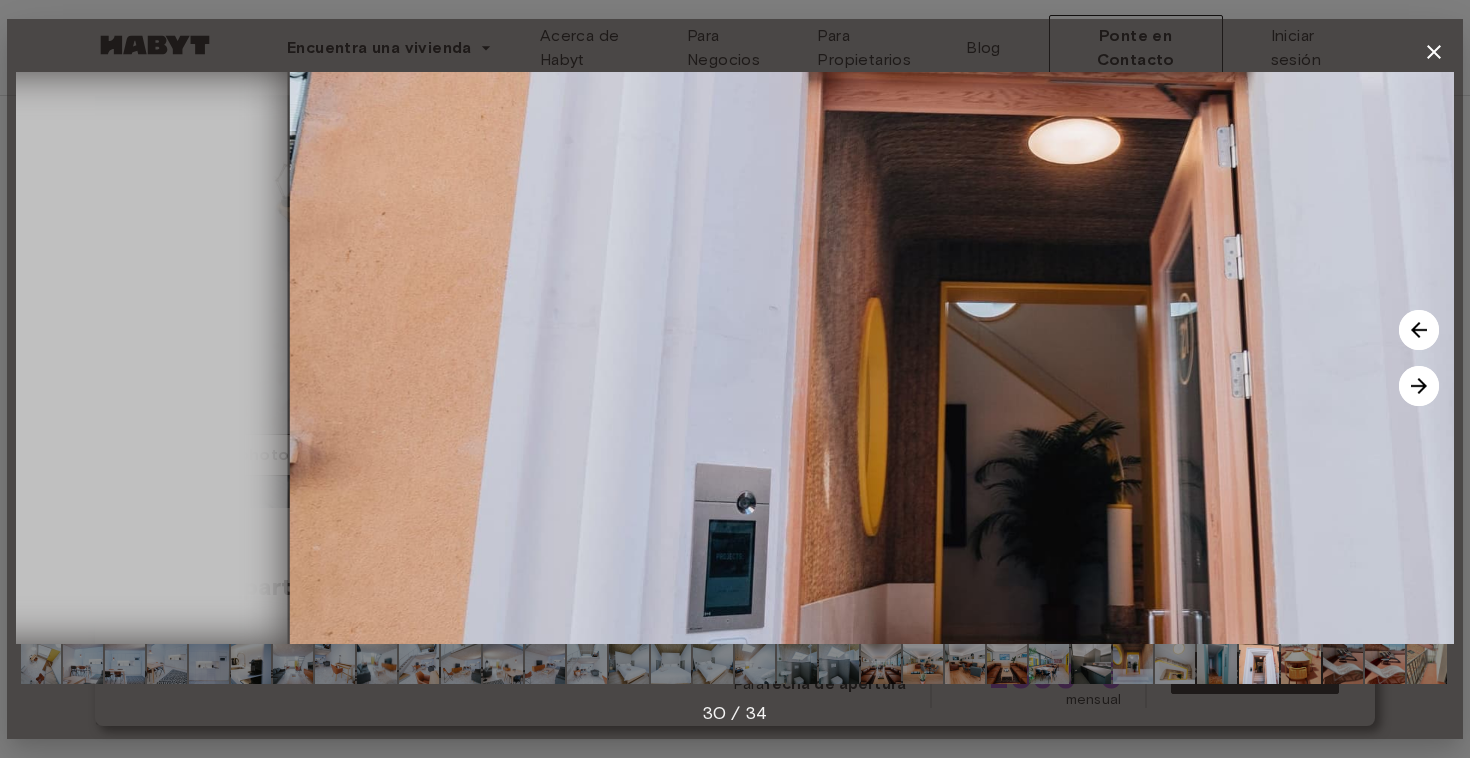 click at bounding box center [1419, 330] 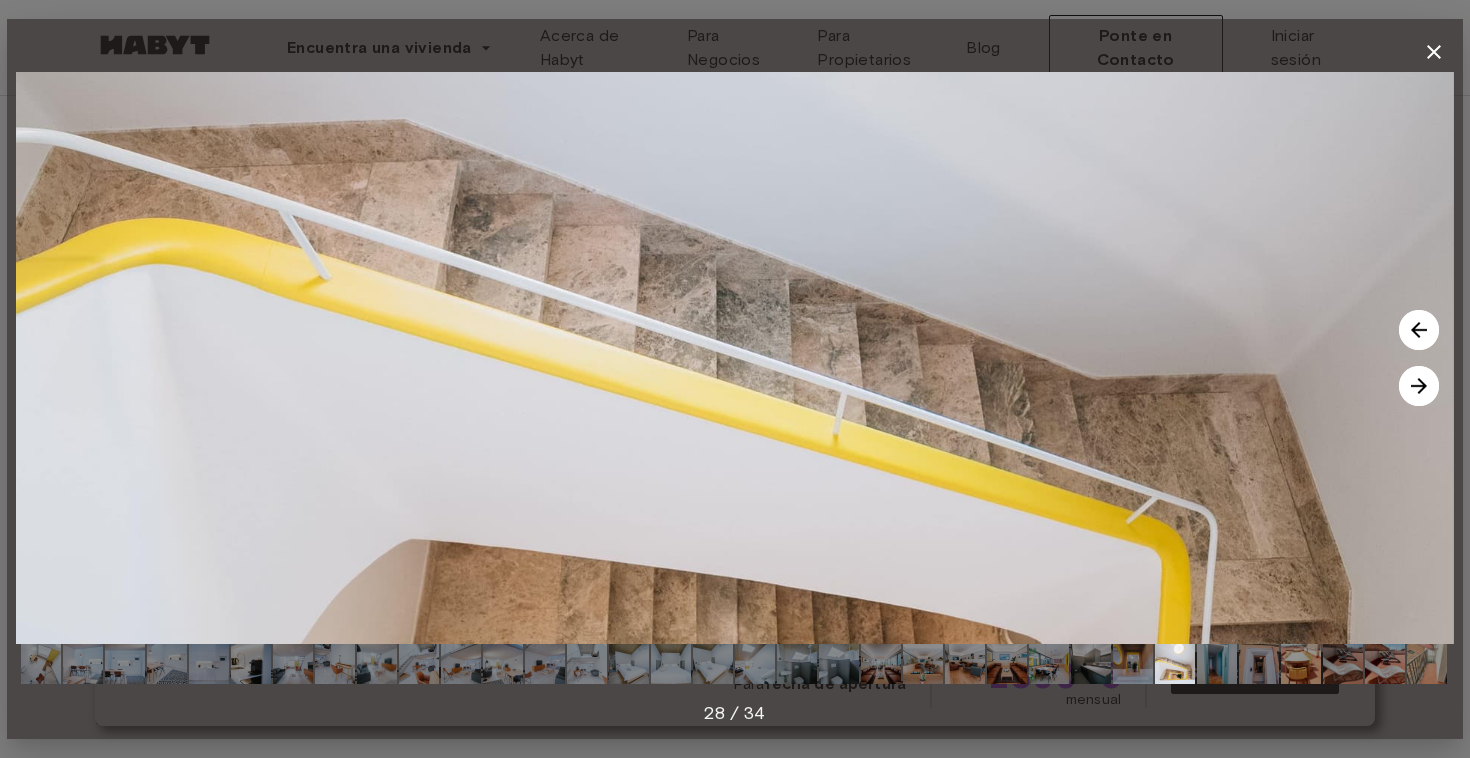 click at bounding box center [1419, 330] 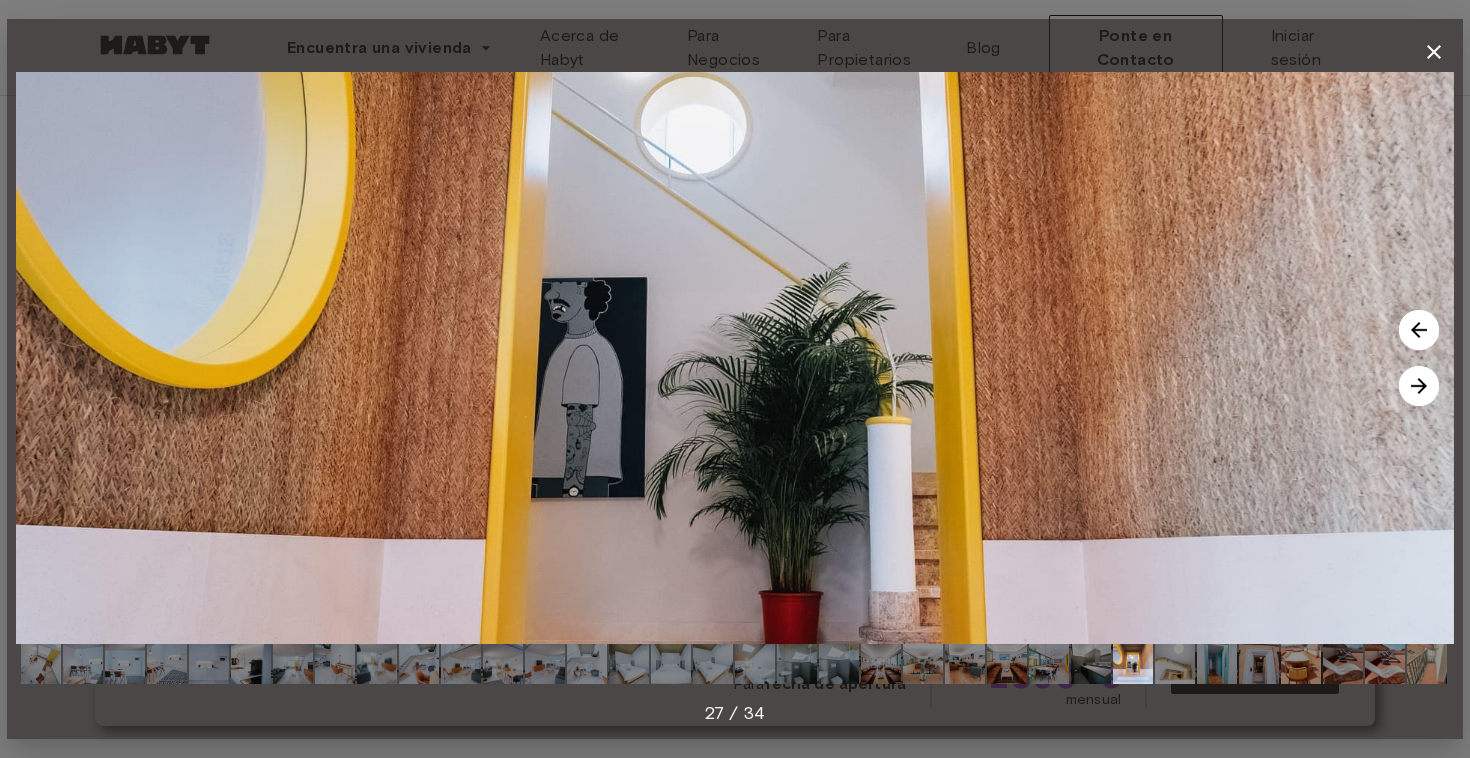 click at bounding box center (1419, 330) 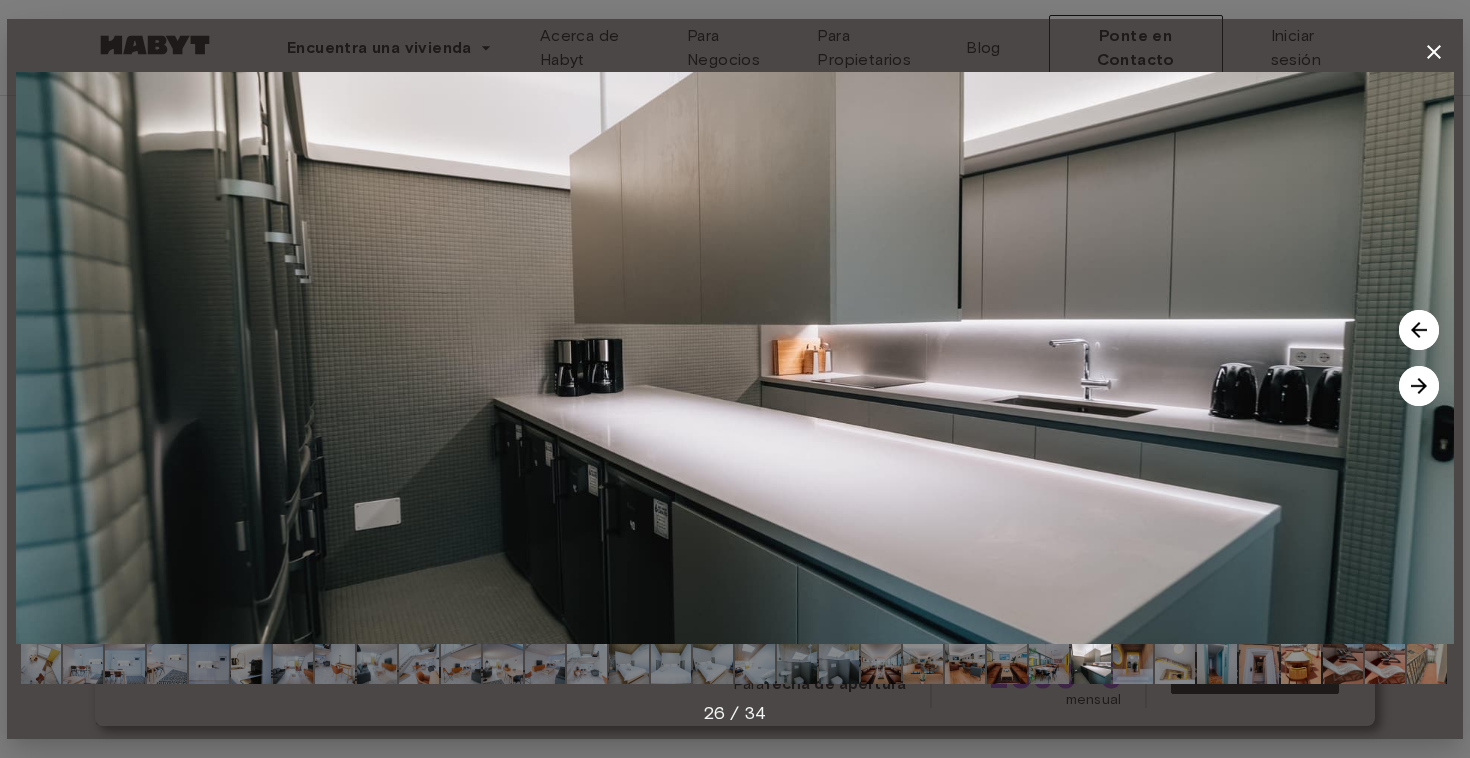 click at bounding box center (1419, 330) 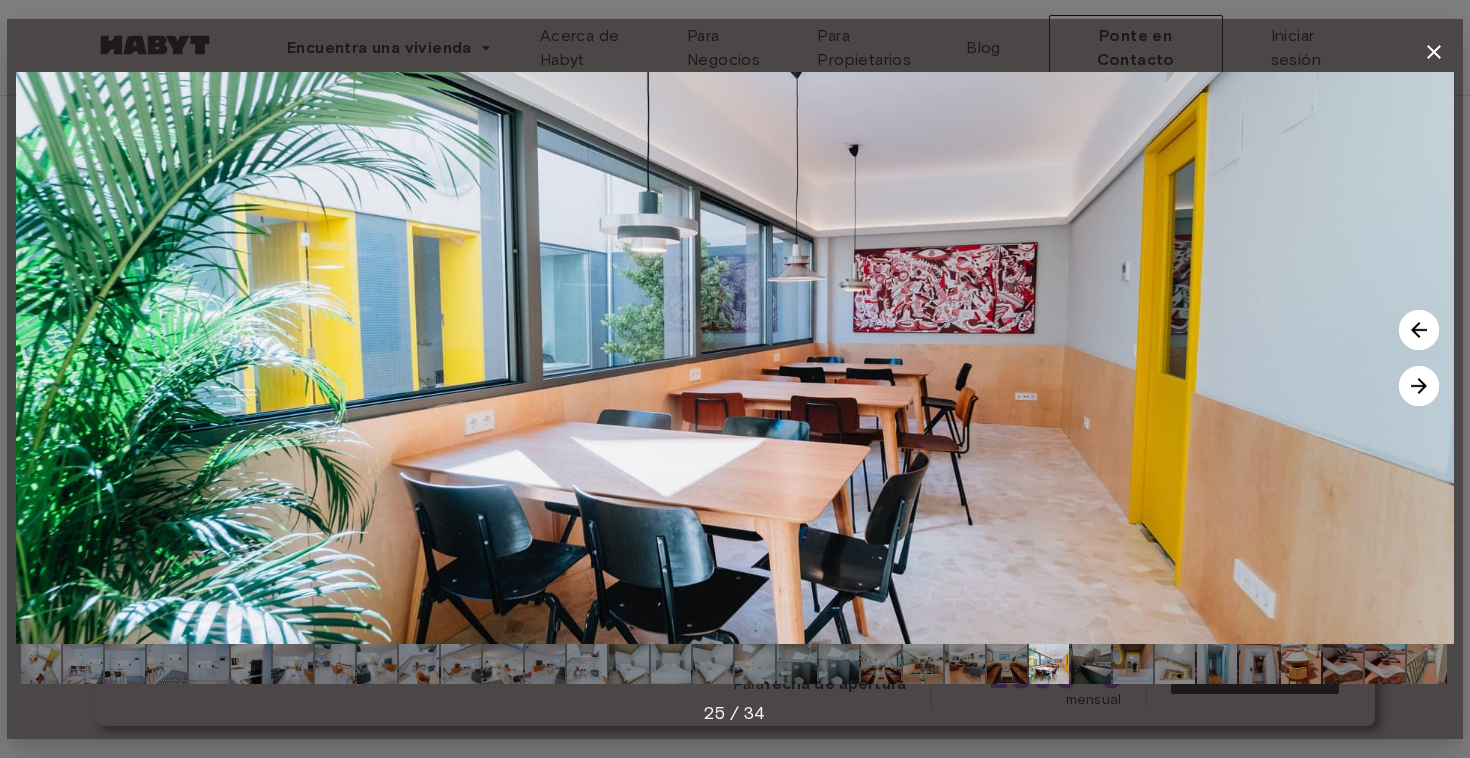 click at bounding box center [1419, 330] 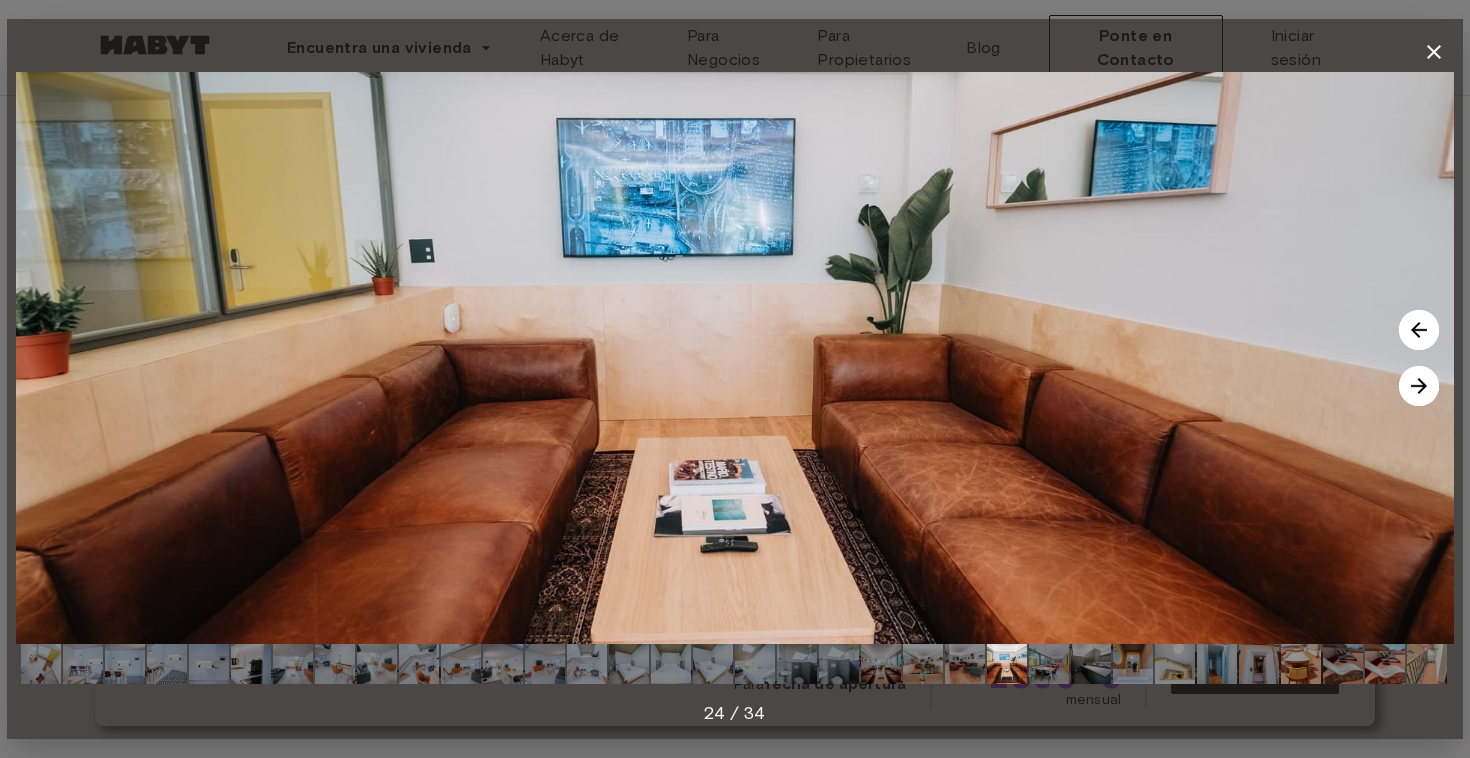 click at bounding box center (1419, 330) 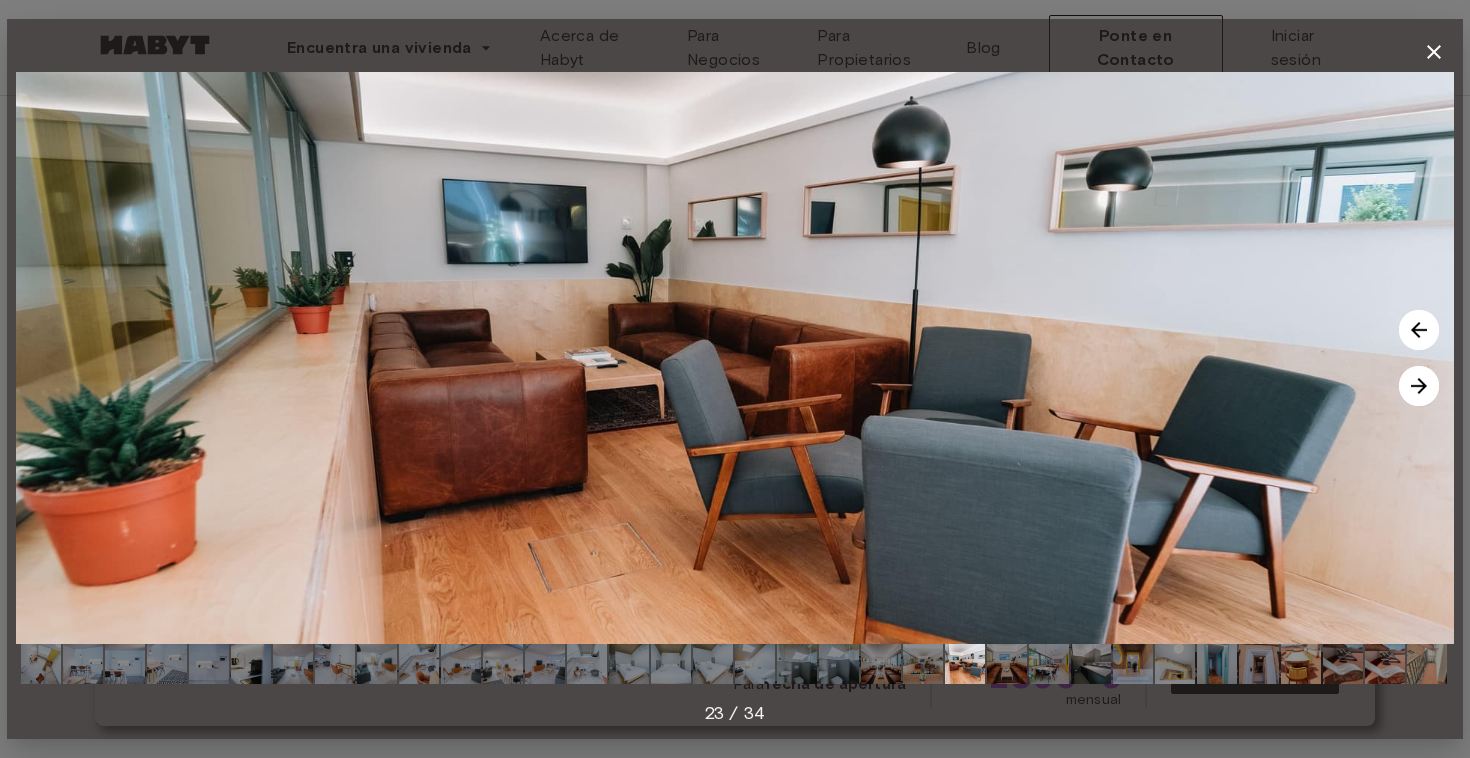 click at bounding box center (1419, 330) 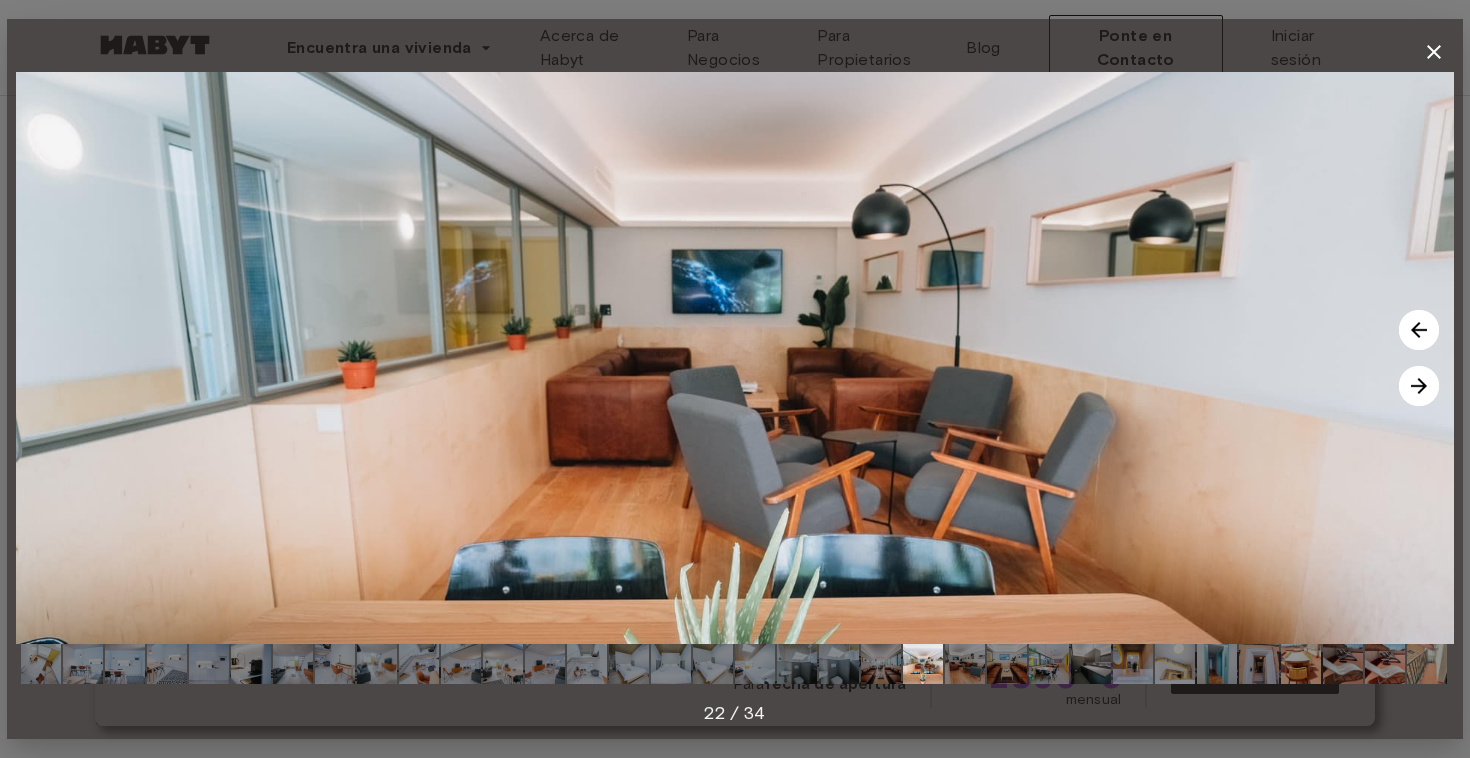 click at bounding box center [1419, 330] 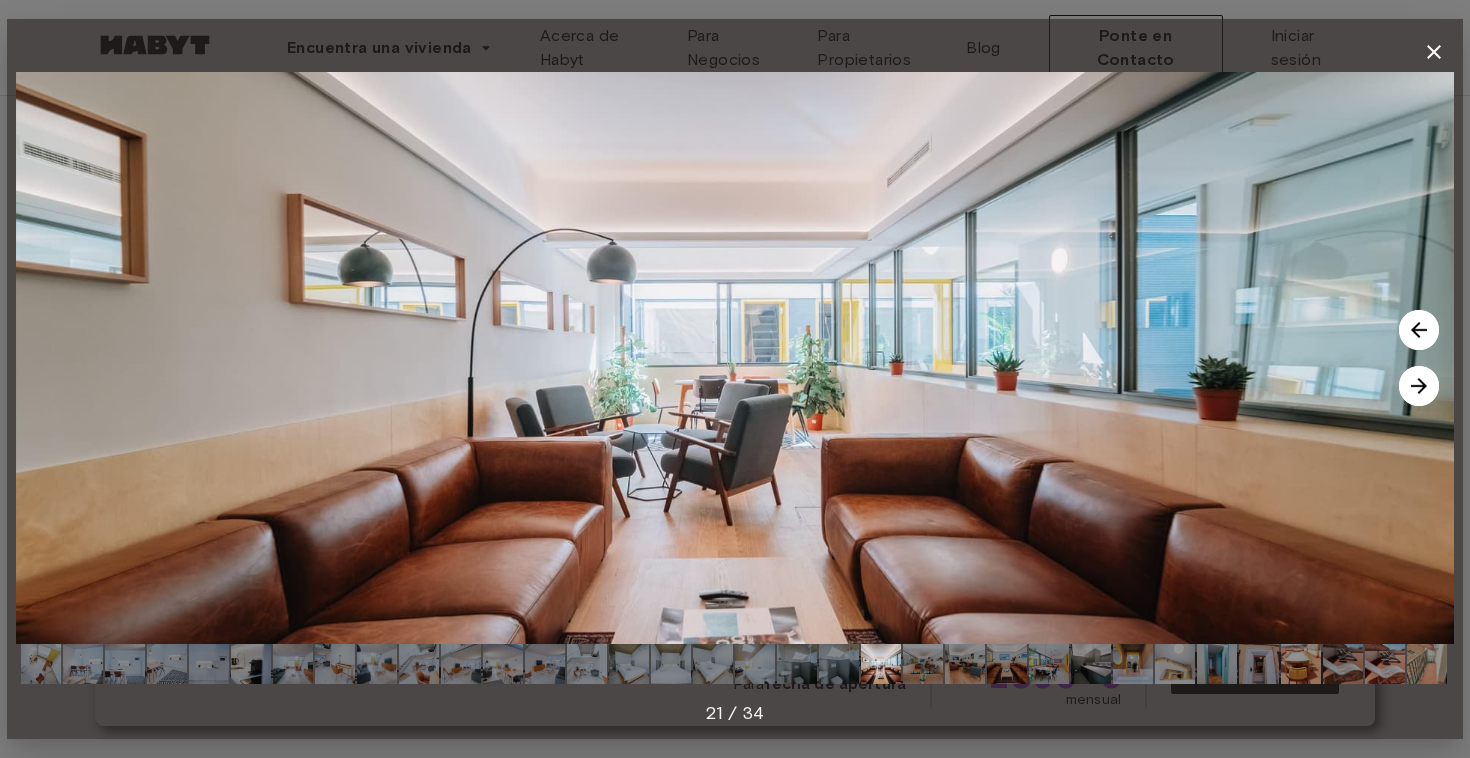 click at bounding box center [1419, 330] 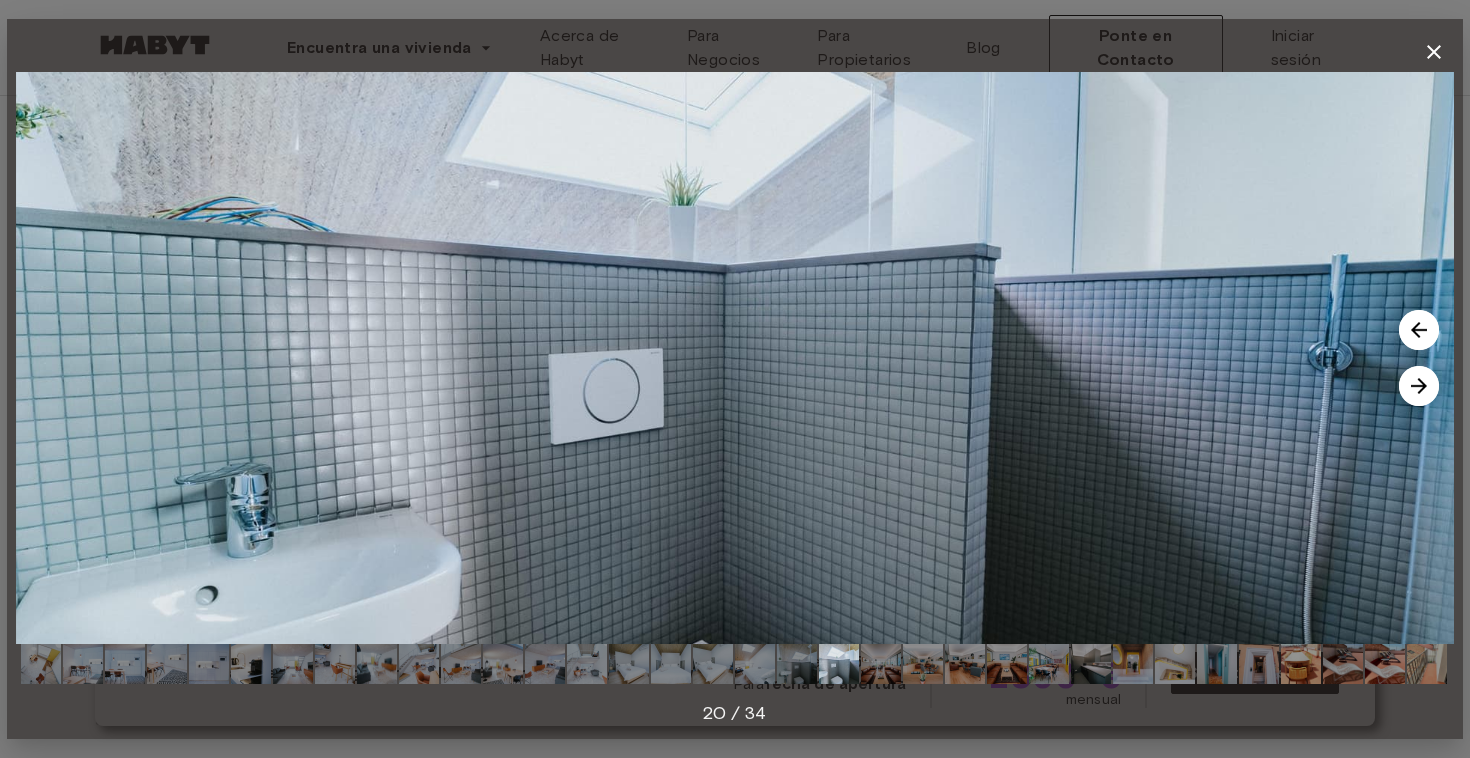 click at bounding box center [1419, 330] 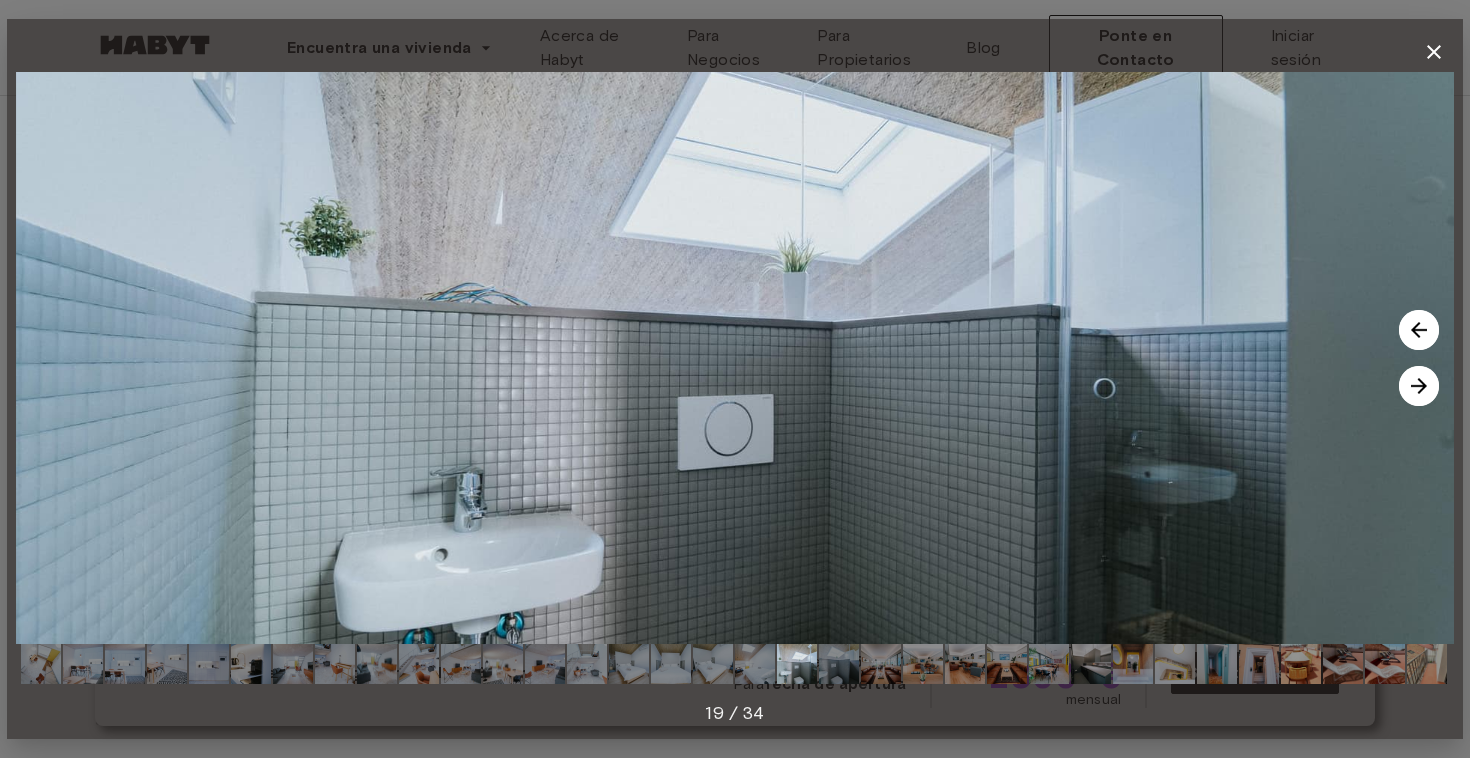 click at bounding box center [1419, 330] 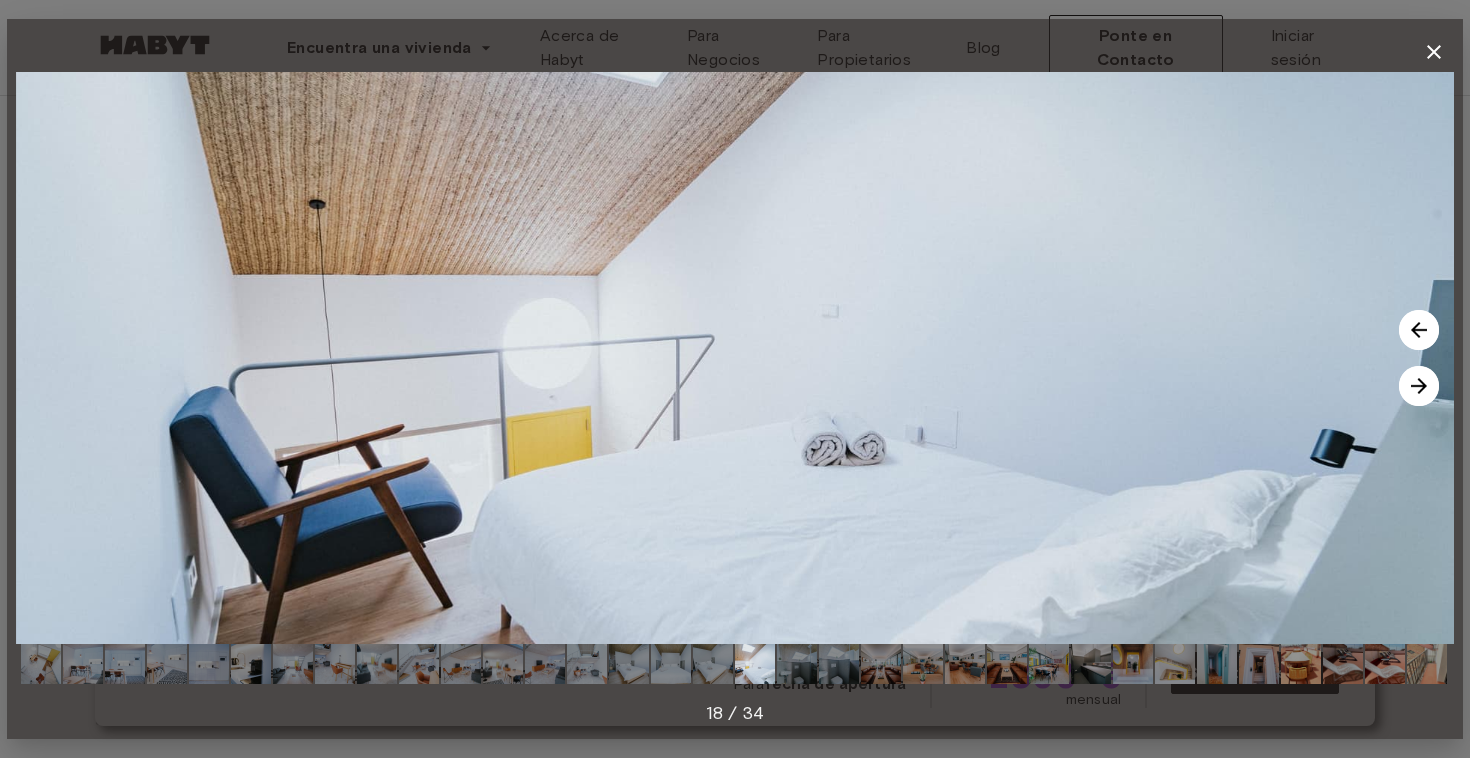 click at bounding box center [1419, 330] 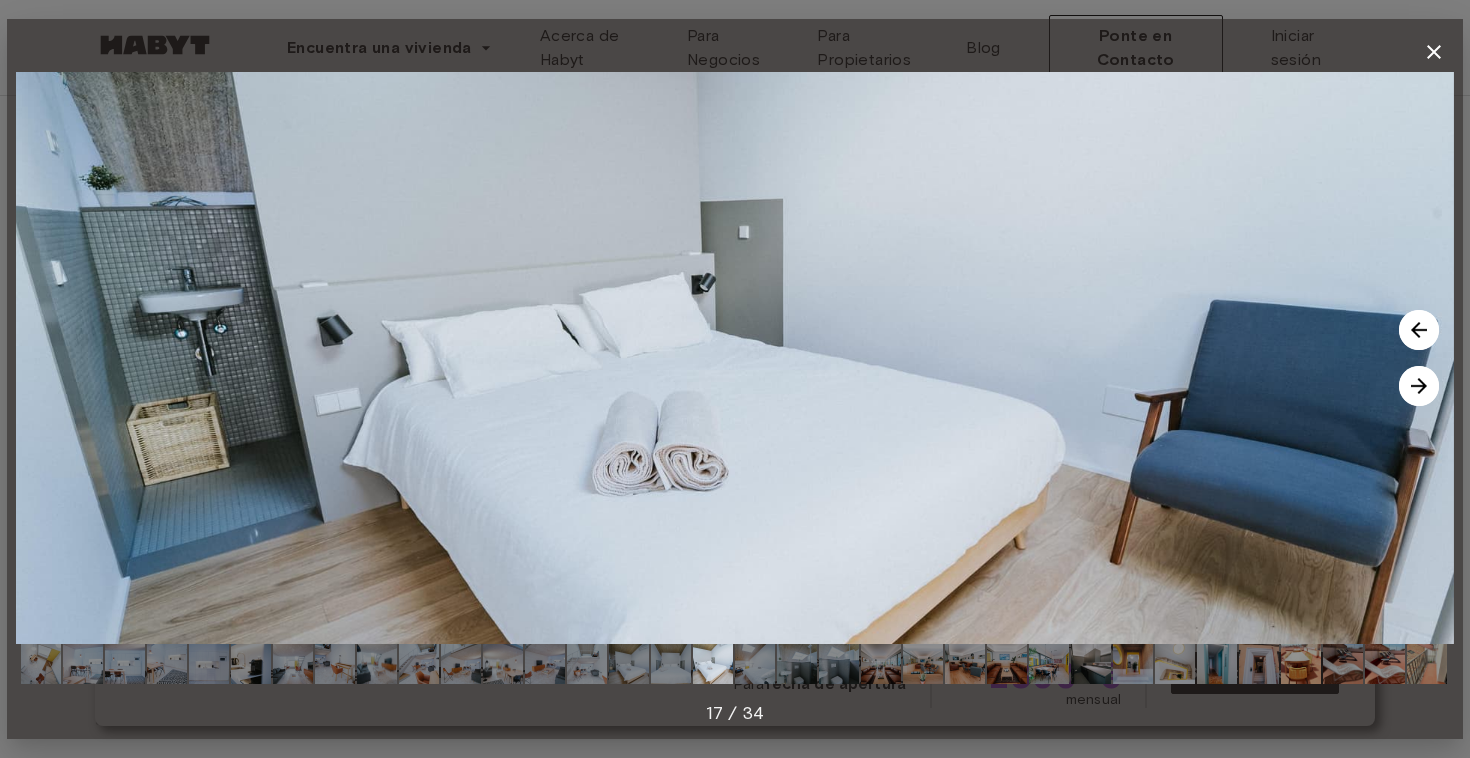 click at bounding box center (1419, 330) 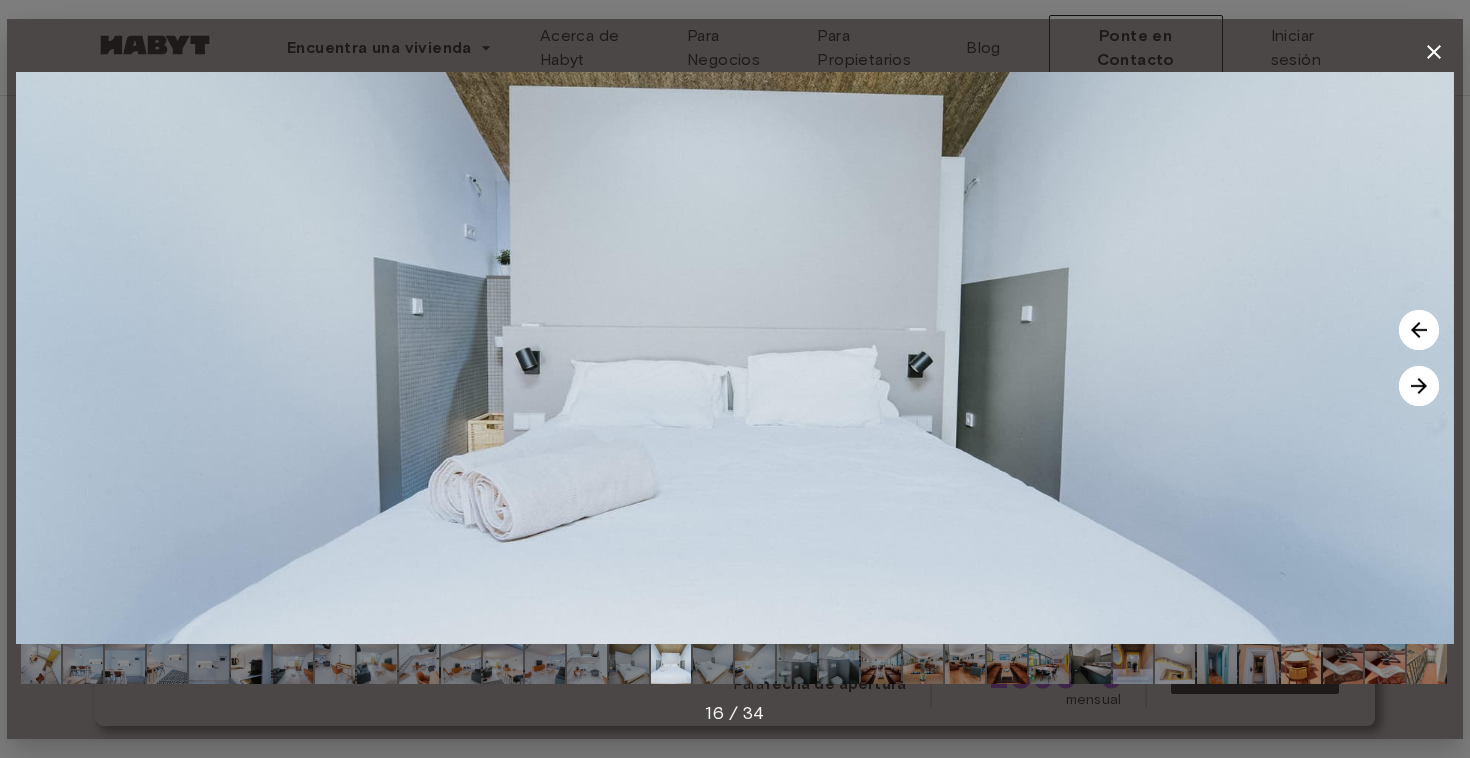 click at bounding box center [1419, 330] 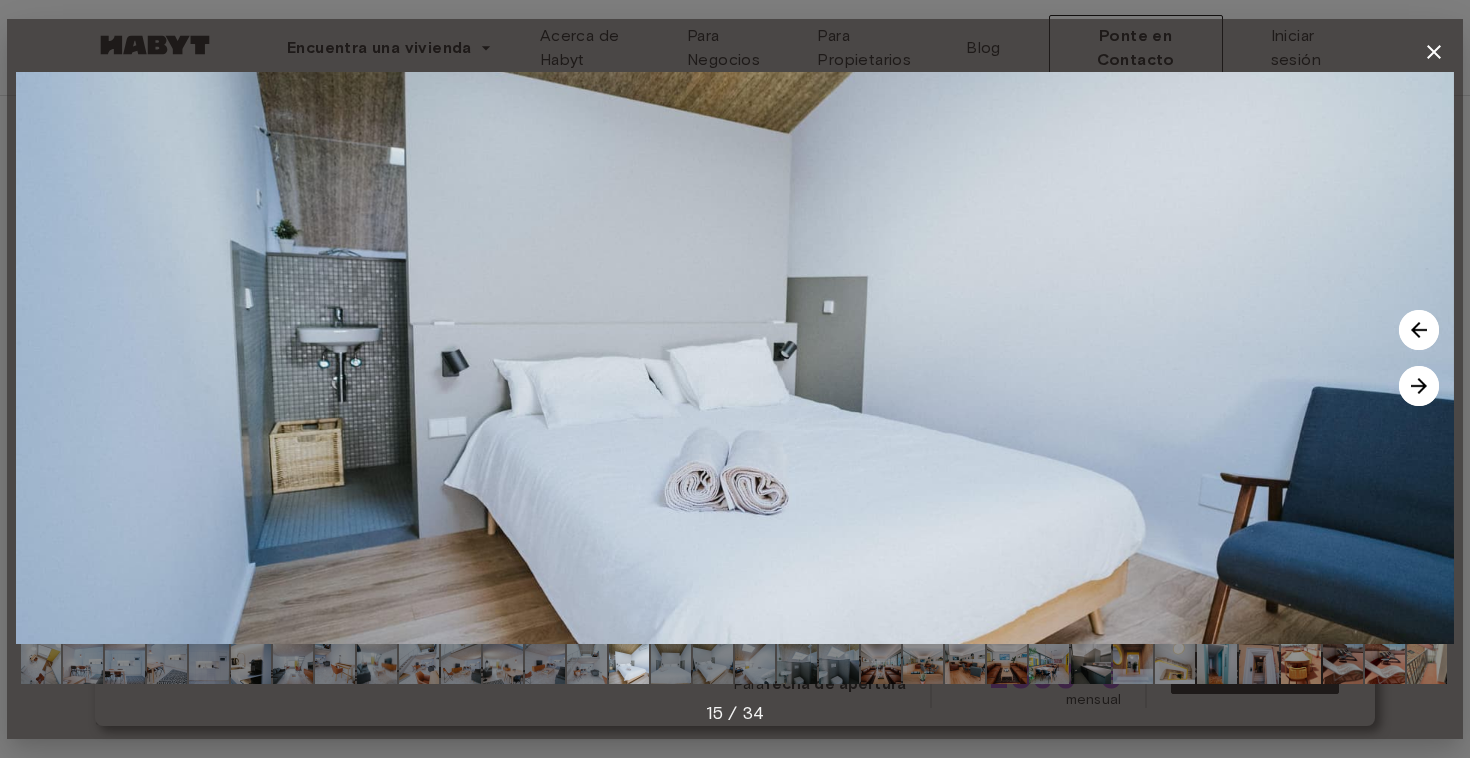 click at bounding box center [1419, 330] 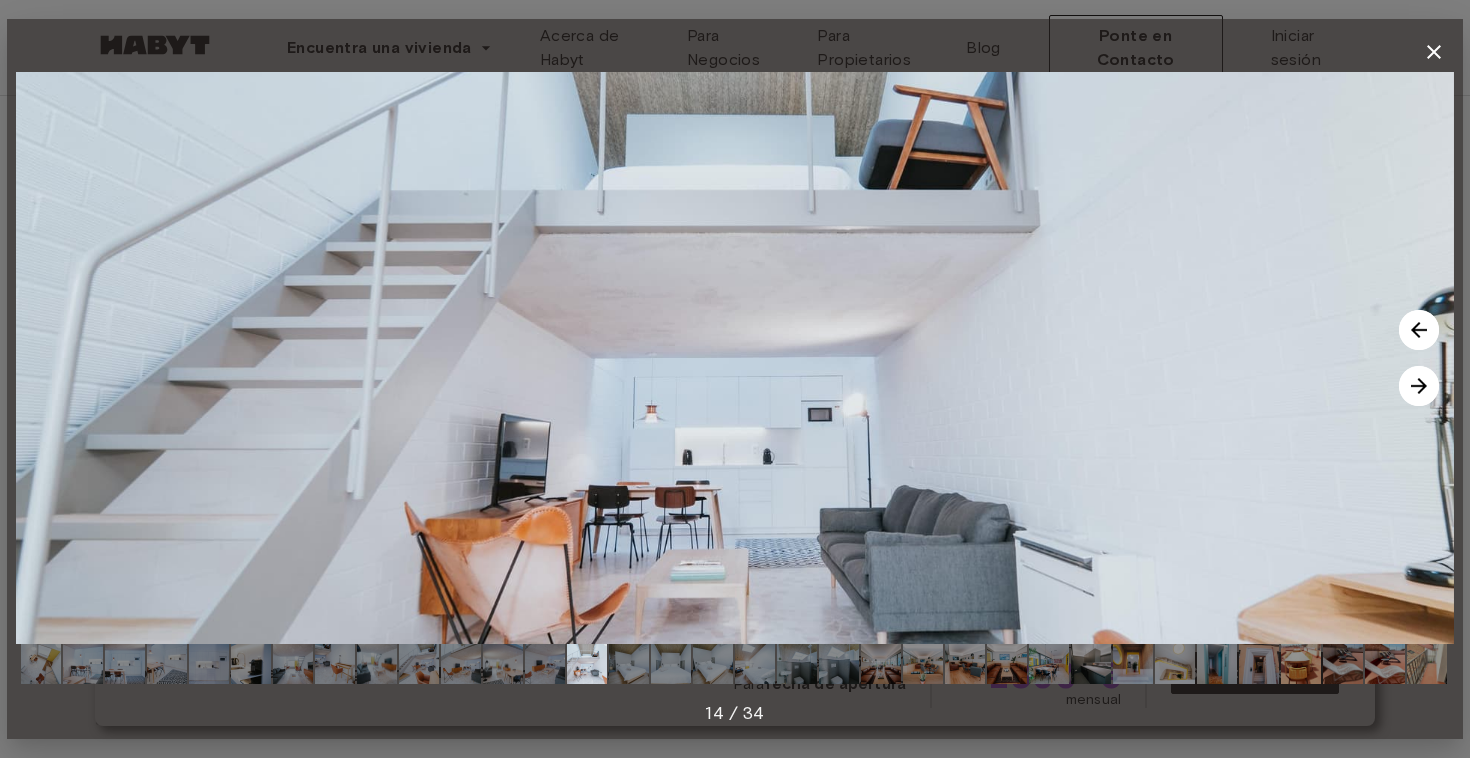 click at bounding box center [1419, 330] 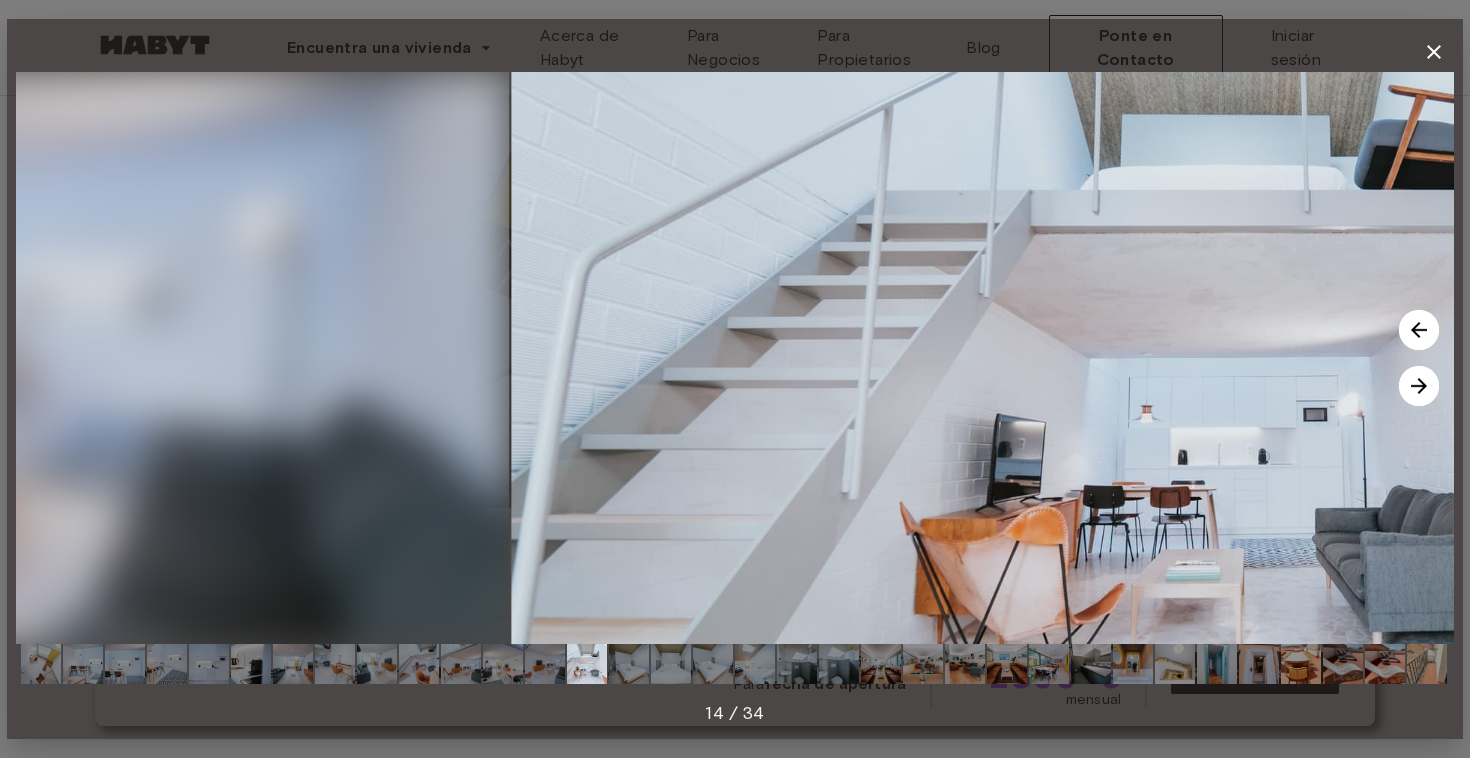 click at bounding box center (1419, 386) 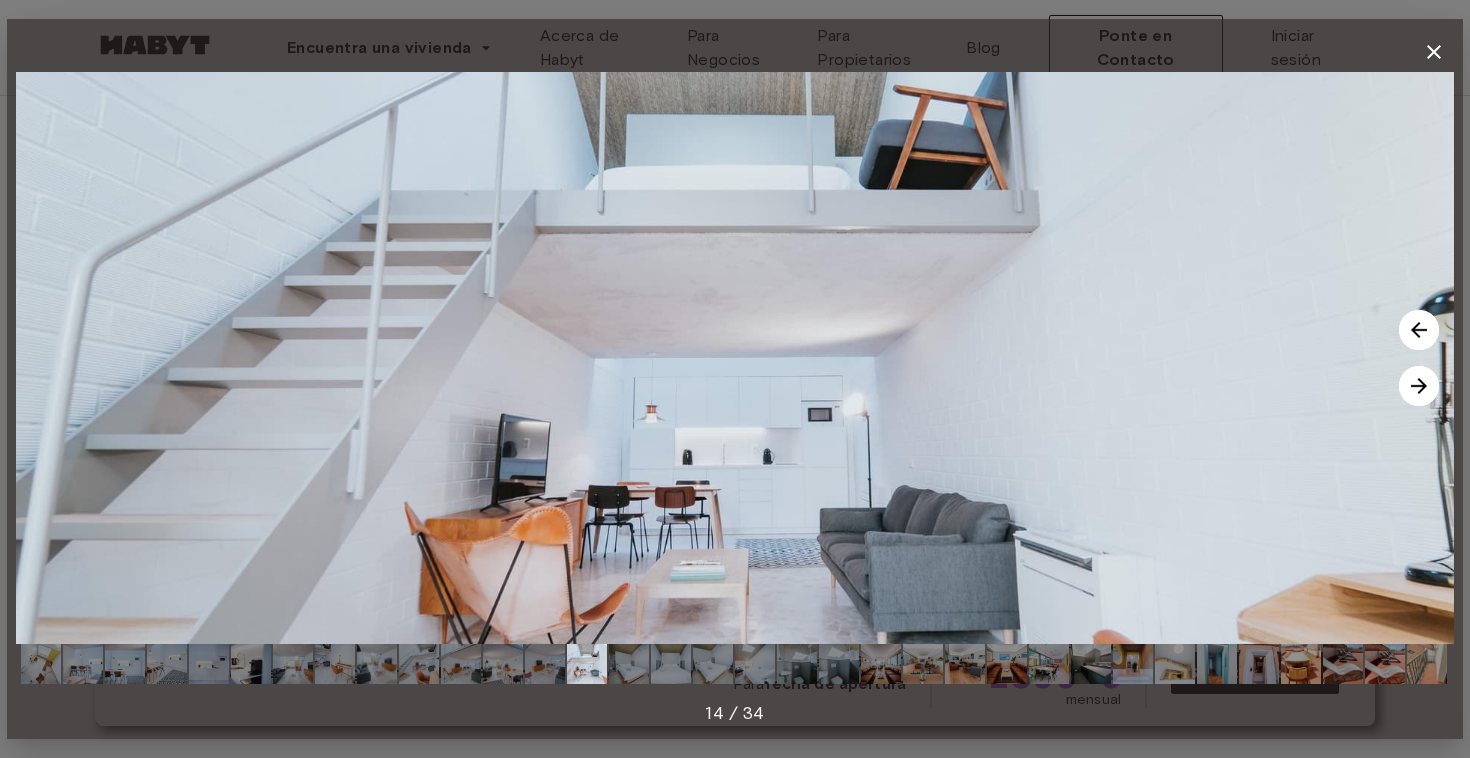 click 